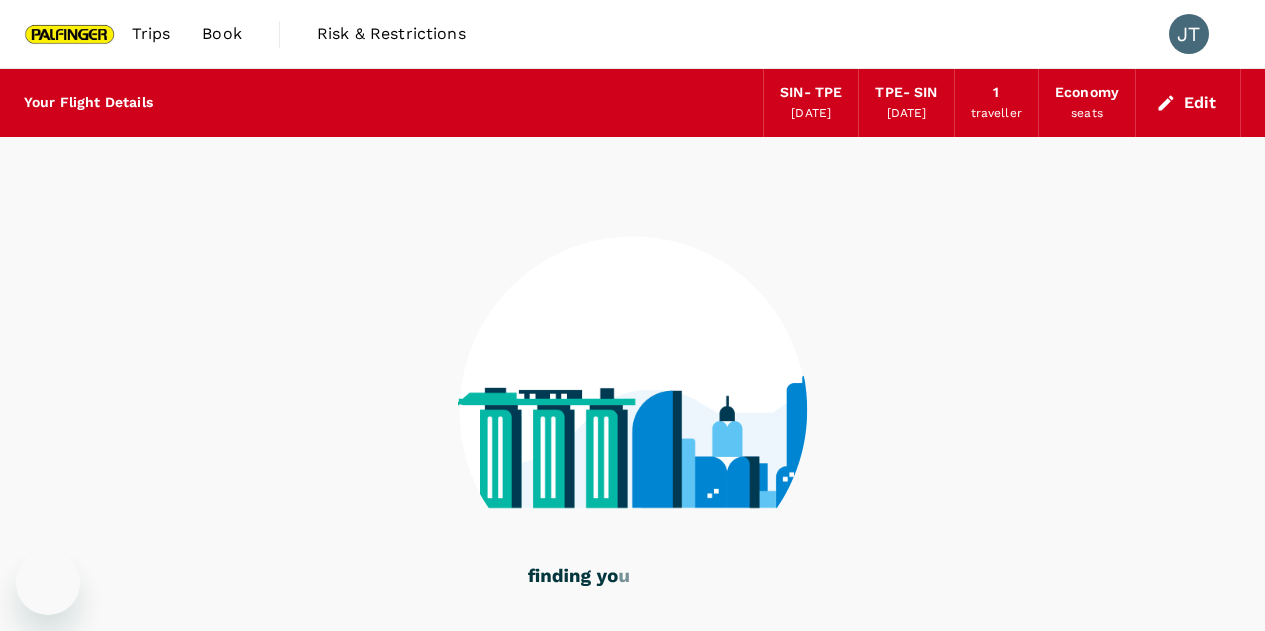 scroll, scrollTop: 112, scrollLeft: 0, axis: vertical 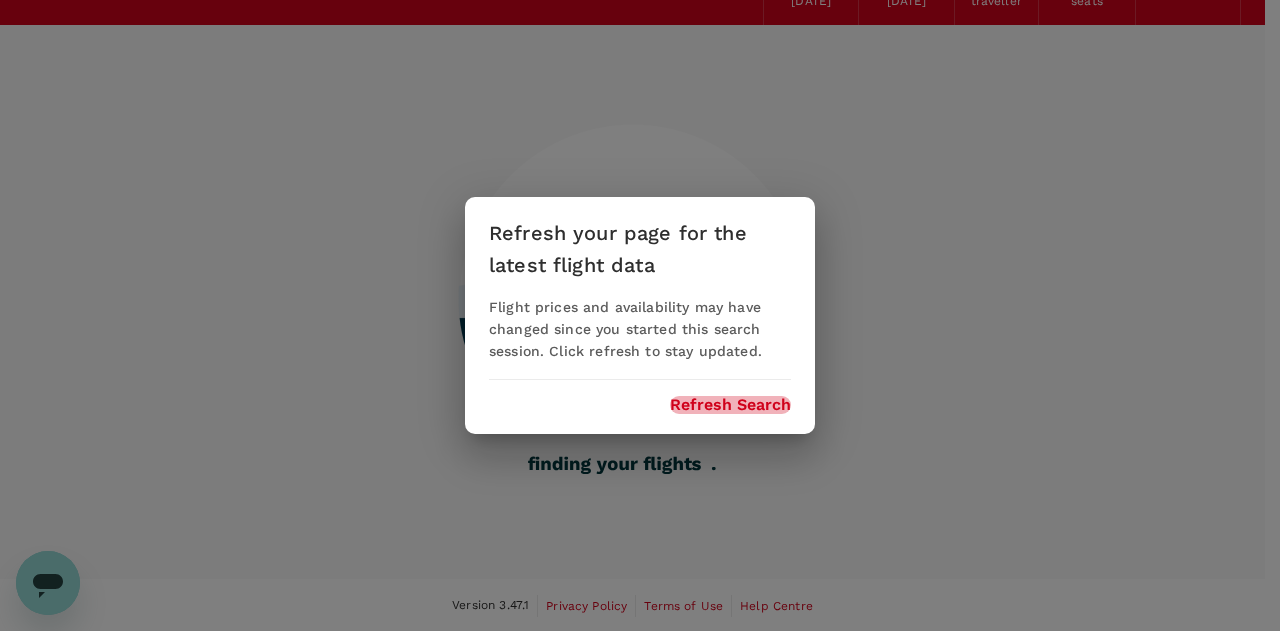 click on "Refresh Search" at bounding box center (730, 405) 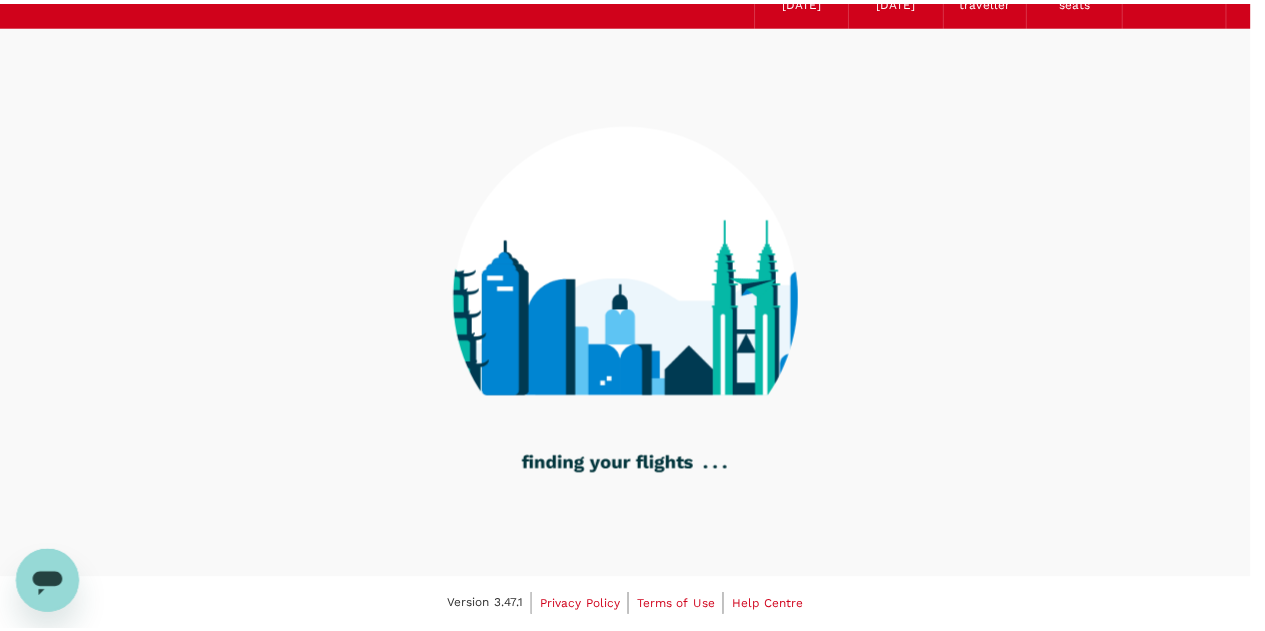 scroll, scrollTop: 0, scrollLeft: 0, axis: both 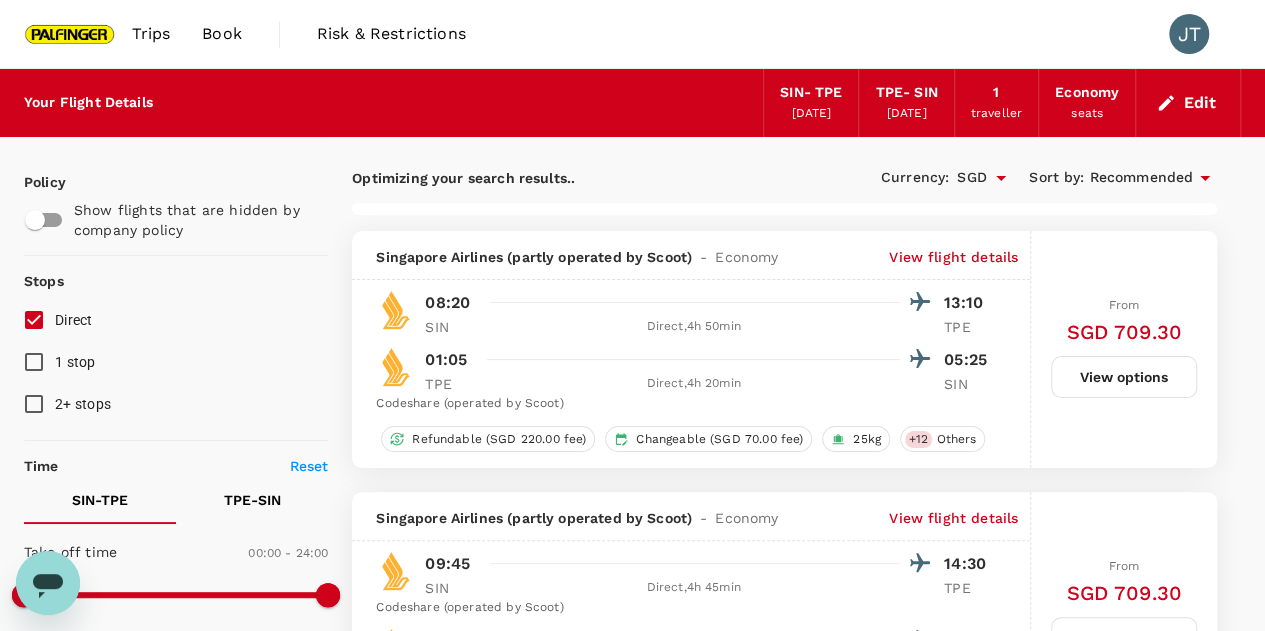 type on "1390" 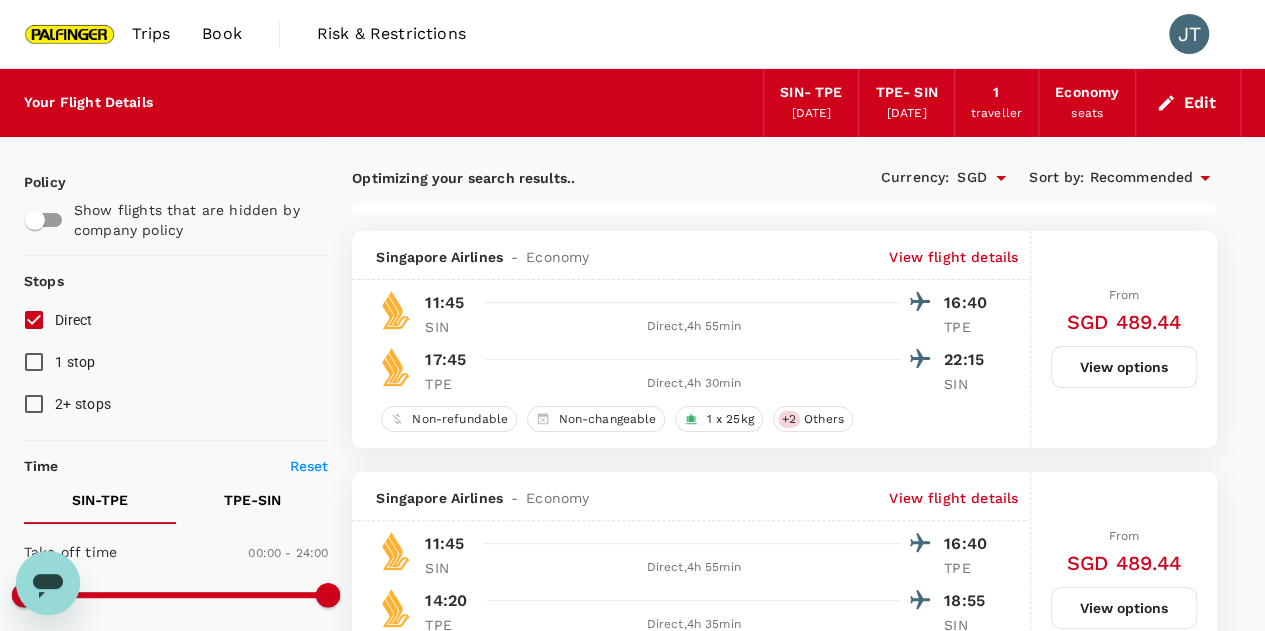checkbox on "false" 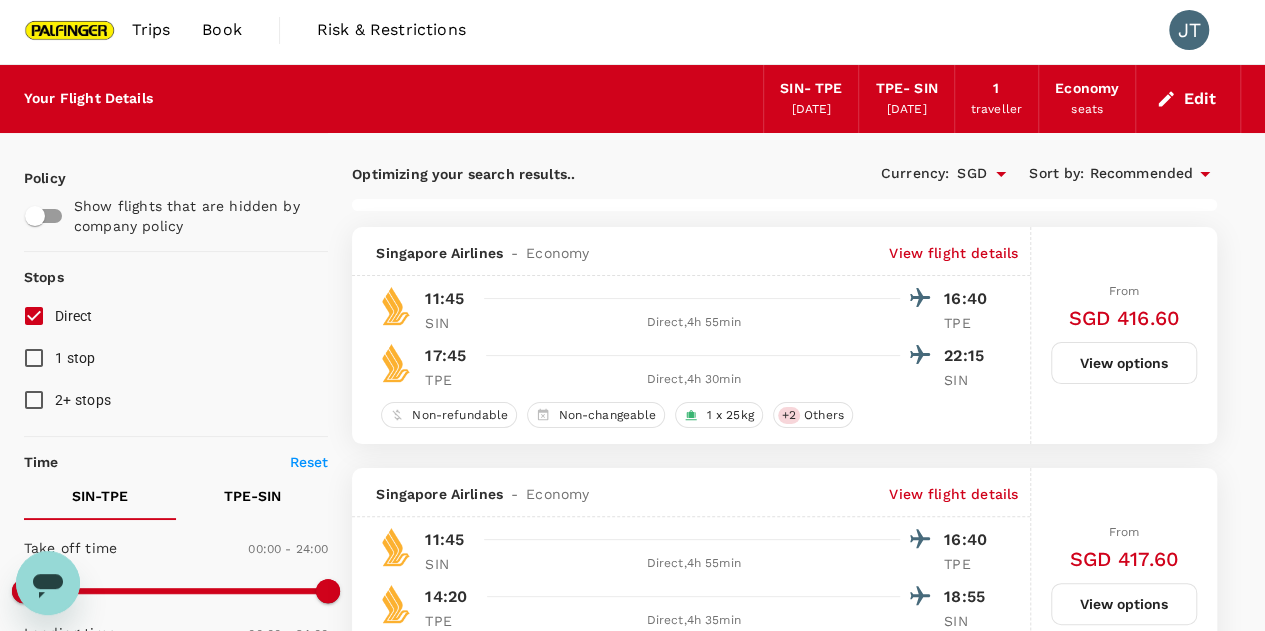 scroll, scrollTop: 0, scrollLeft: 0, axis: both 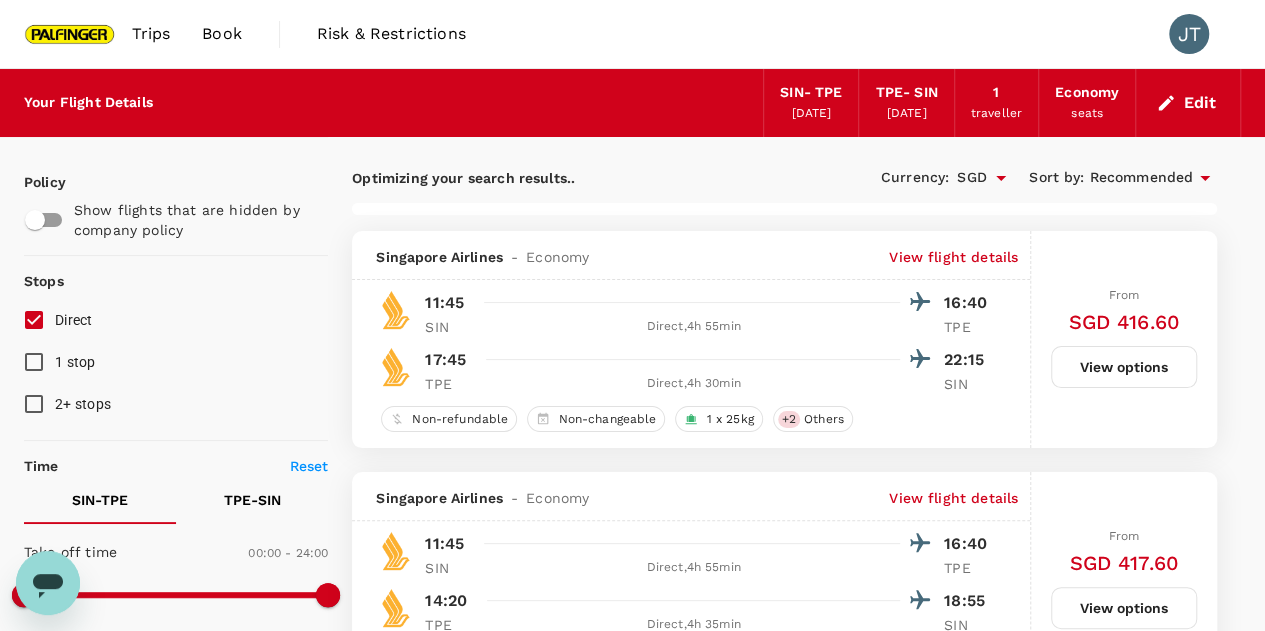 click 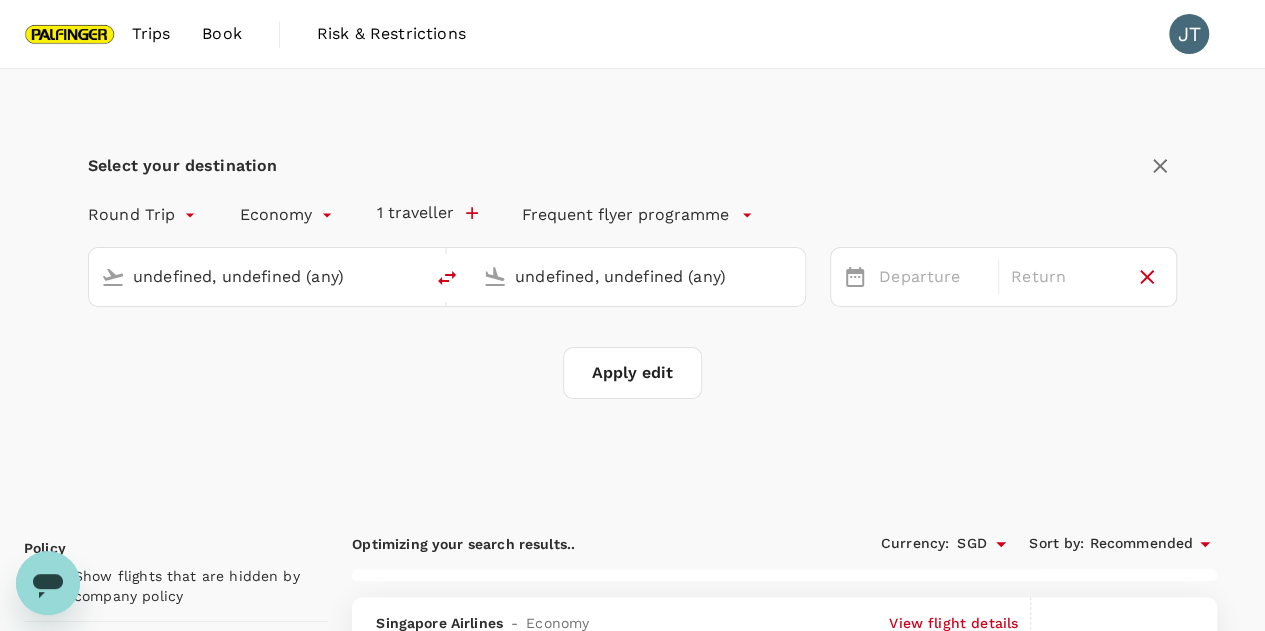 type 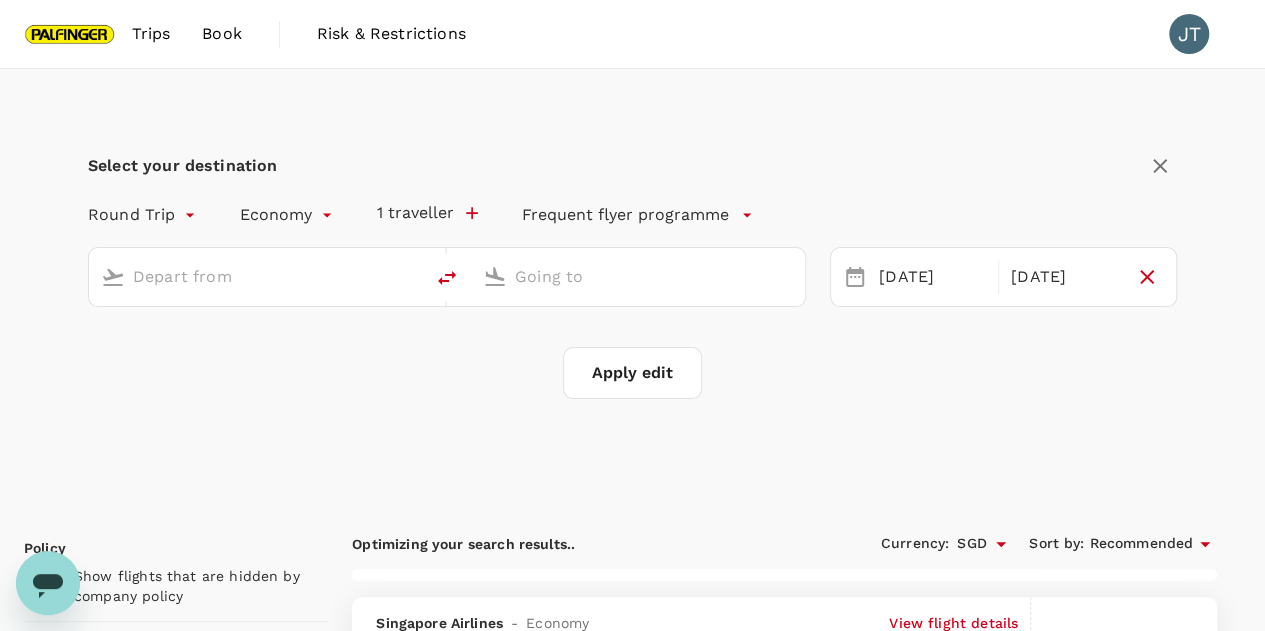 type on "Singapore Changi (SIN)" 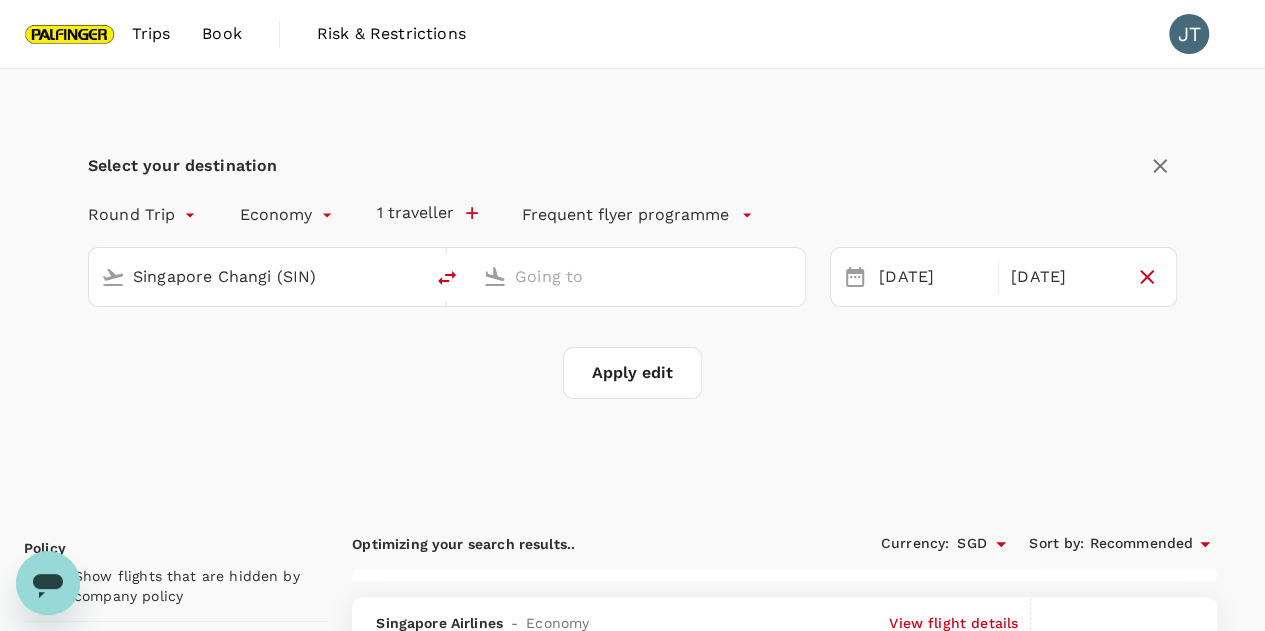 type on "Taiwan Taoyuan Intl (TPE)" 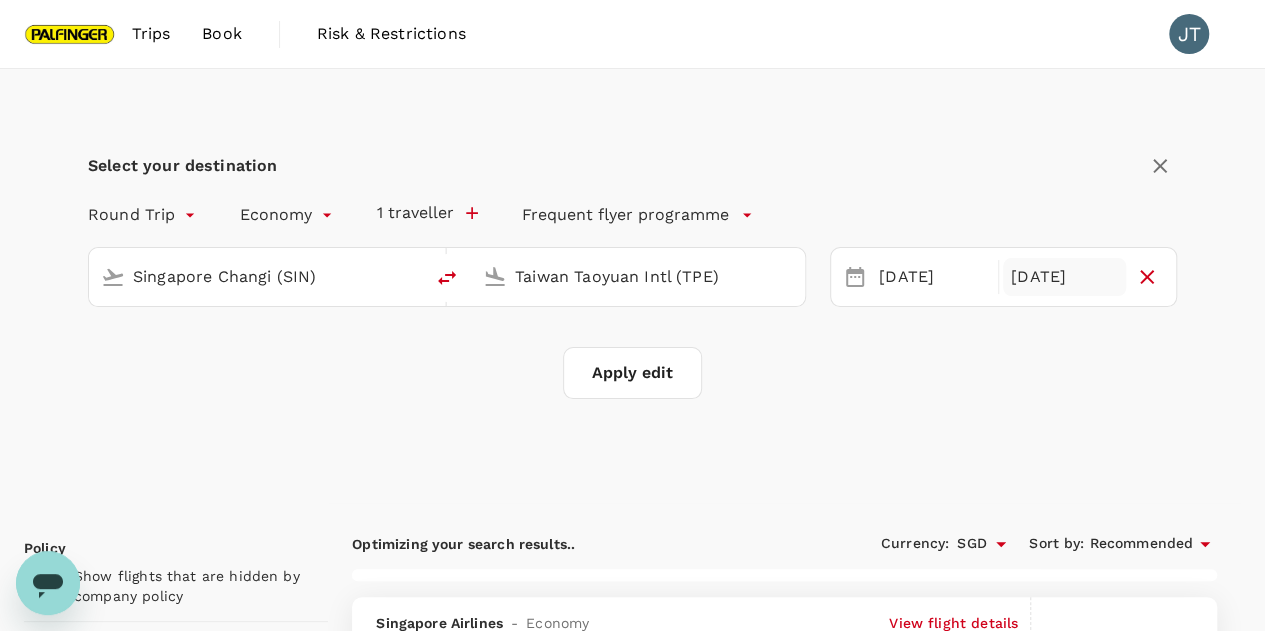 click on "[DATE]" at bounding box center (1064, 277) 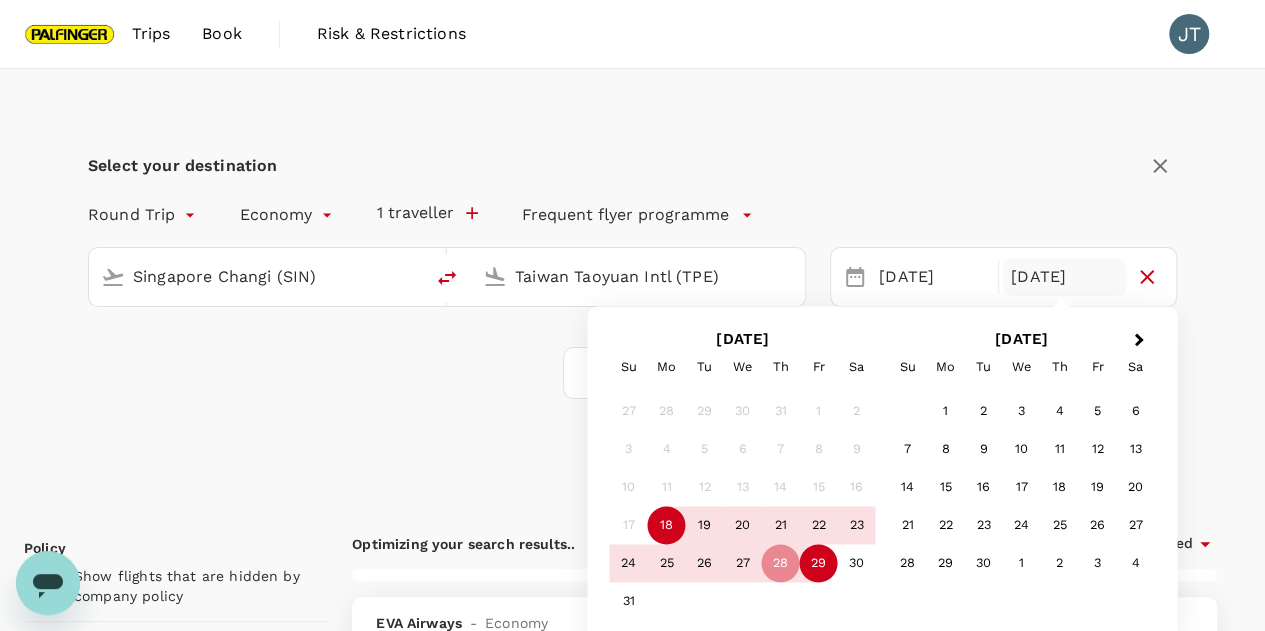 click on "29" at bounding box center [819, 564] 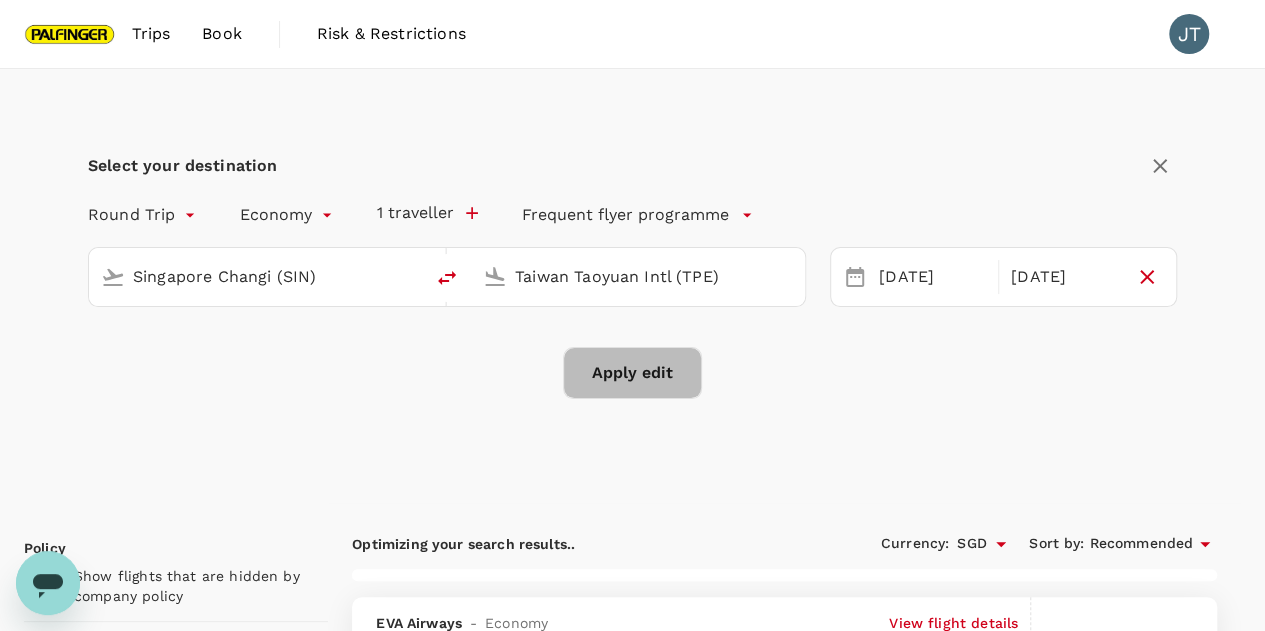 click on "Apply edit" at bounding box center (632, 373) 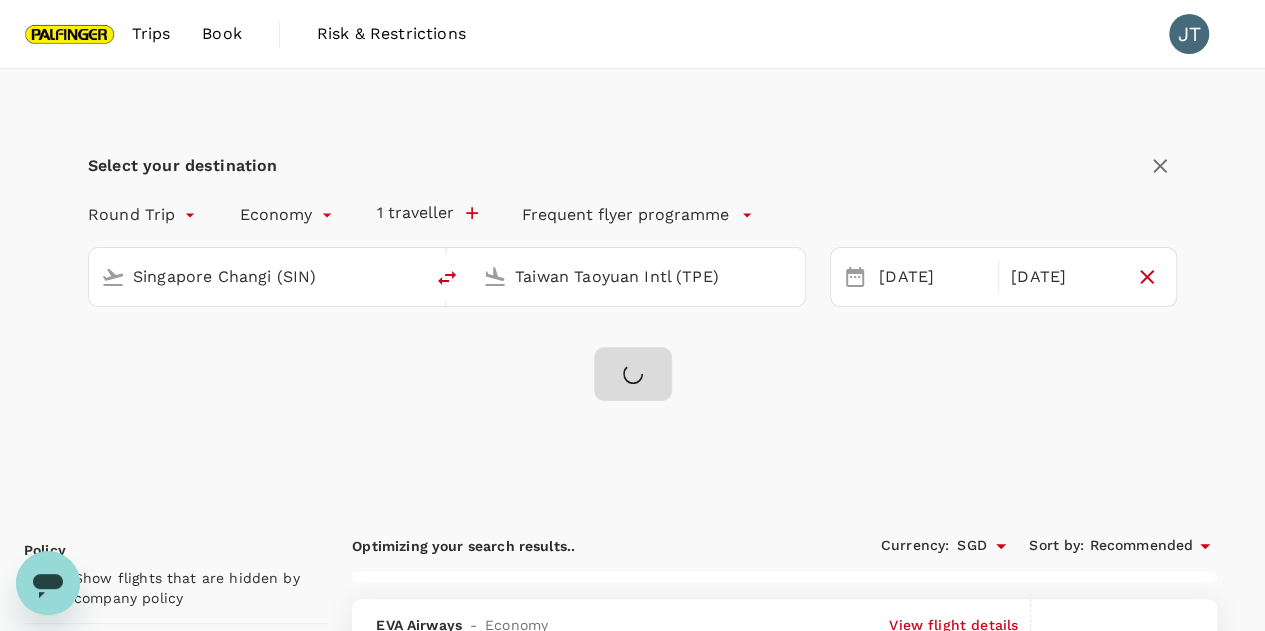 checkbox on "false" 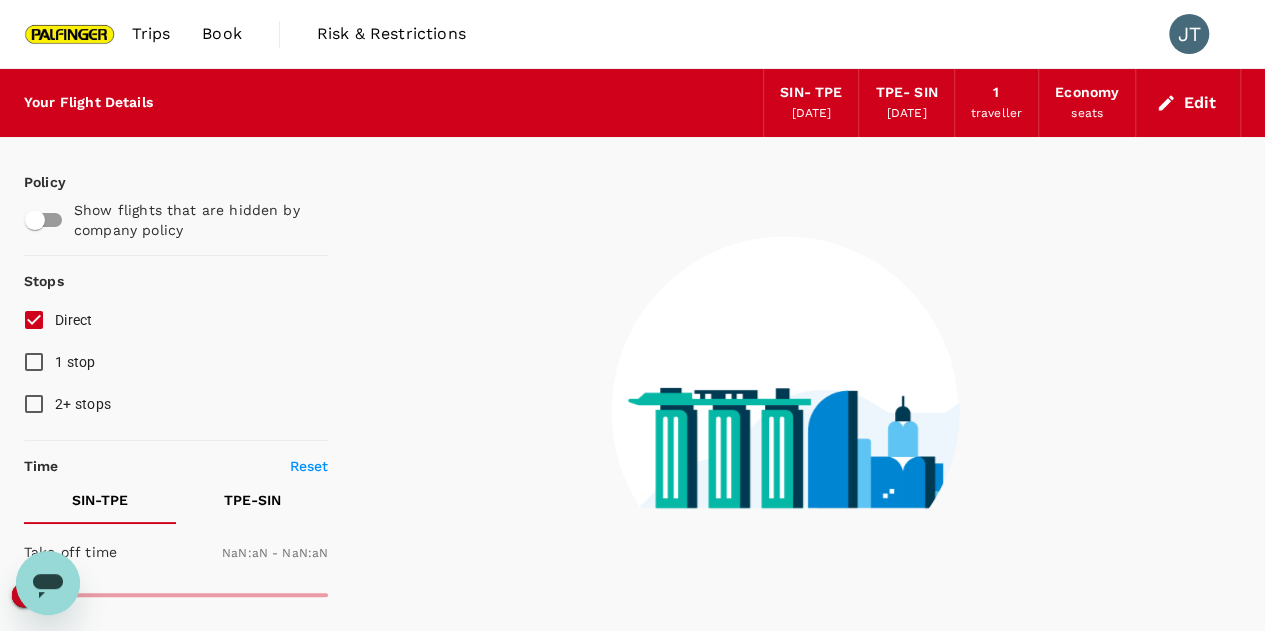 checkbox on "false" 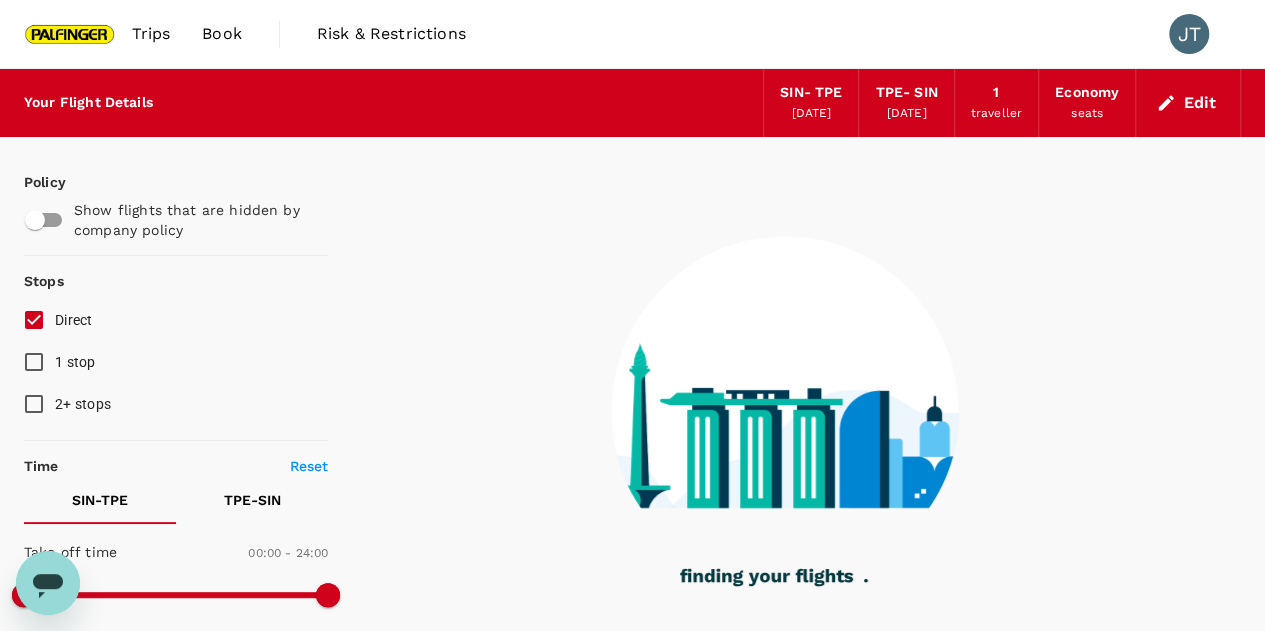 type on "1160" 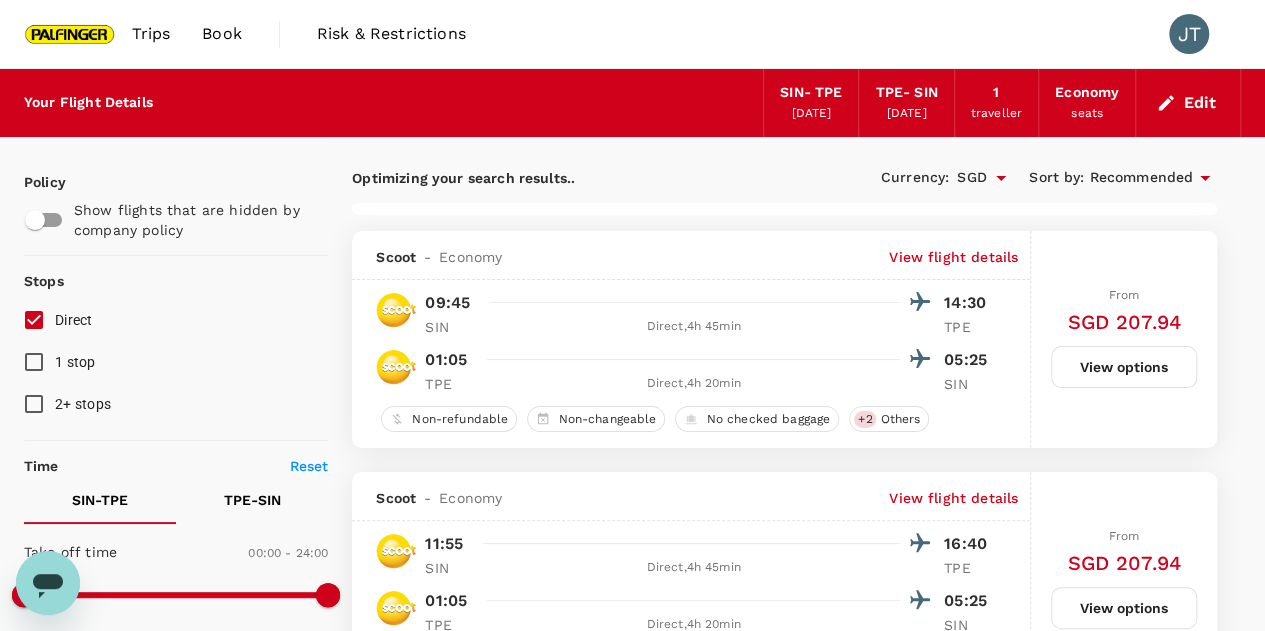 type on "1390" 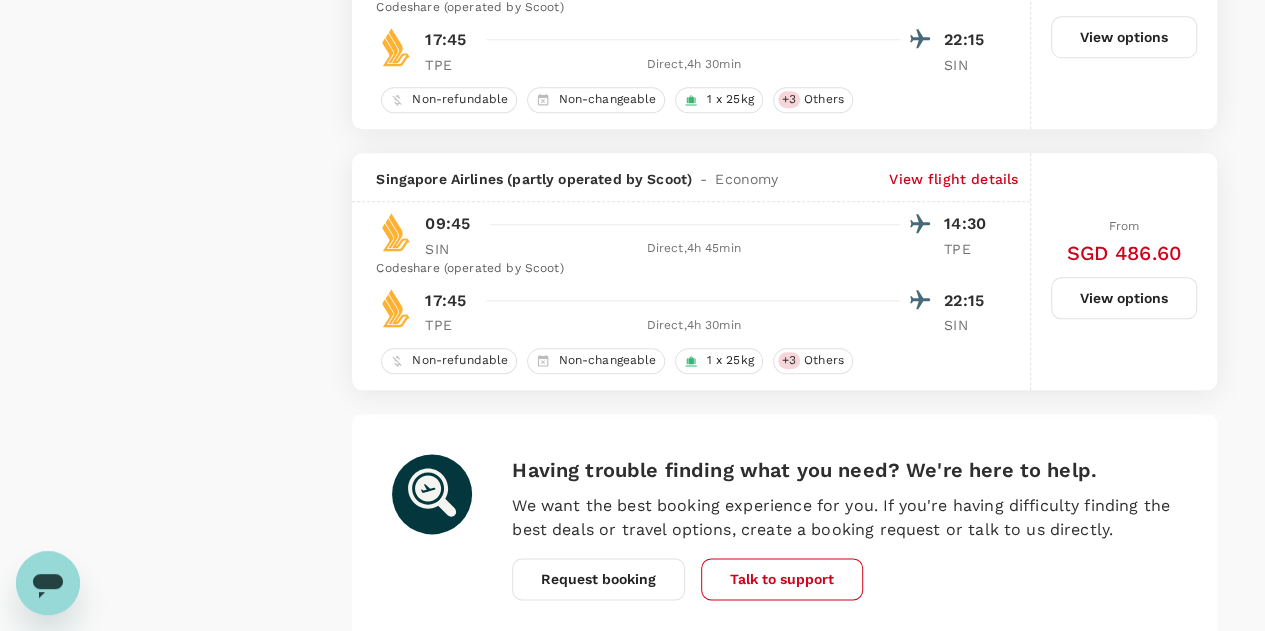 scroll, scrollTop: 4900, scrollLeft: 0, axis: vertical 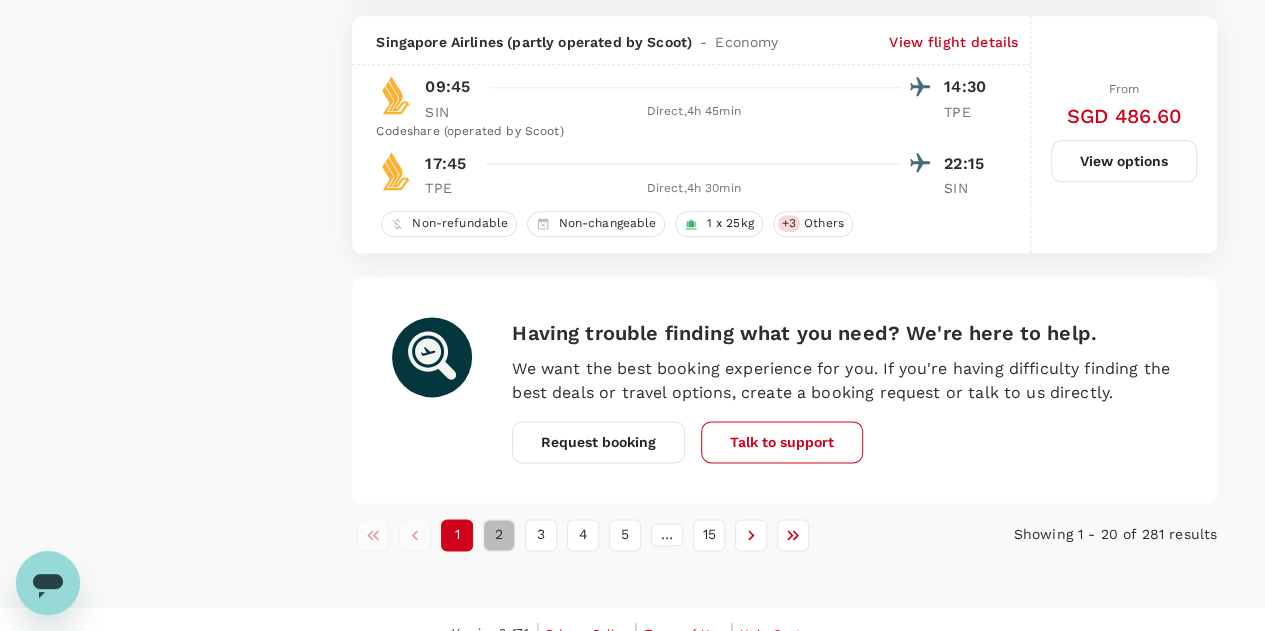 click on "2" at bounding box center [499, 535] 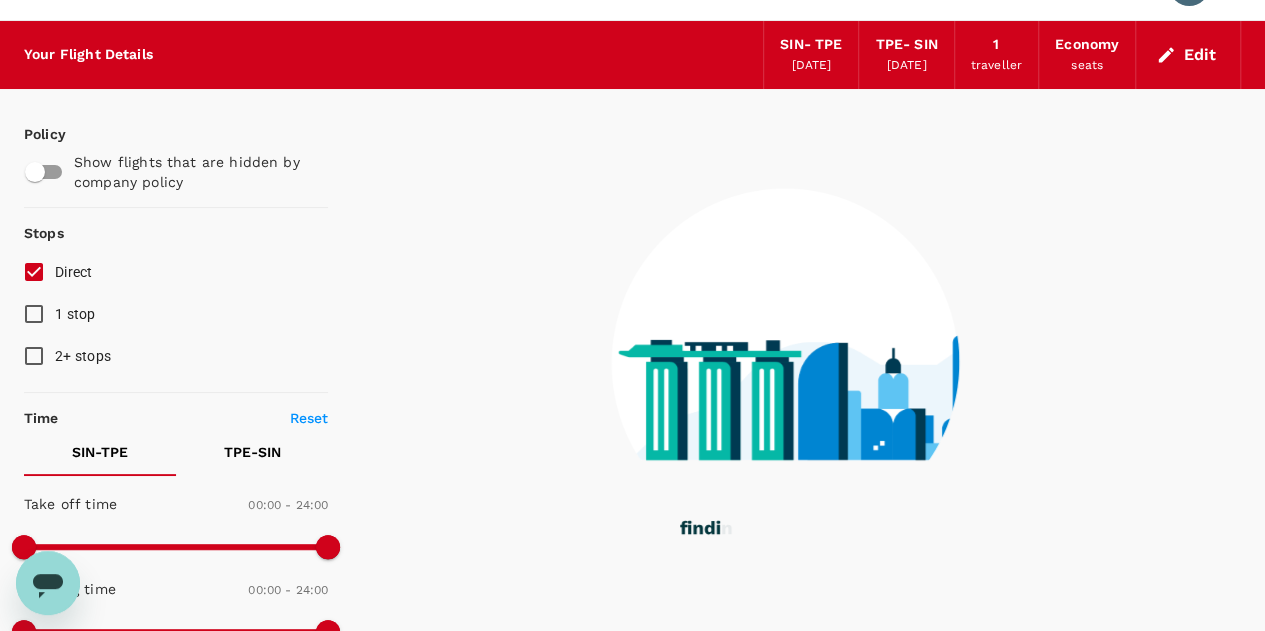 scroll, scrollTop: 0, scrollLeft: 0, axis: both 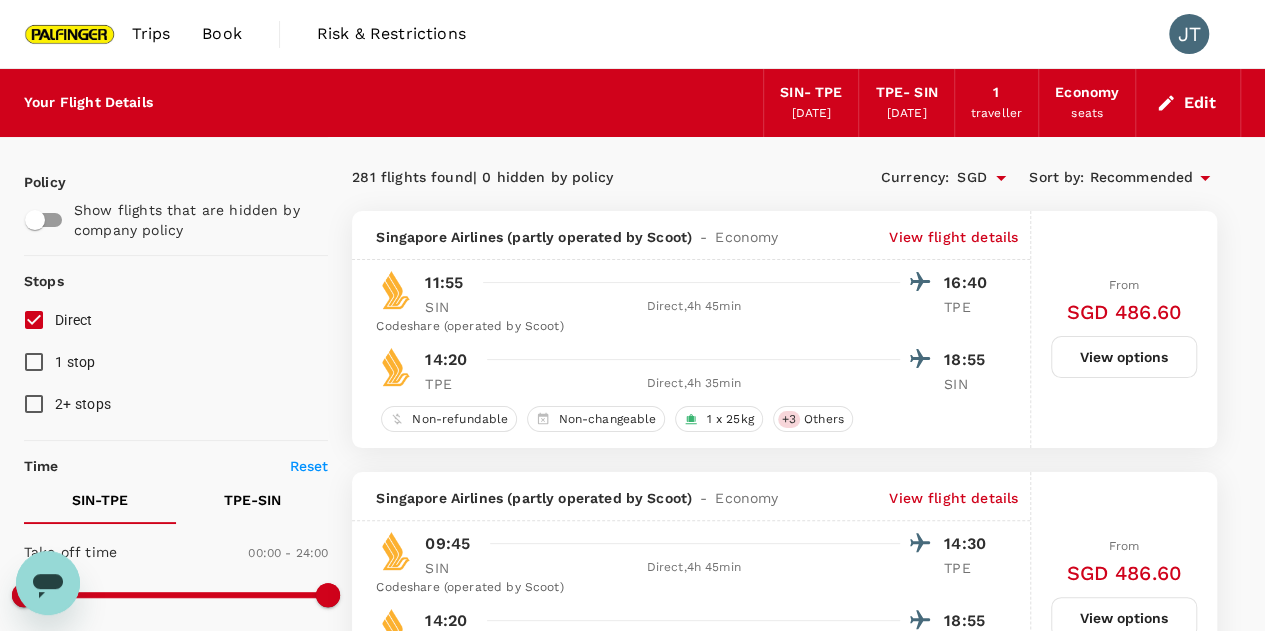 type on "SGD" 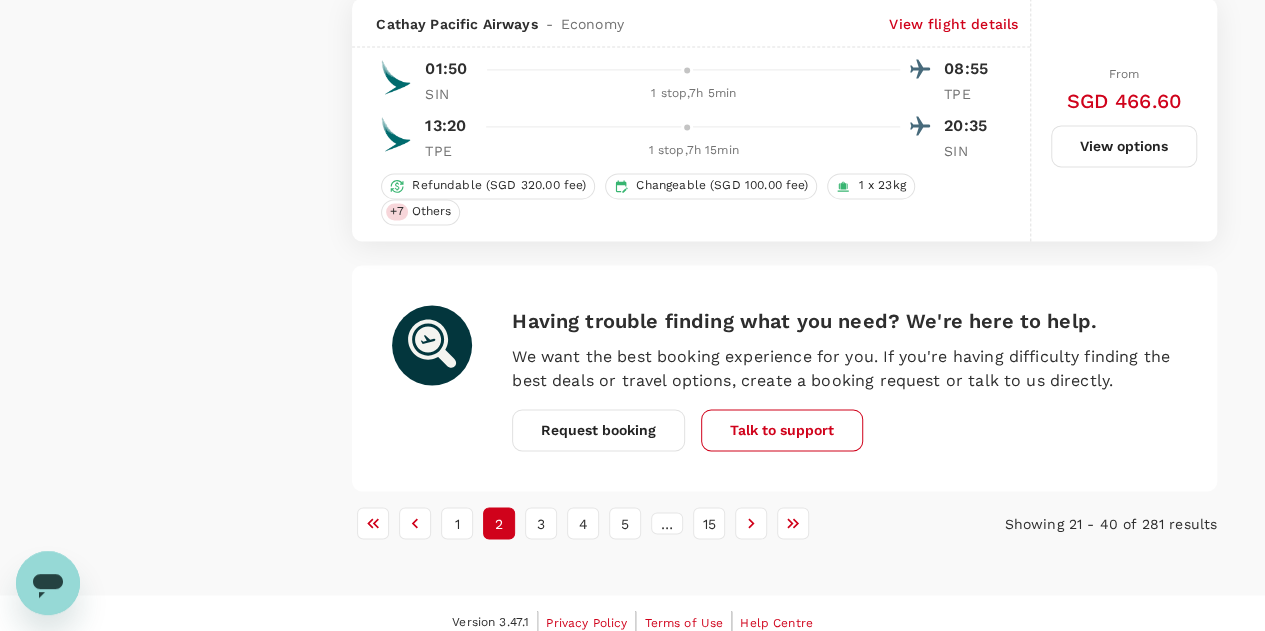 scroll, scrollTop: 5228, scrollLeft: 0, axis: vertical 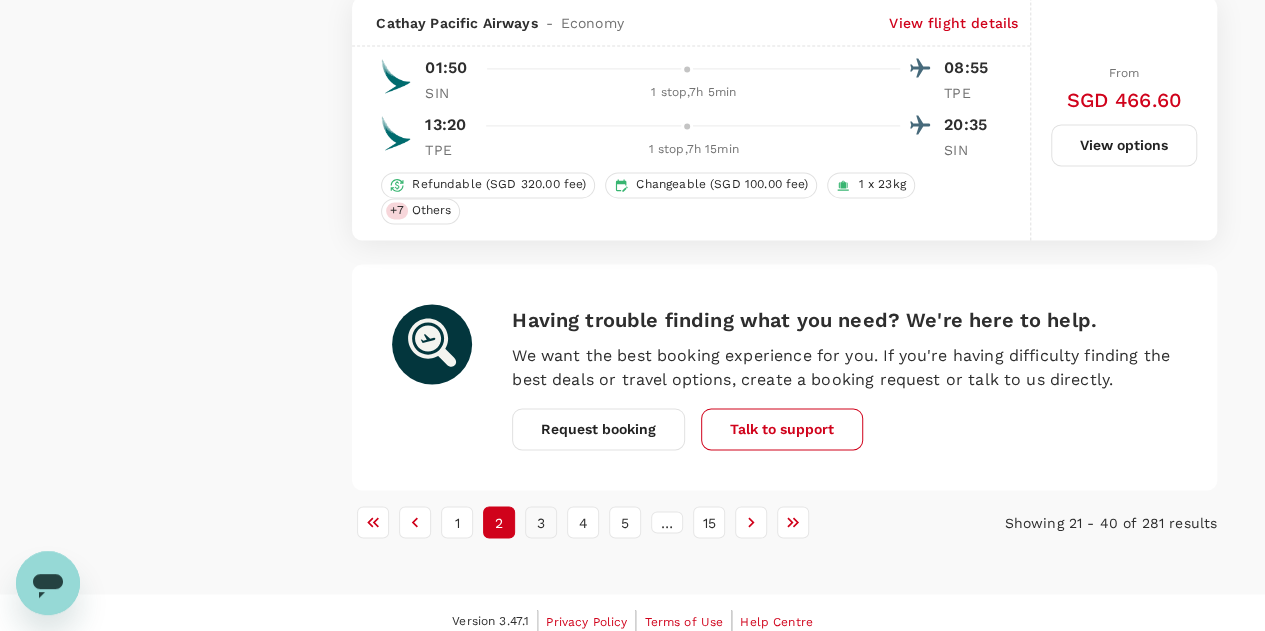 click on "3" at bounding box center [541, 522] 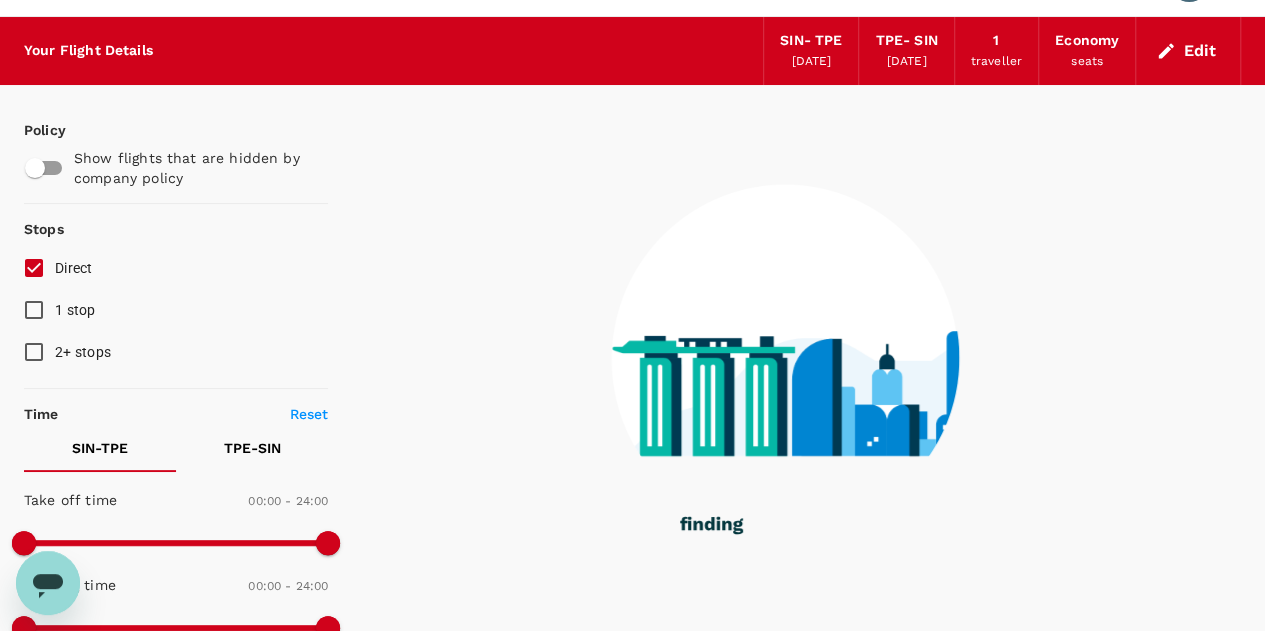 scroll, scrollTop: 0, scrollLeft: 0, axis: both 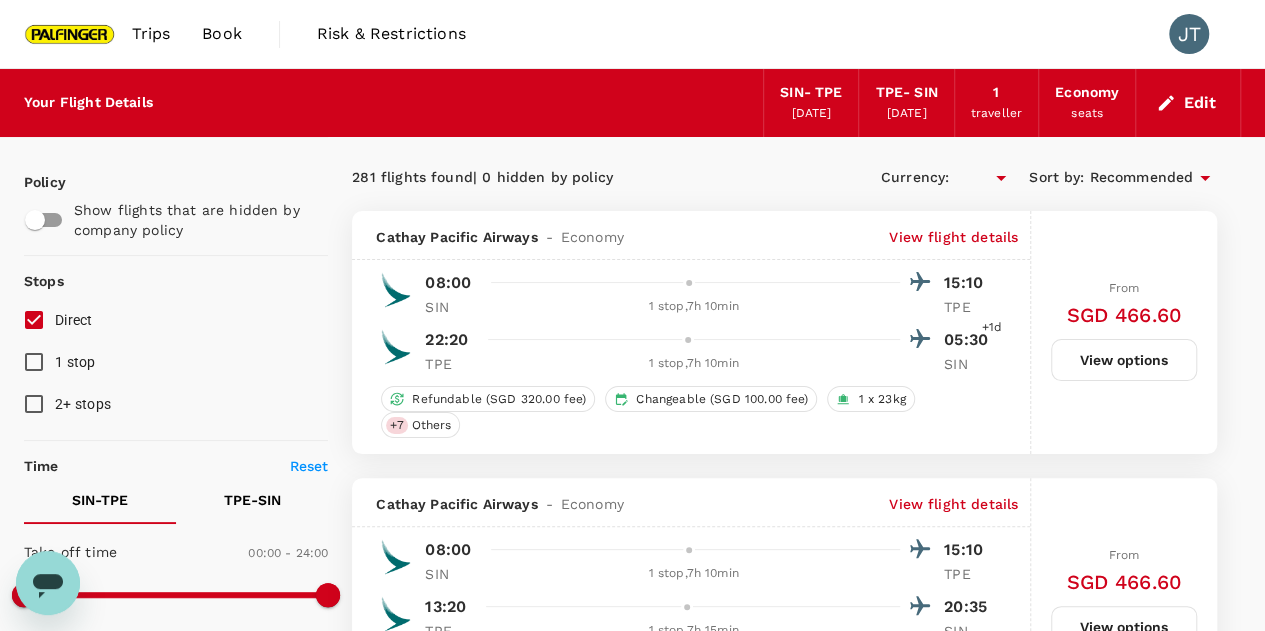 type on "SGD" 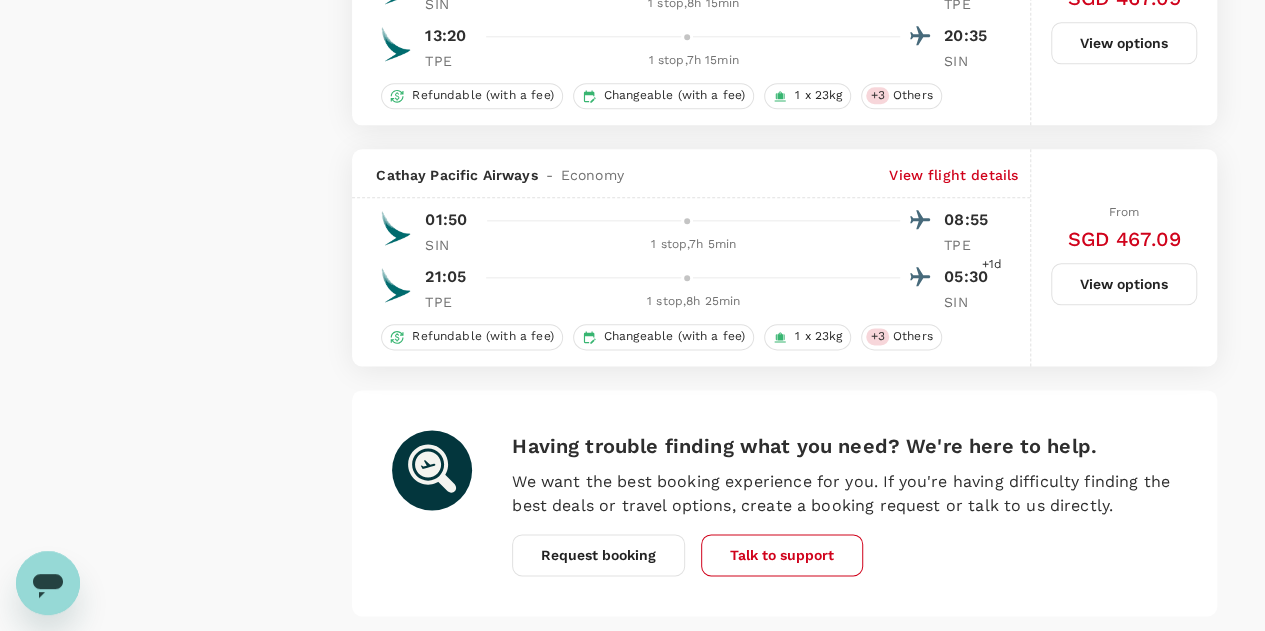 scroll, scrollTop: 5014, scrollLeft: 0, axis: vertical 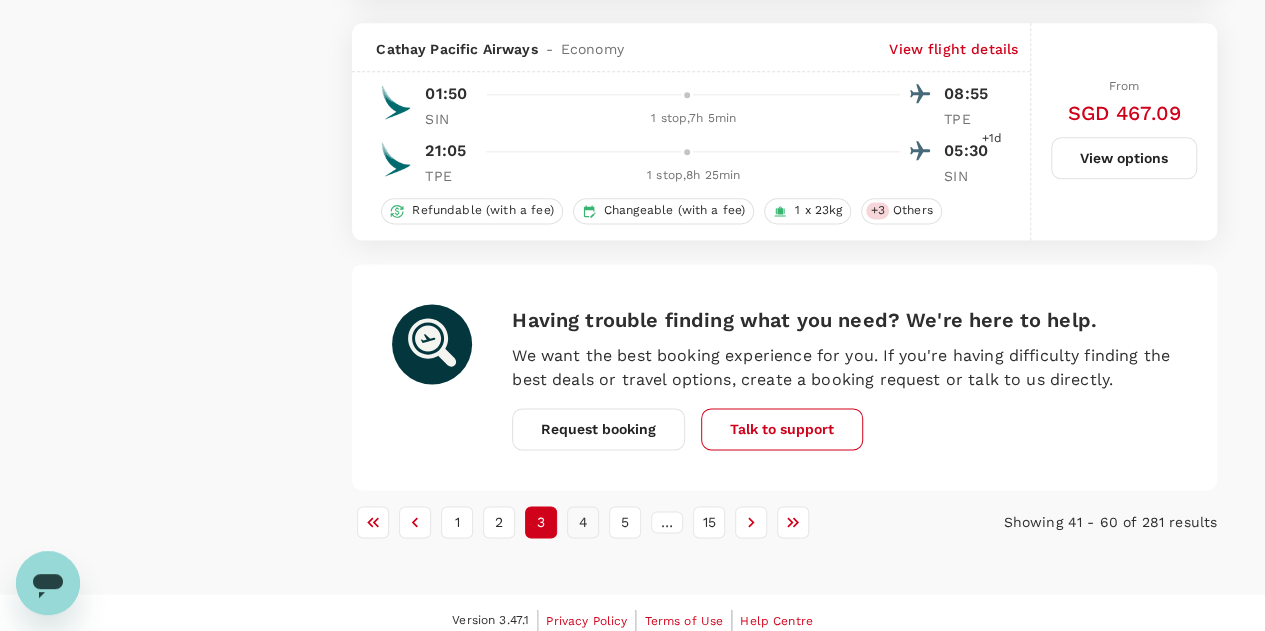 click on "4" at bounding box center [583, 522] 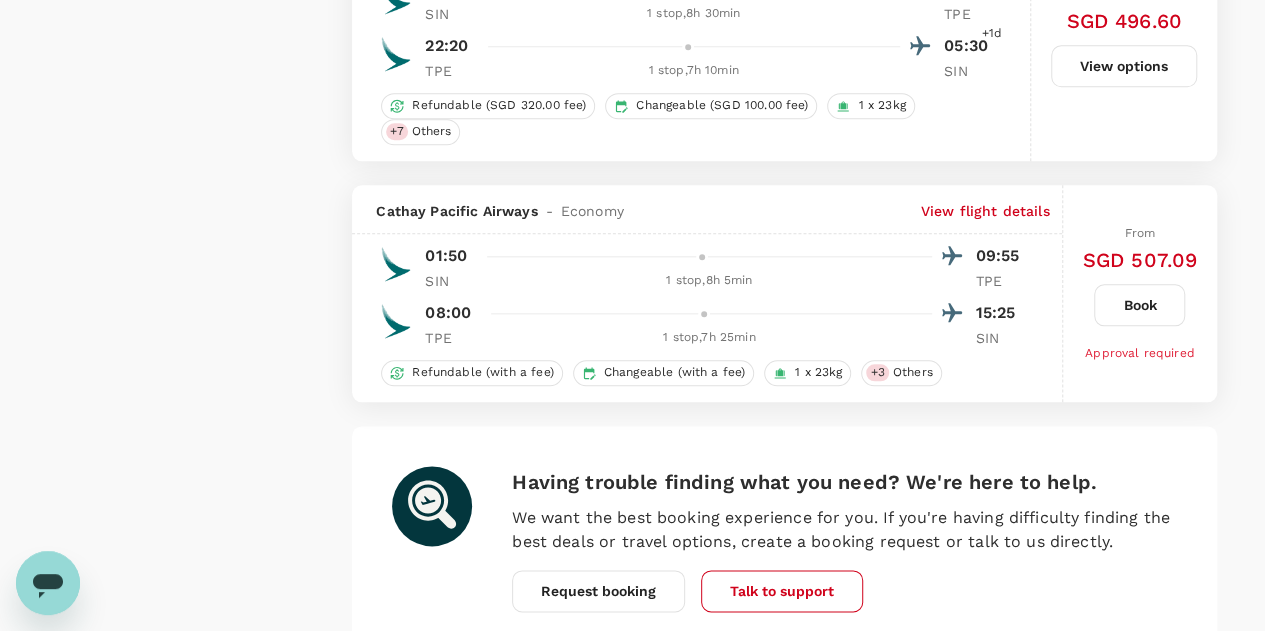 scroll, scrollTop: 4964, scrollLeft: 0, axis: vertical 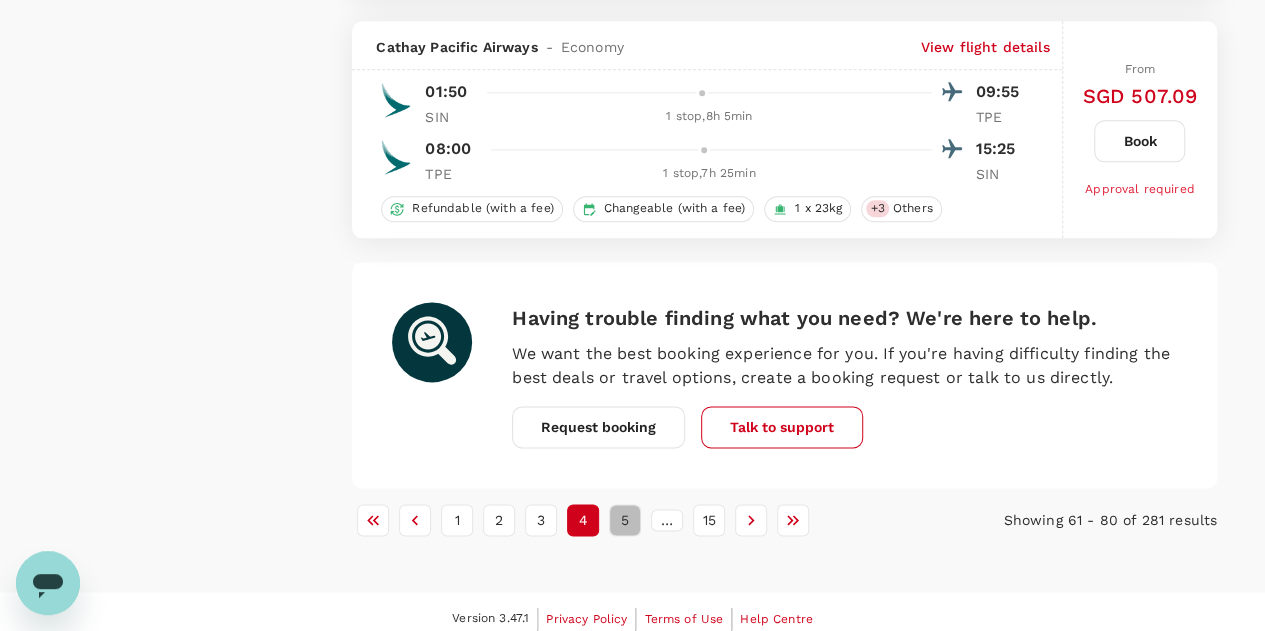 click on "5" at bounding box center (625, 520) 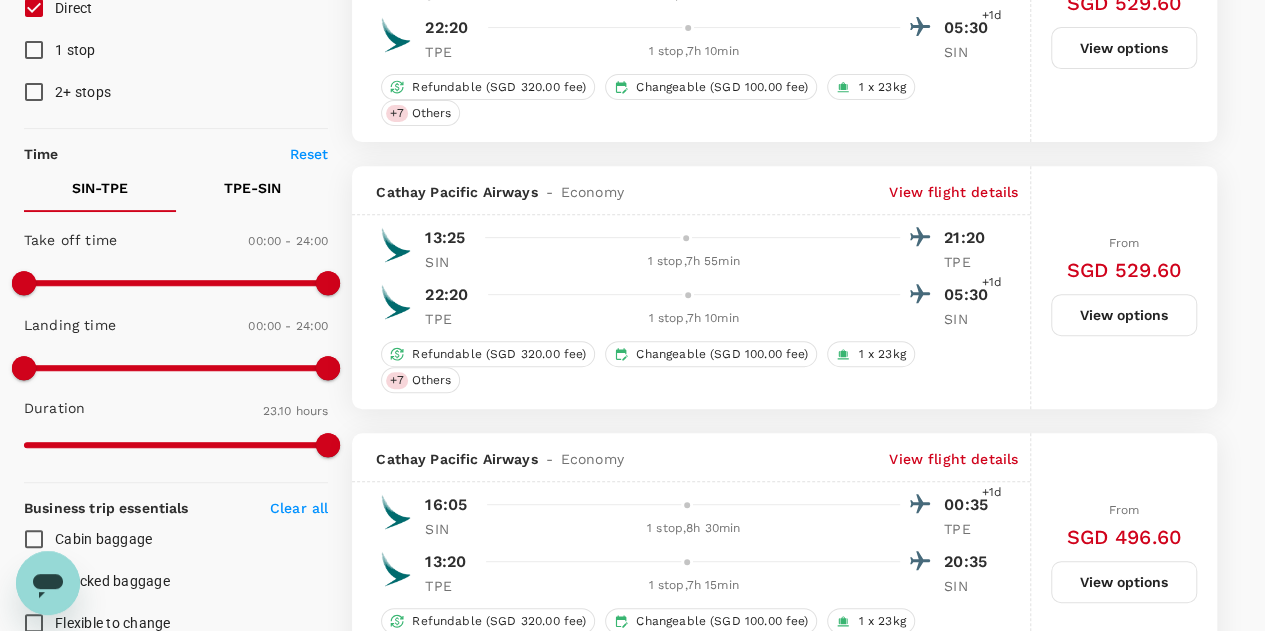 scroll, scrollTop: 0, scrollLeft: 0, axis: both 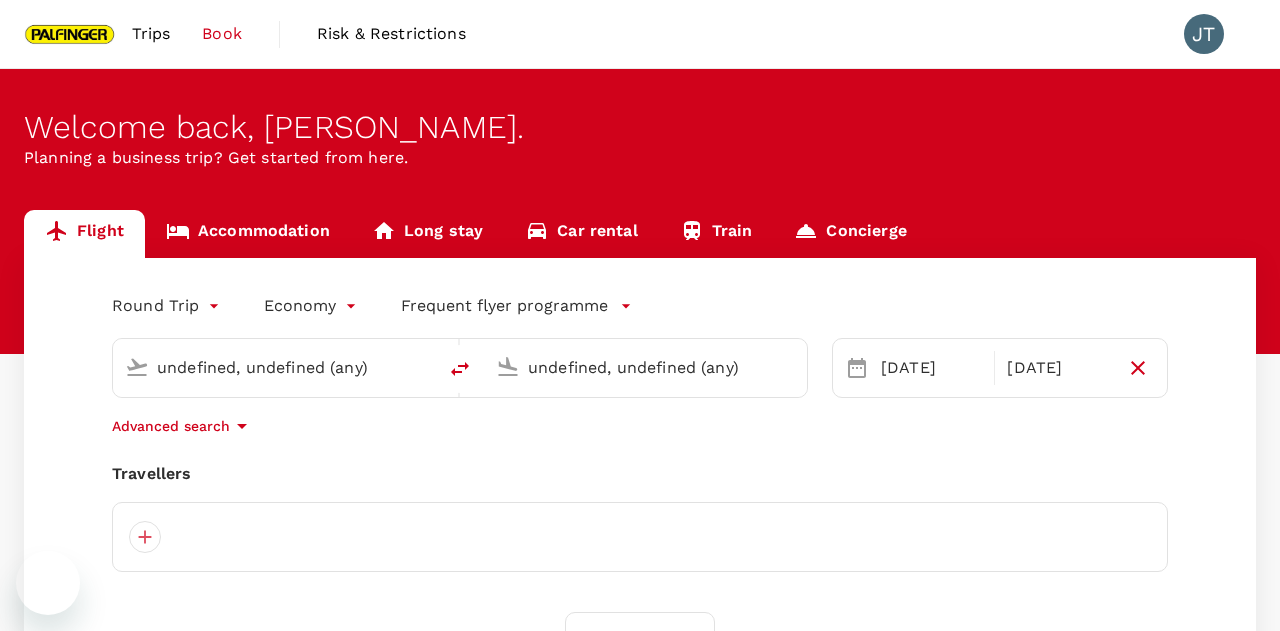 type on "Singapore Changi (SIN)" 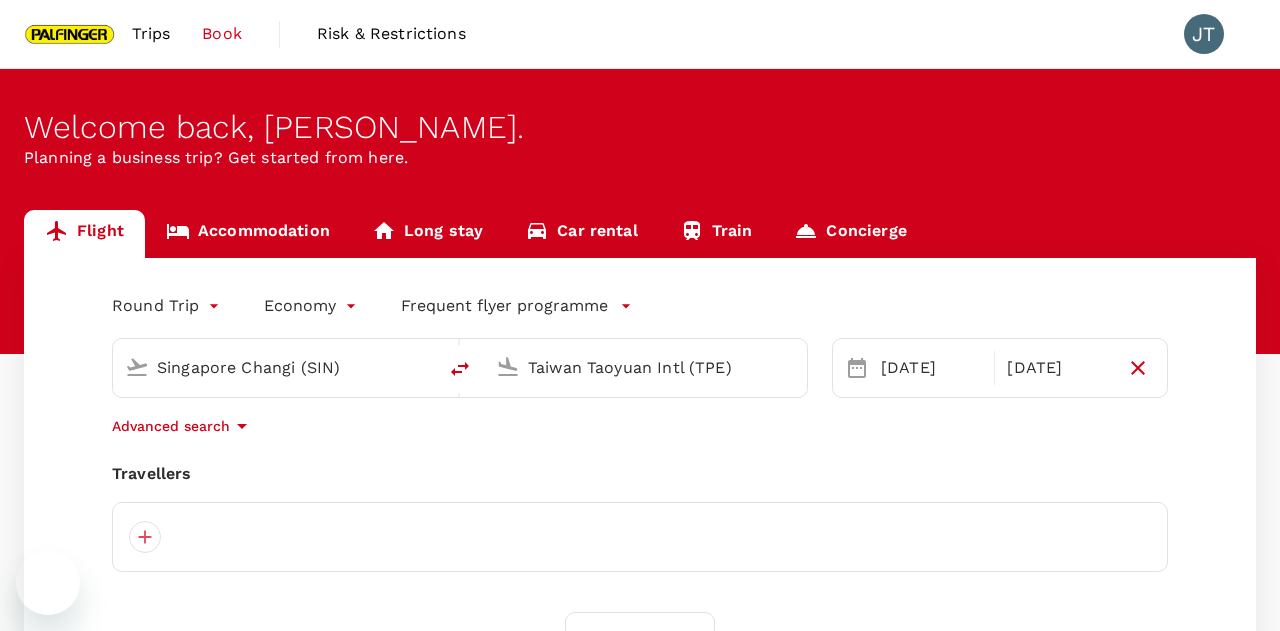 type 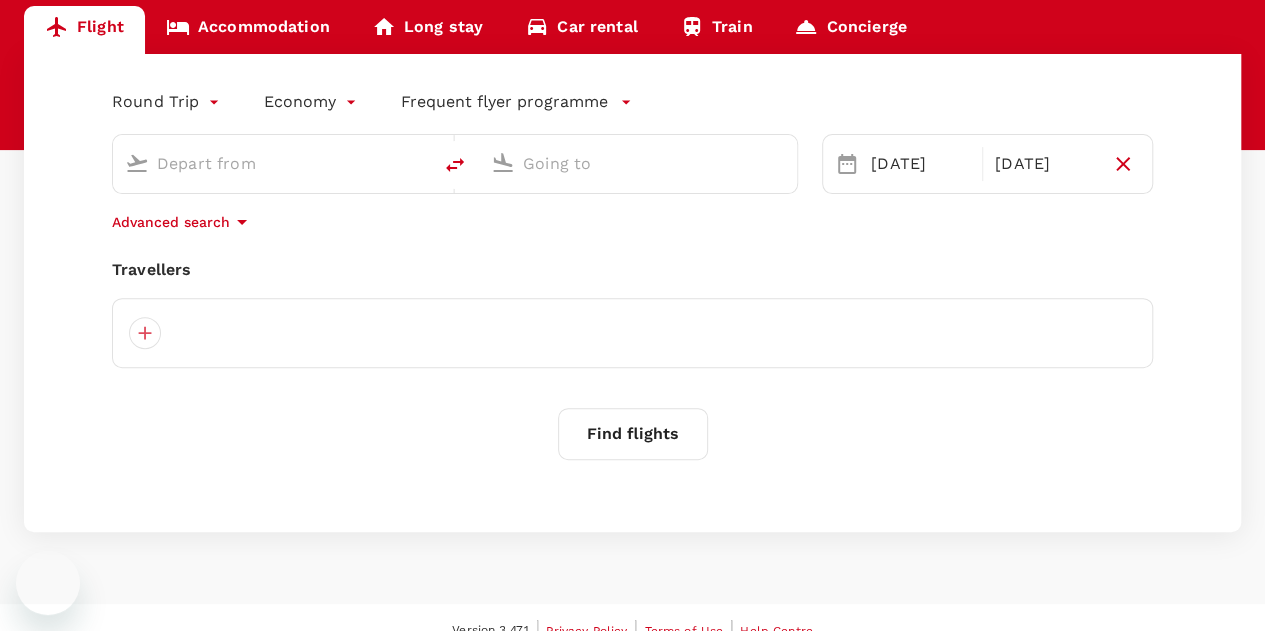 type on "Singapore Changi (SIN)" 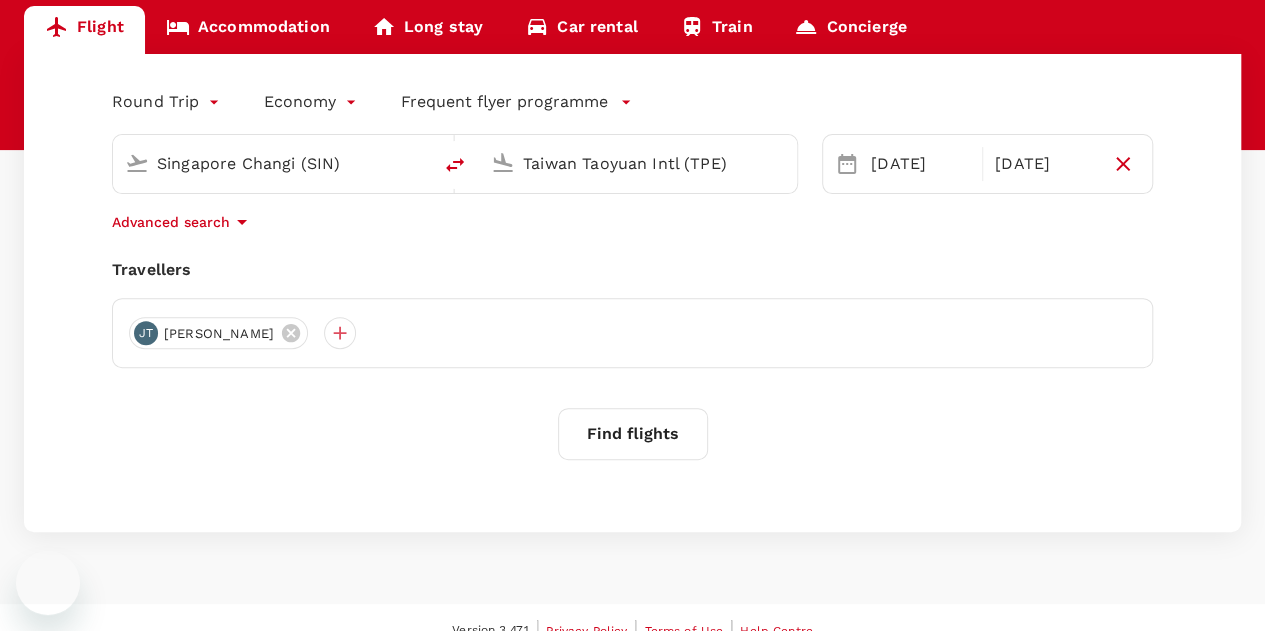 scroll, scrollTop: 204, scrollLeft: 0, axis: vertical 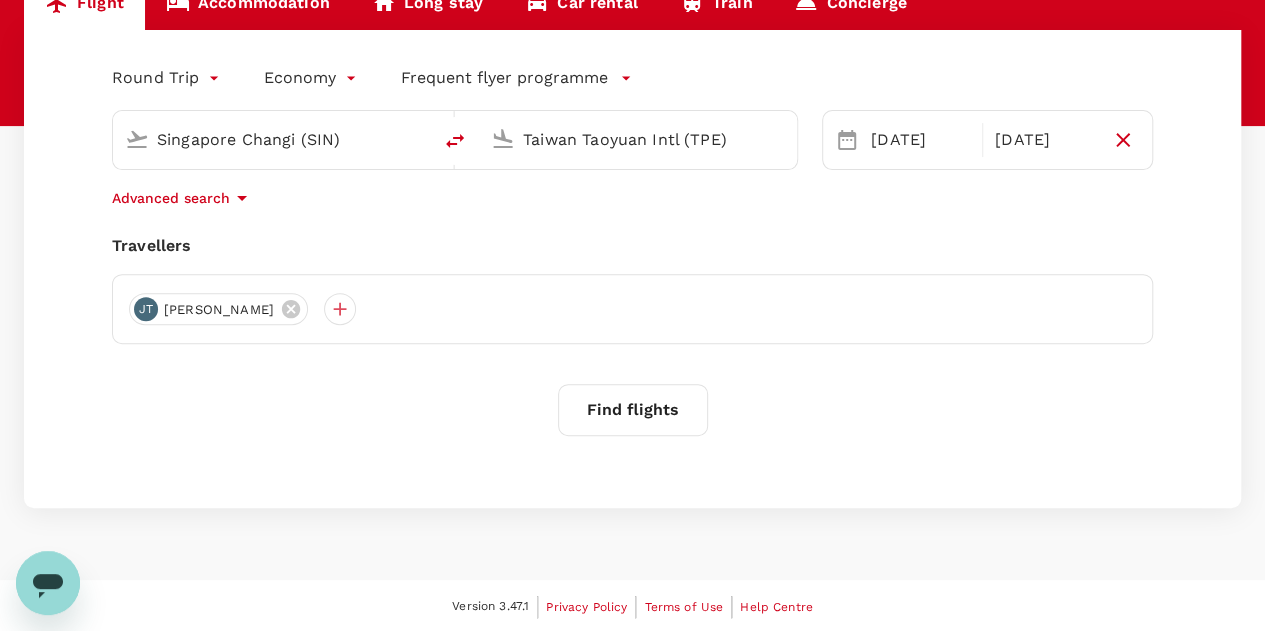 click on "Find flights" at bounding box center (633, 410) 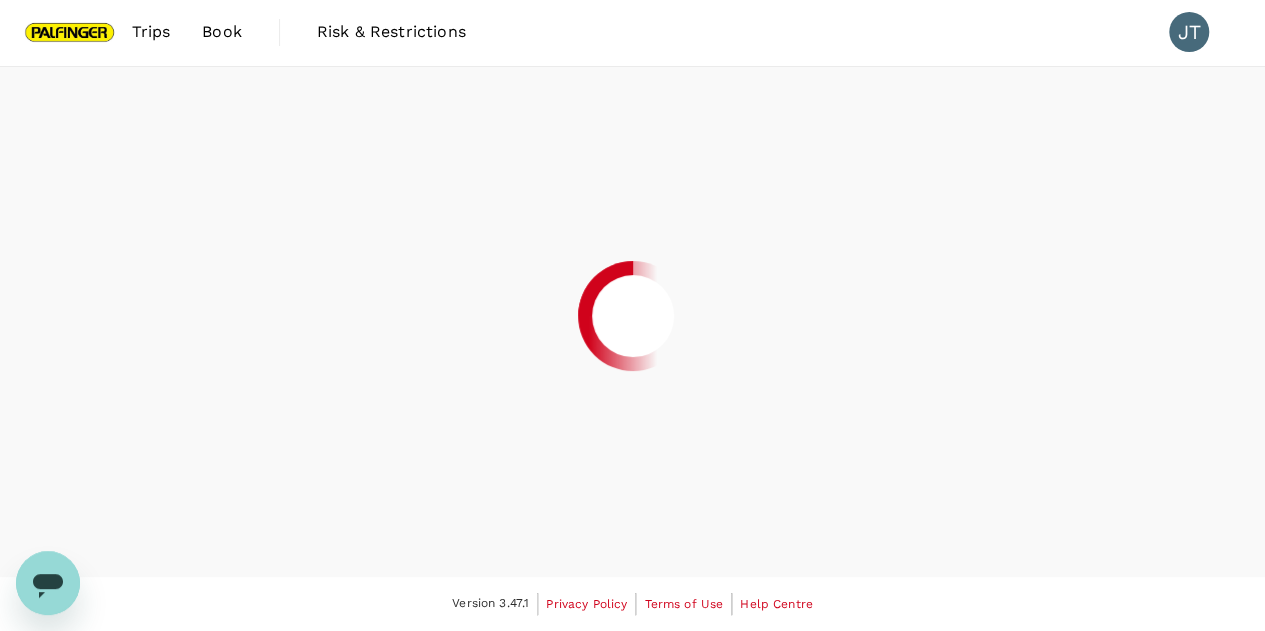 scroll, scrollTop: 0, scrollLeft: 0, axis: both 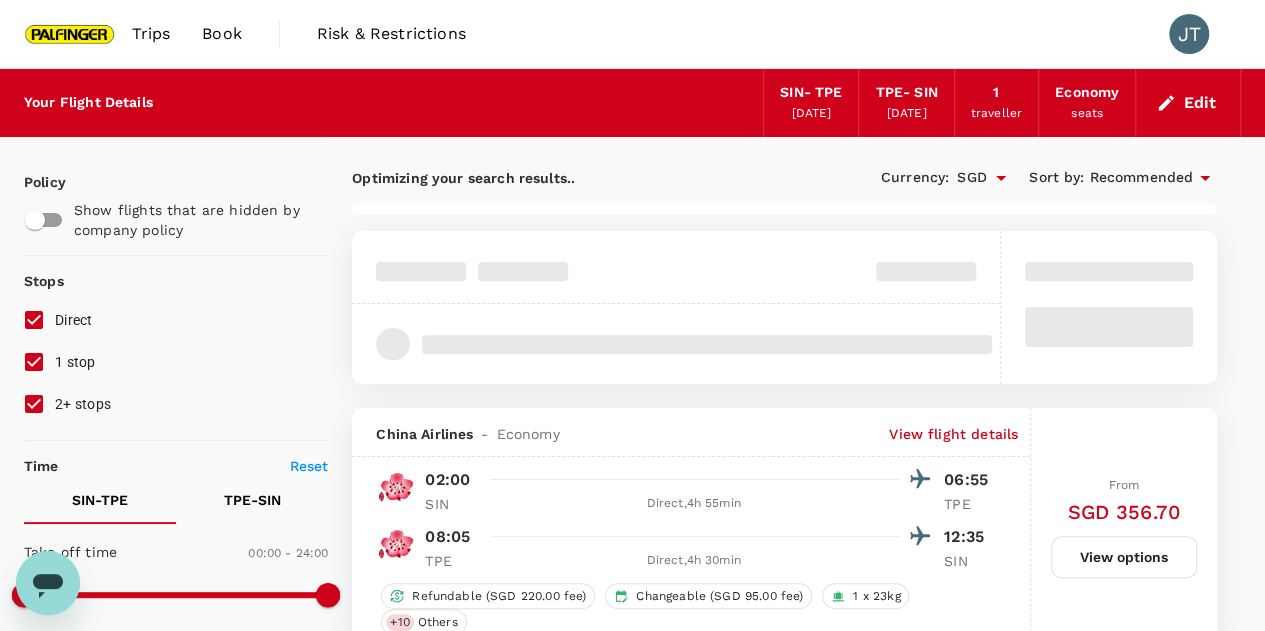 click on "[DATE]" at bounding box center [907, 114] 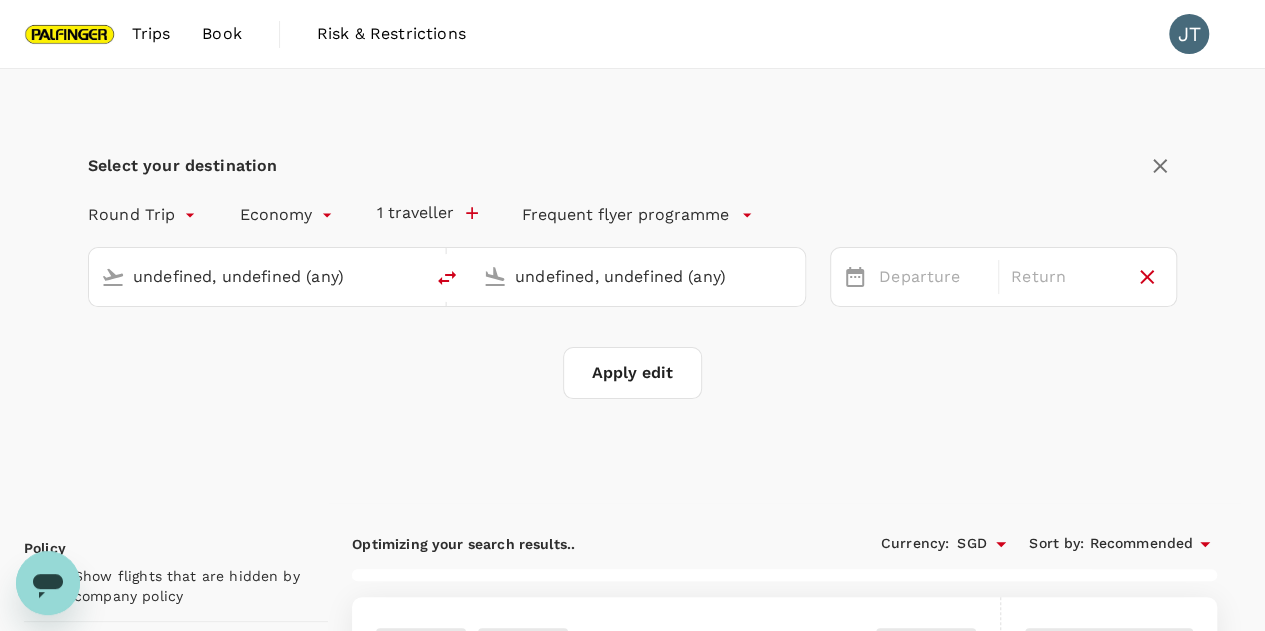 type 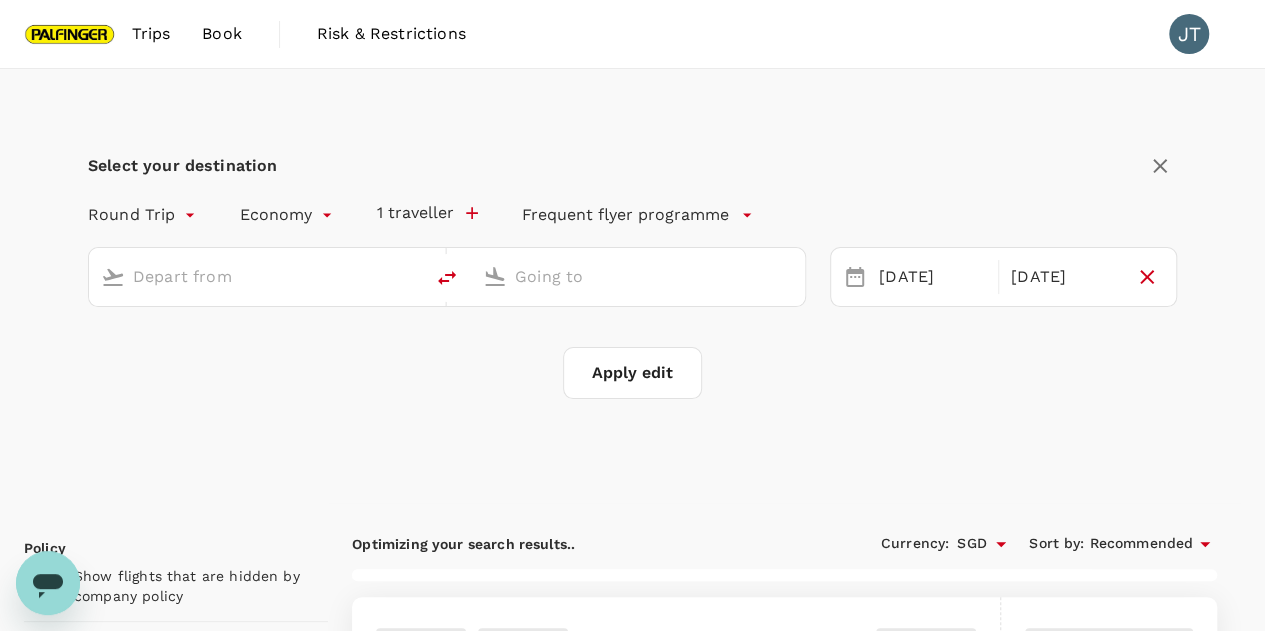 type on "Singapore Changi (SIN)" 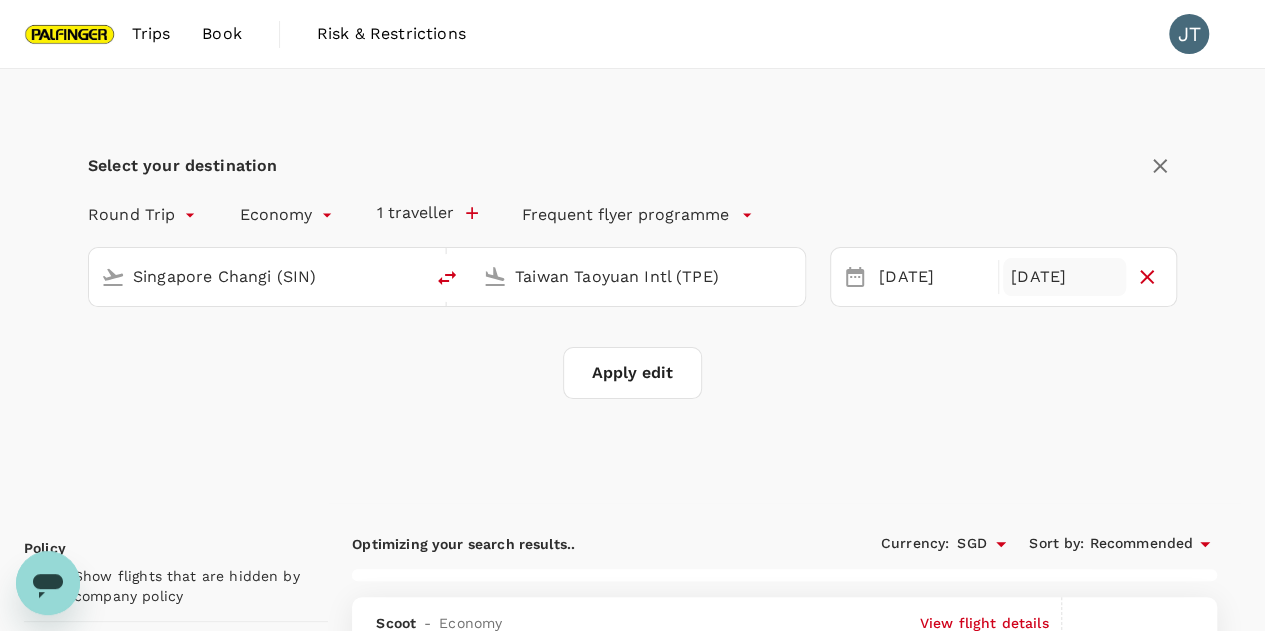 click on "[DATE]" at bounding box center (1064, 277) 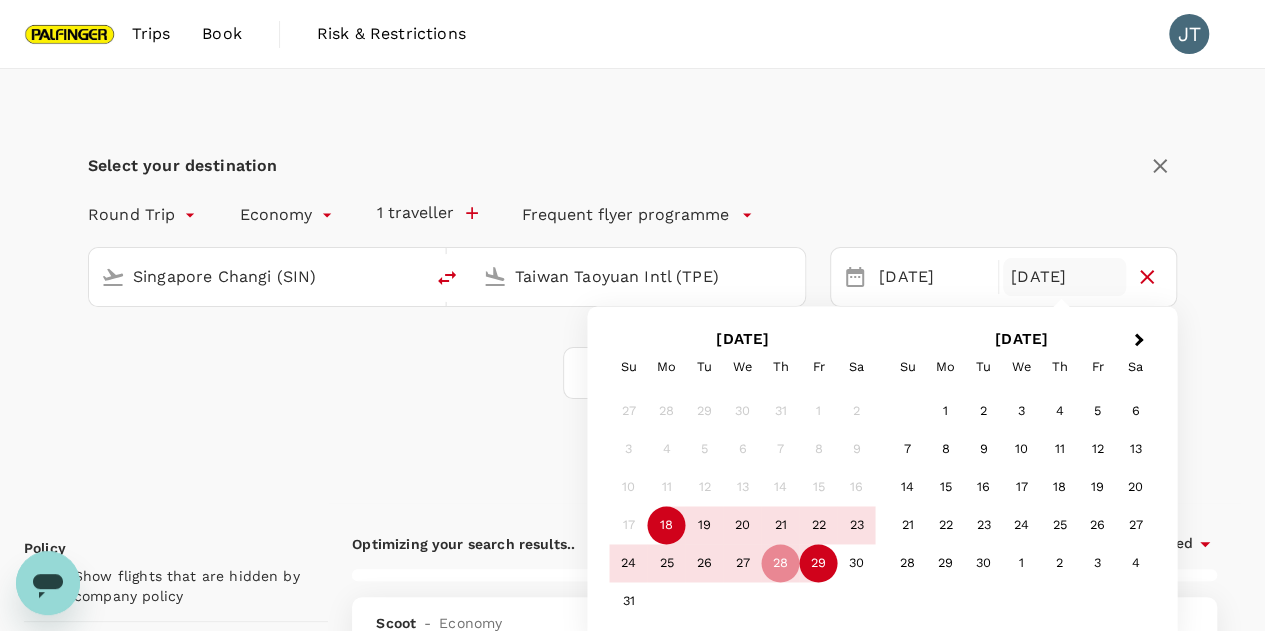 click on "29" at bounding box center (819, 564) 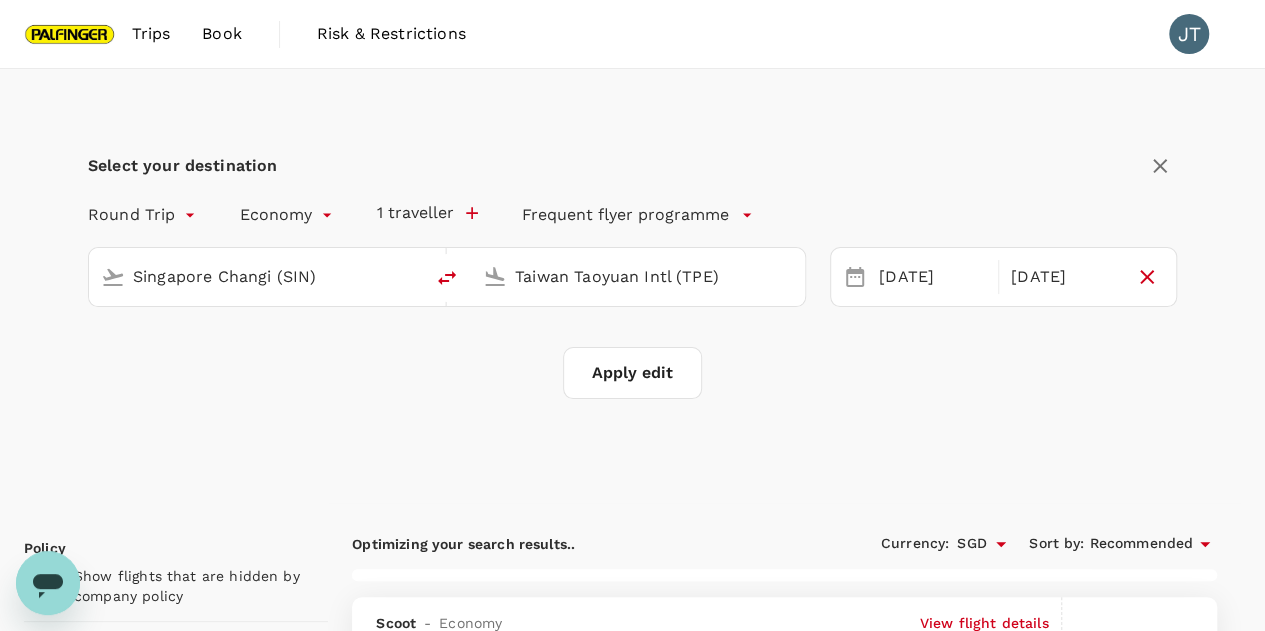 click on "Apply edit" at bounding box center (632, 373) 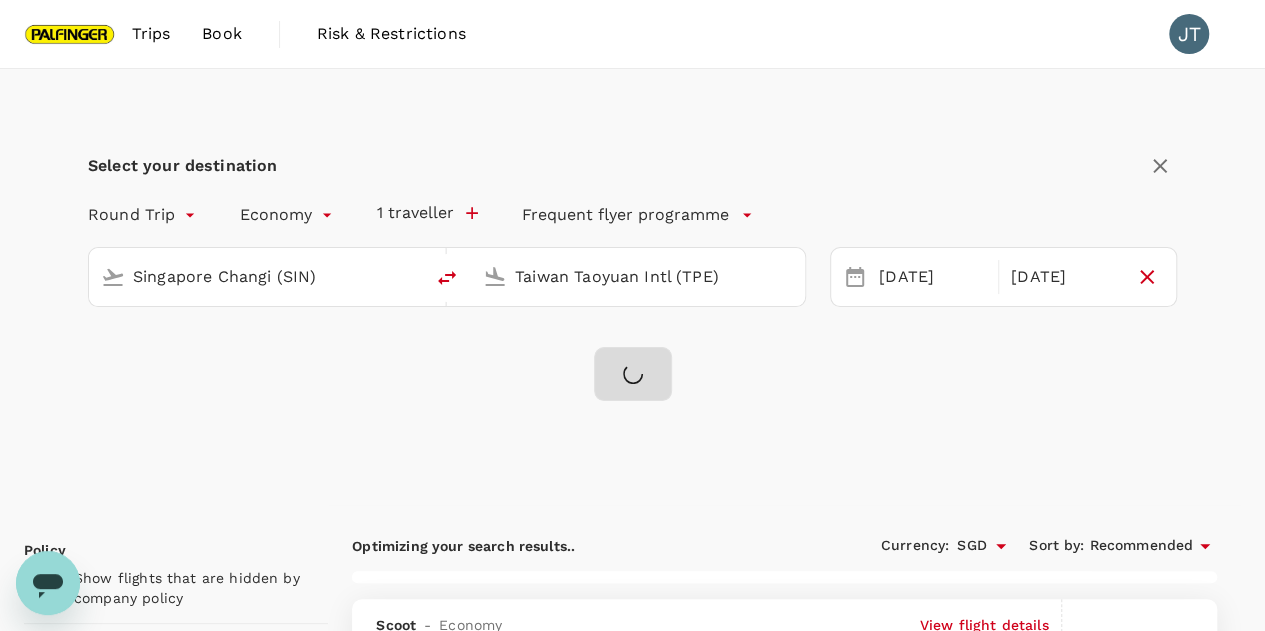 checkbox on "false" 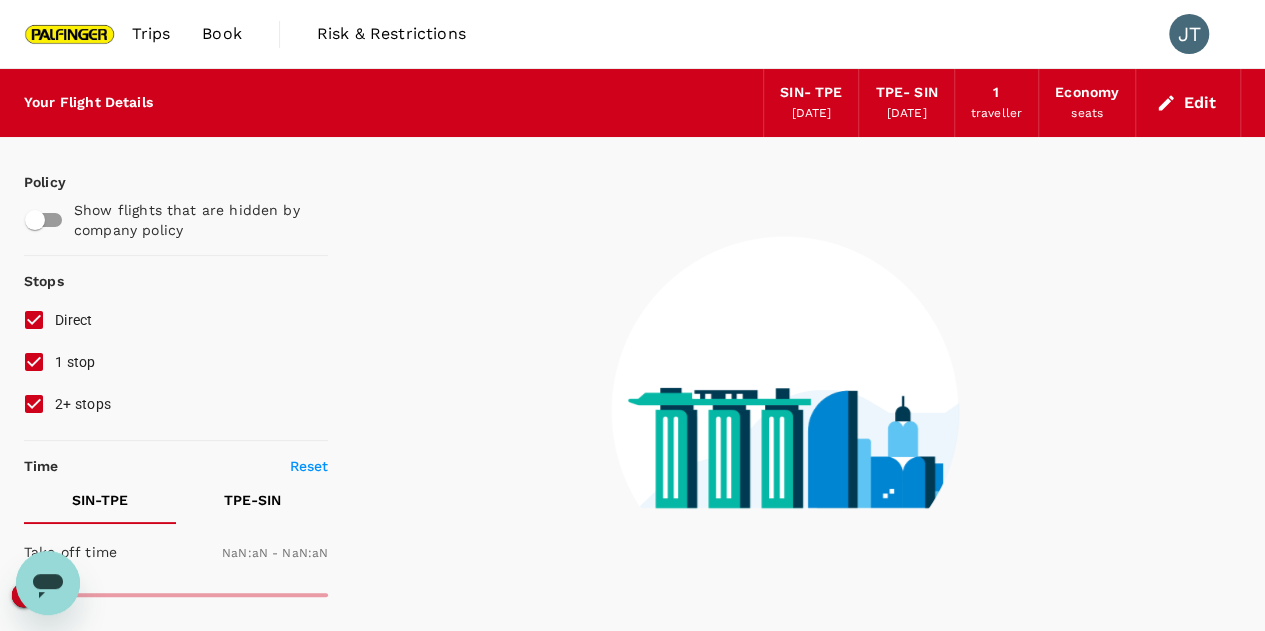 type on "1440" 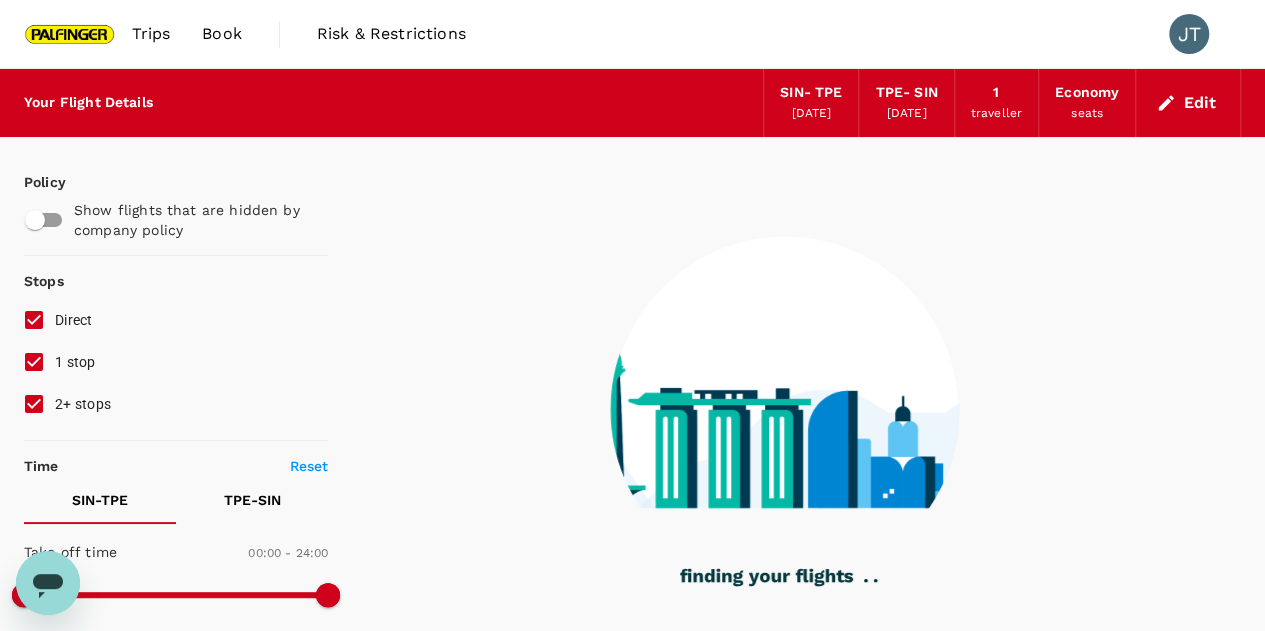 checkbox on "true" 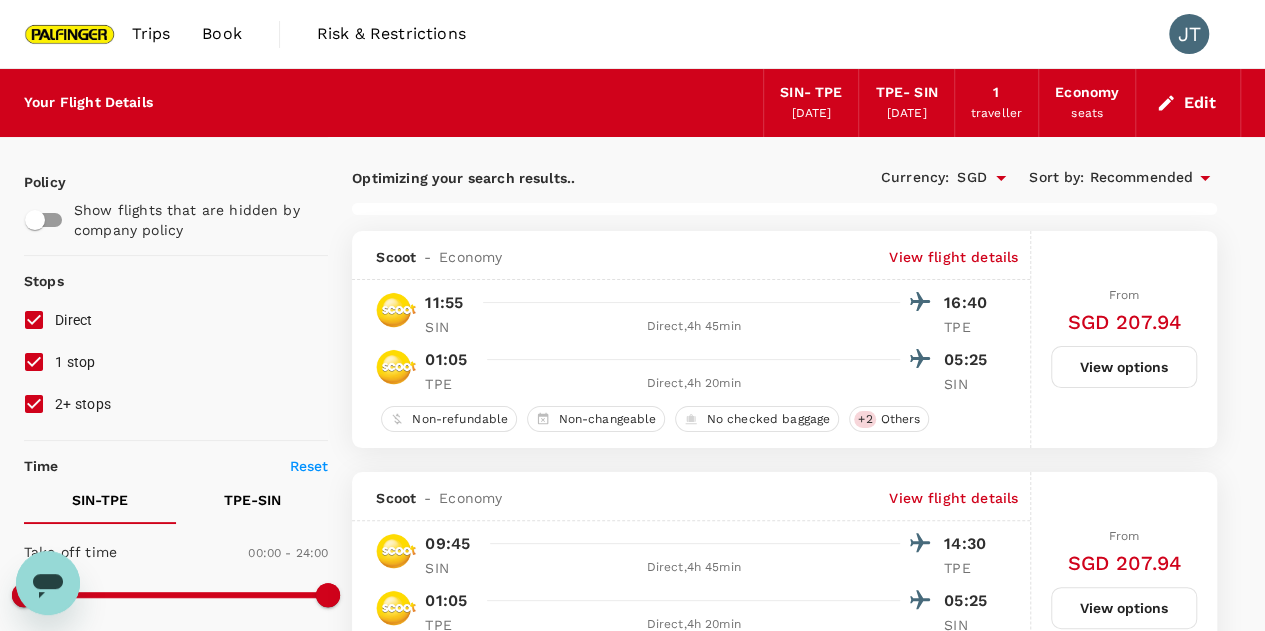 type on "1705" 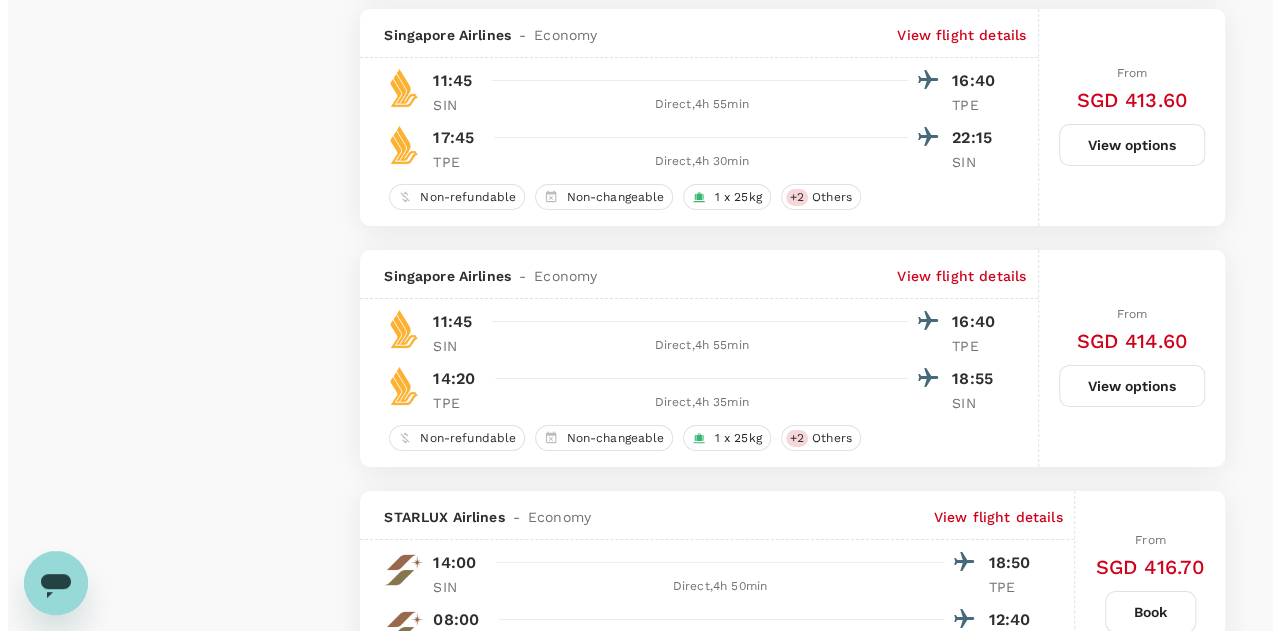 scroll, scrollTop: 3300, scrollLeft: 0, axis: vertical 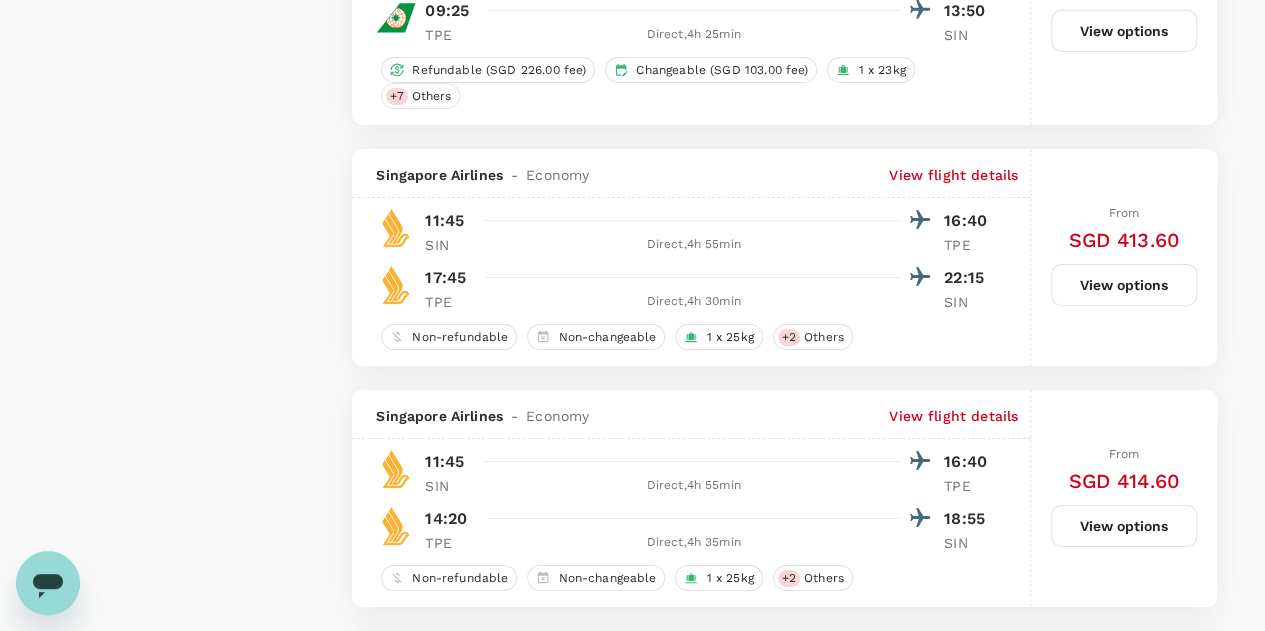 click on "View flight details" at bounding box center (953, 175) 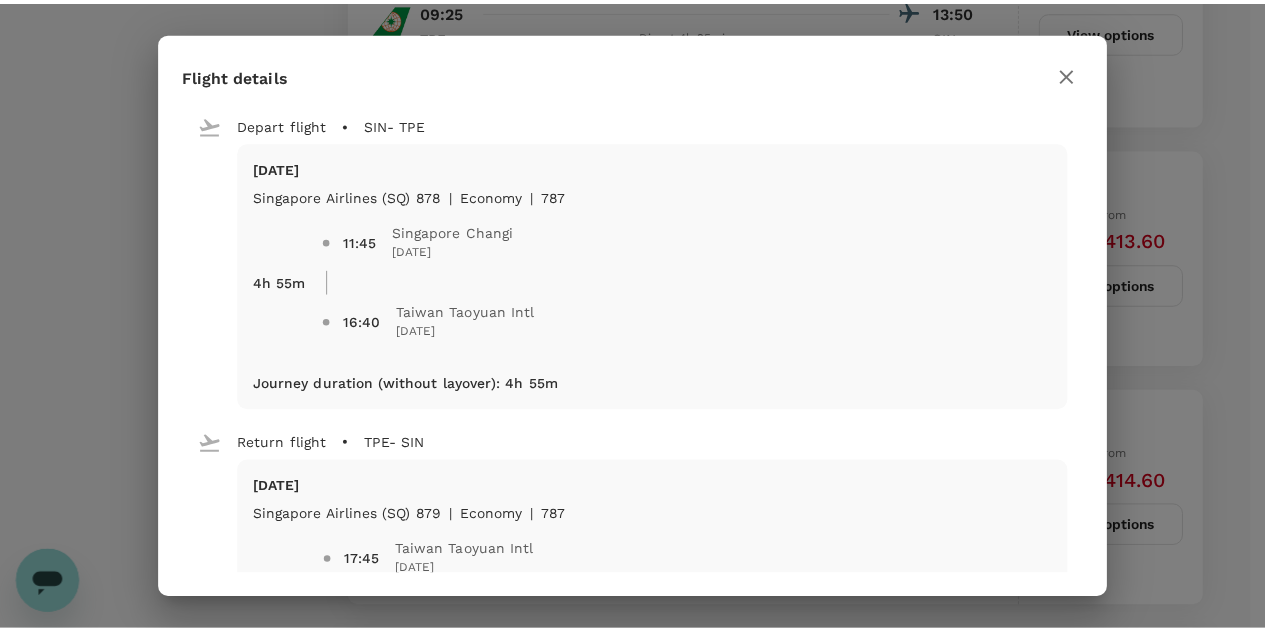 scroll, scrollTop: 170, scrollLeft: 0, axis: vertical 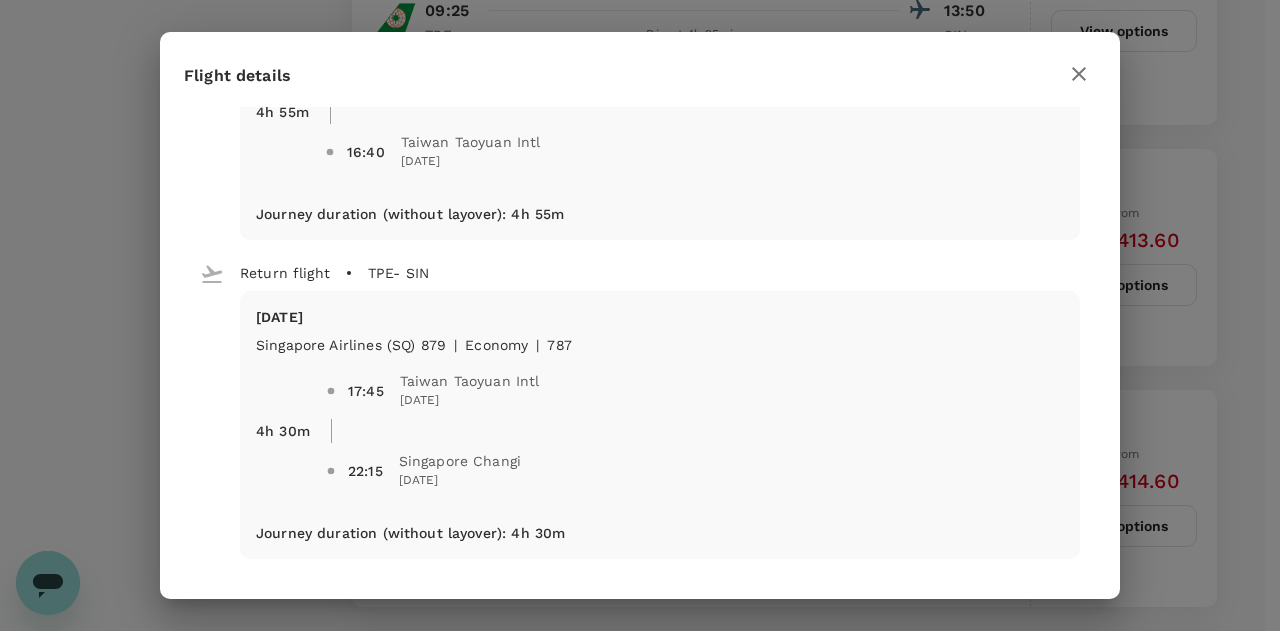 click on "Flight details Depart flight SIN  -   TPE [DATE] Singapore Airlines (SQ) 878 | economy | 787 4h 55m 11:45 [GEOGRAPHIC_DATA] [GEOGRAPHIC_DATA] [DATE] 16:40 [GEOGRAPHIC_DATA] [GEOGRAPHIC_DATA] Intl [DATE] Journey duration (without layover) : 4h 55m Return flight TPE  -   SIN [DATE] Singapore Airlines (SQ) 879 | economy | 787 4h 30m 17:45 [GEOGRAPHIC_DATA] [GEOGRAPHIC_DATA] Intl [DATE] 22:15 [GEOGRAPHIC_DATA] Changi [DATE] Journey duration (without layover) : 4h 30m" at bounding box center (640, 315) 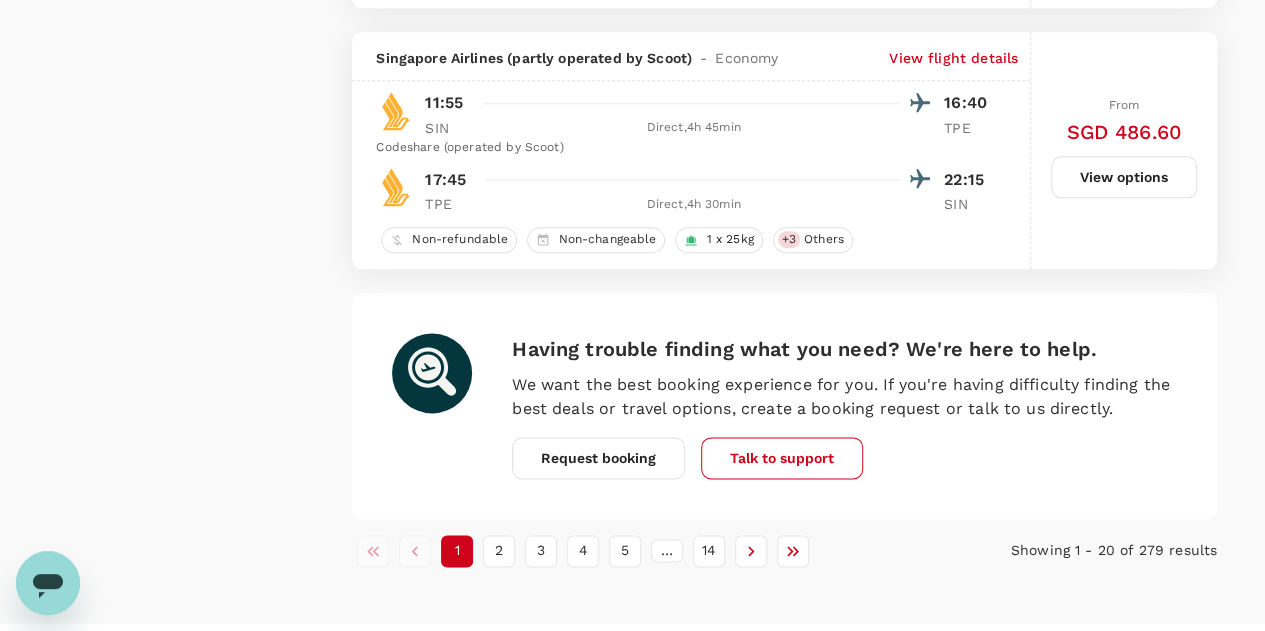 scroll, scrollTop: 4916, scrollLeft: 0, axis: vertical 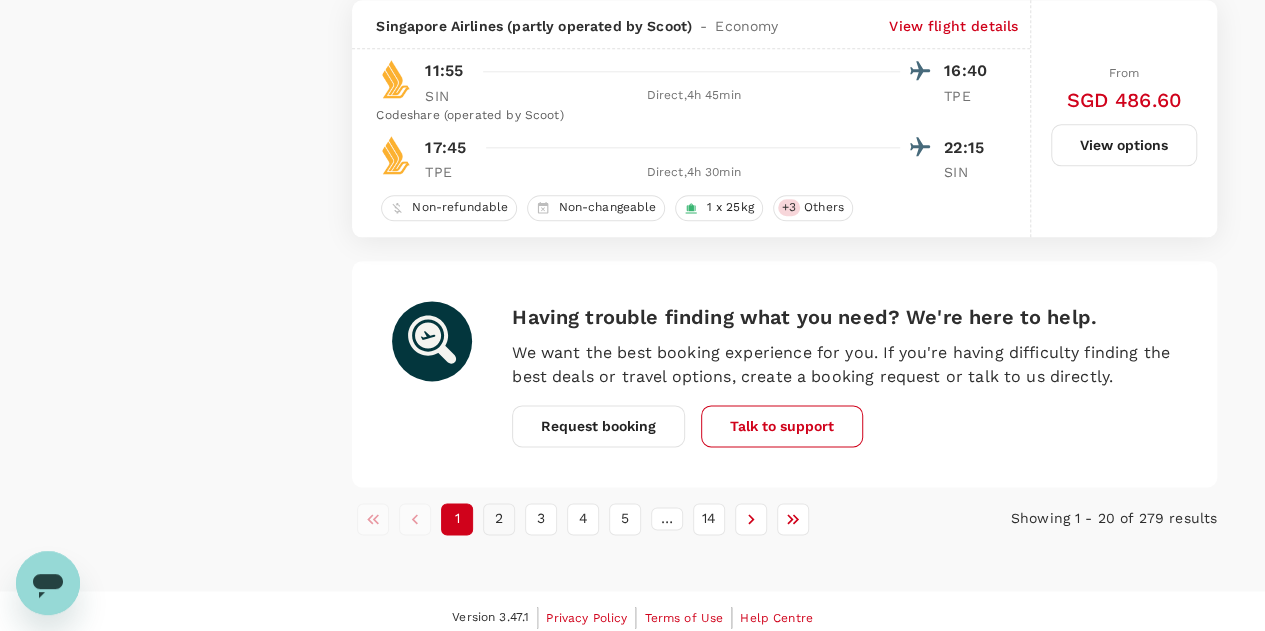 click on "2" at bounding box center [499, 519] 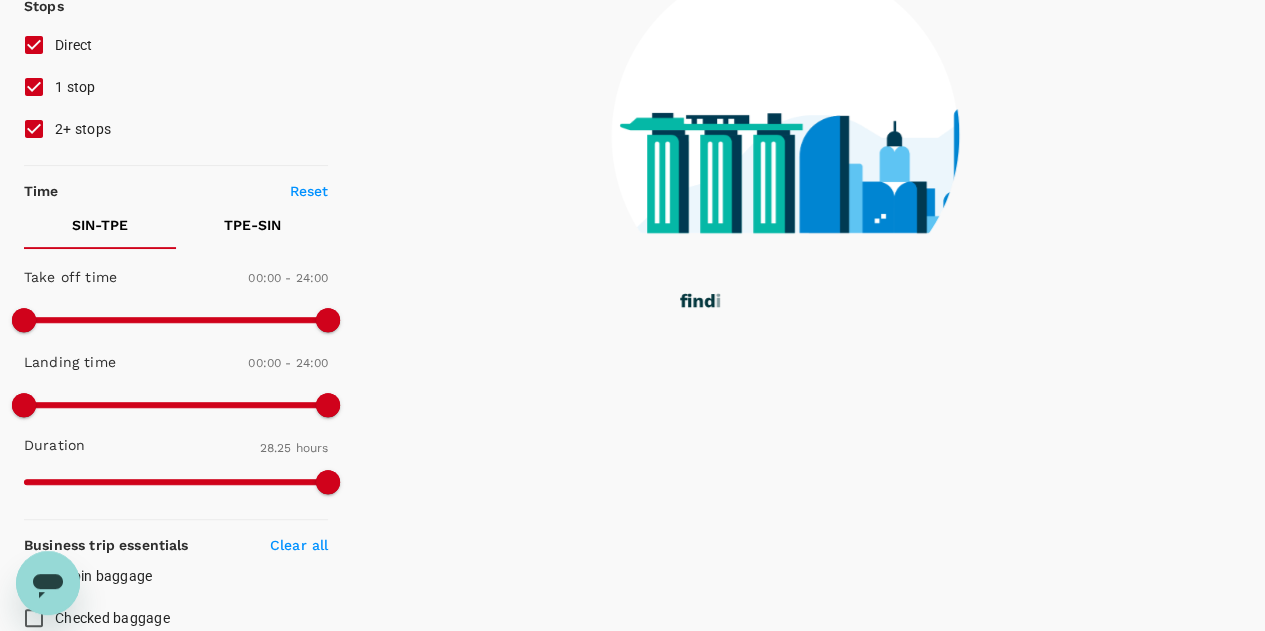 scroll, scrollTop: 0, scrollLeft: 0, axis: both 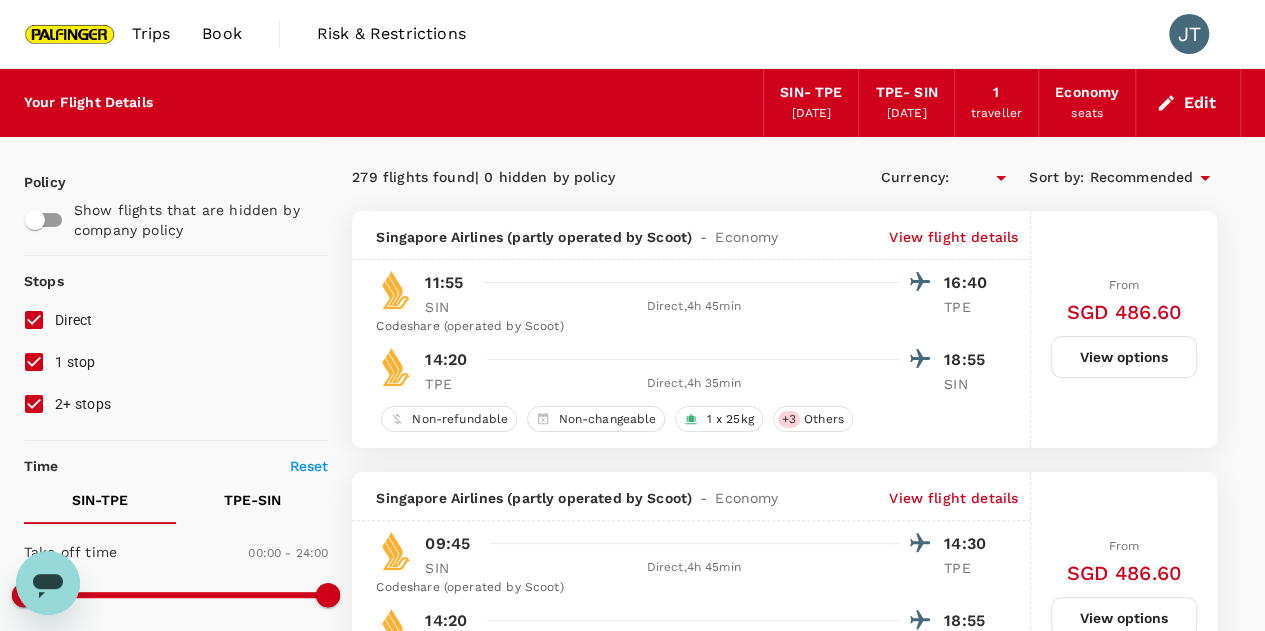 type on "SGD" 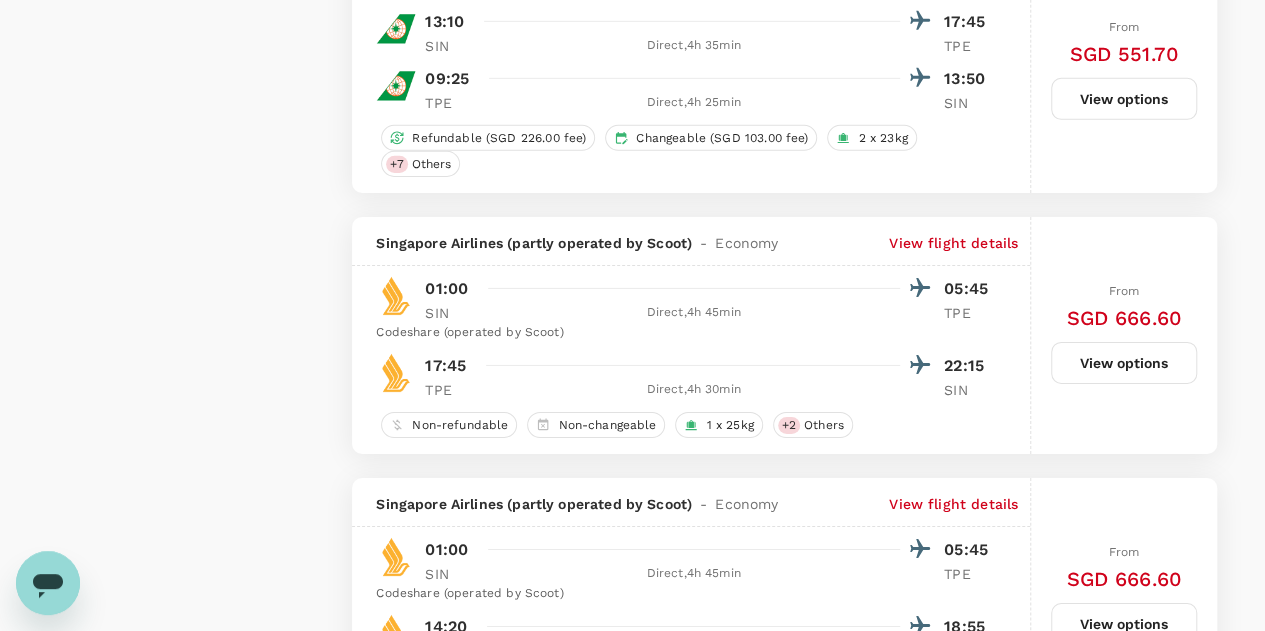 scroll, scrollTop: 3300, scrollLeft: 0, axis: vertical 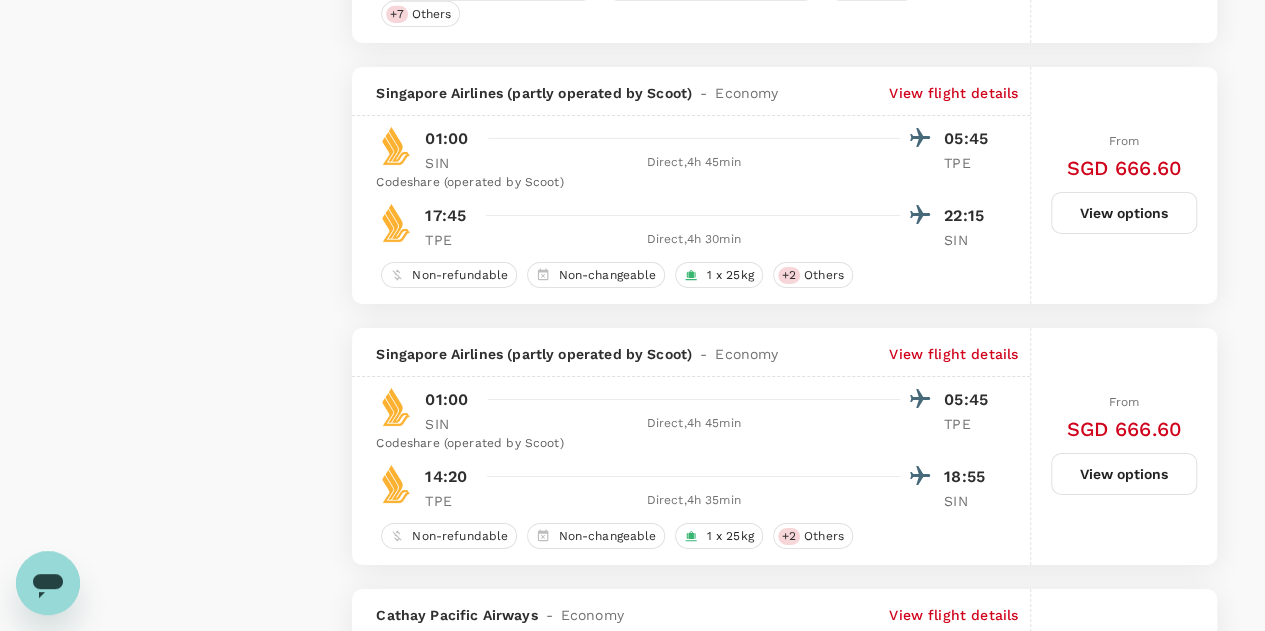 click on "View flight details" at bounding box center (953, 93) 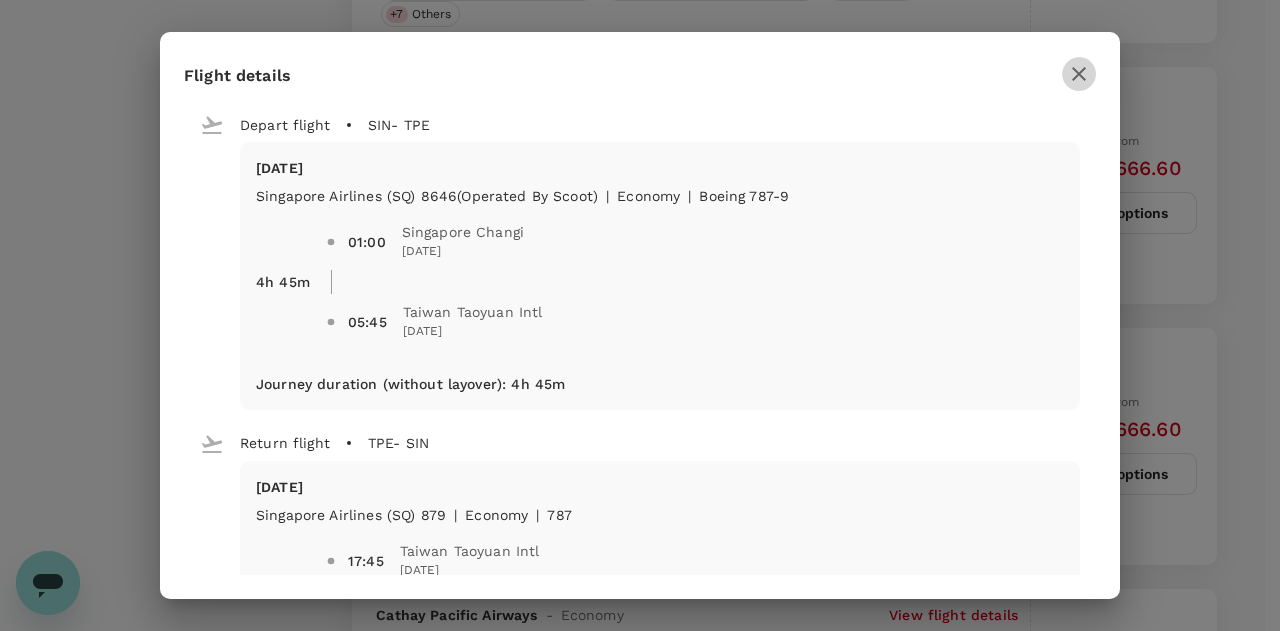 click 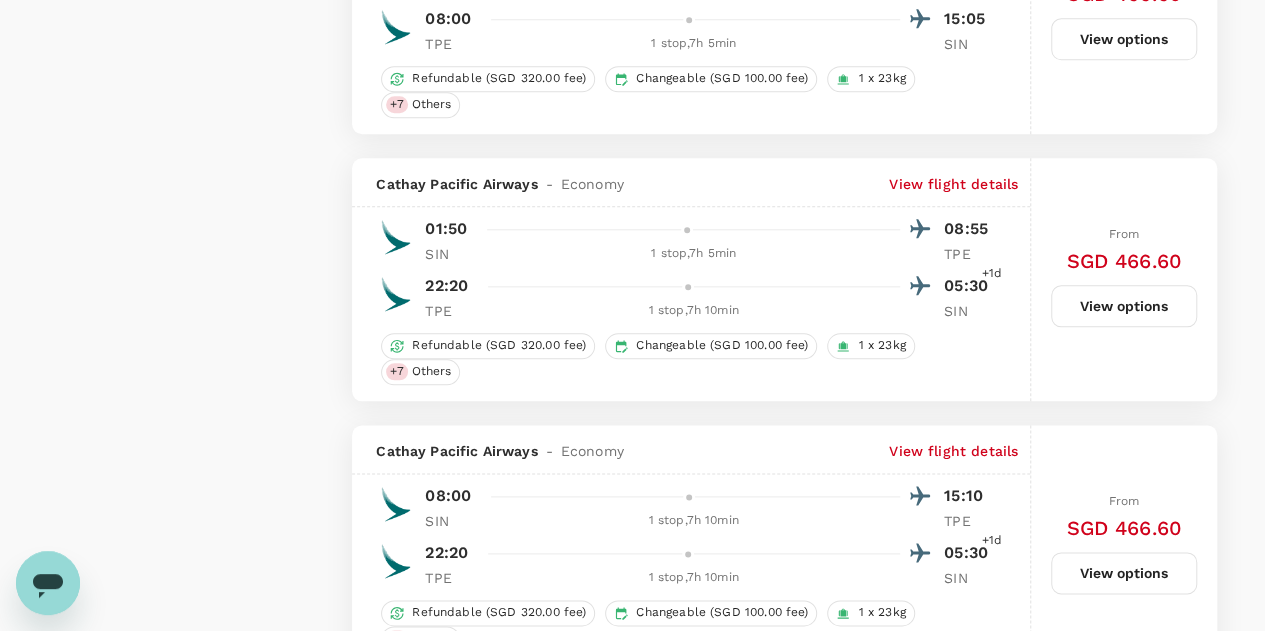 scroll, scrollTop: 5228, scrollLeft: 0, axis: vertical 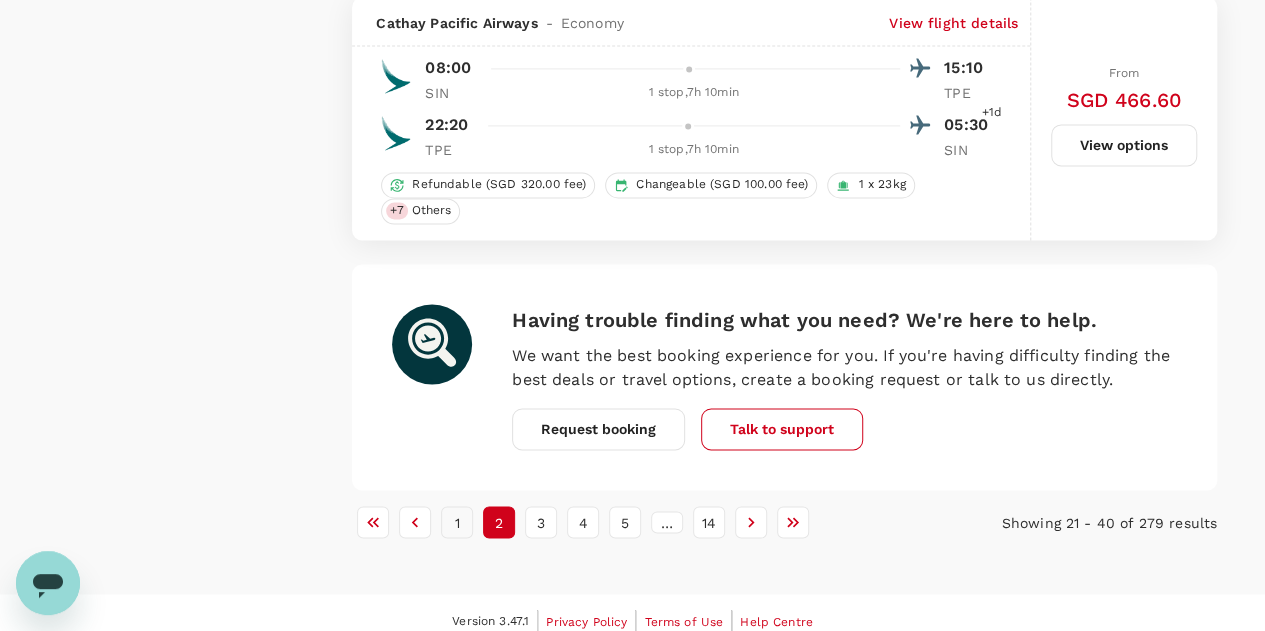 click on "1" at bounding box center [457, 522] 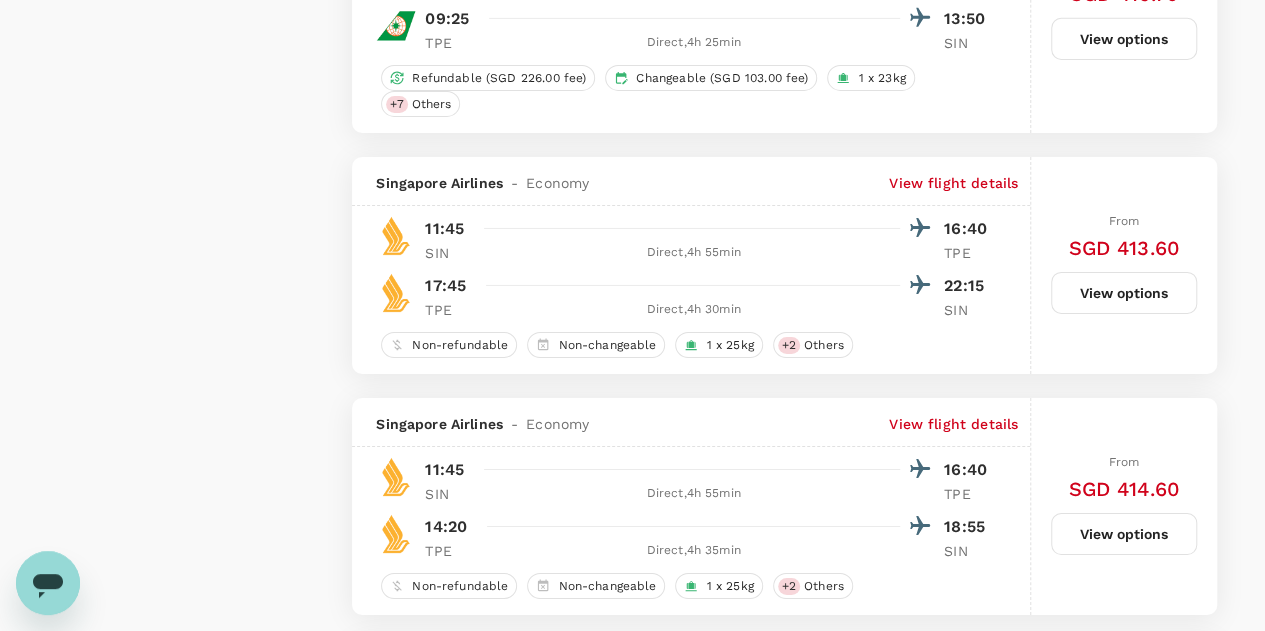 scroll, scrollTop: 3400, scrollLeft: 0, axis: vertical 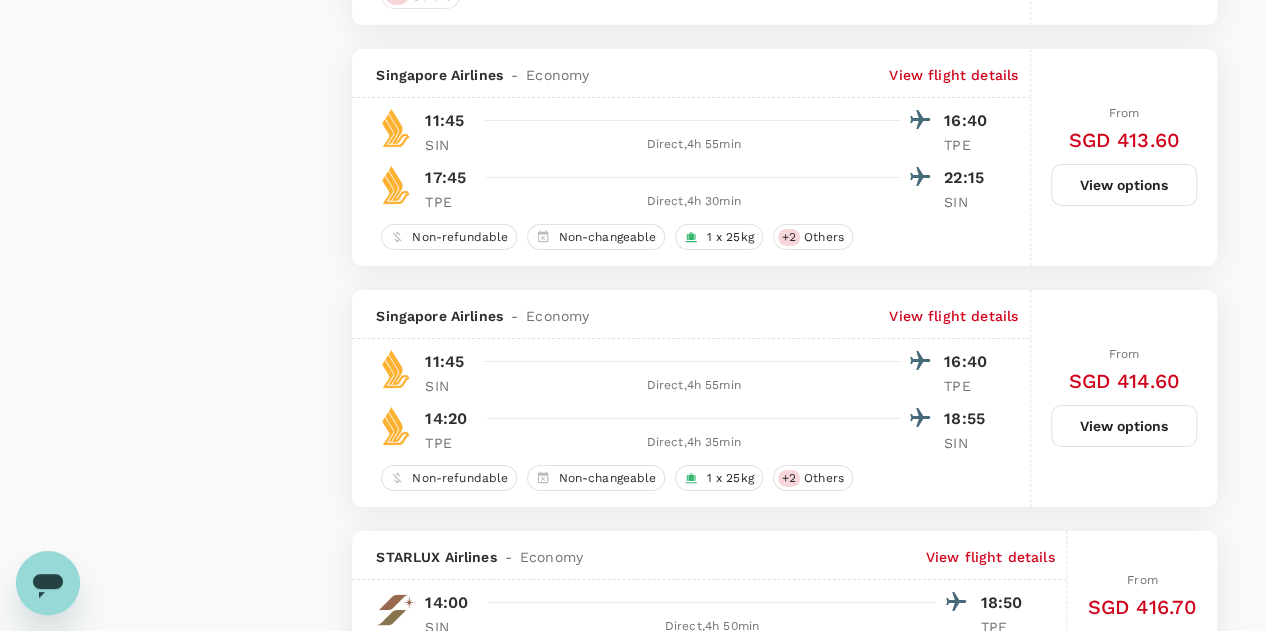 drag, startPoint x: 1058, startPoint y: 254, endPoint x: 1141, endPoint y: 162, distance: 123.90723 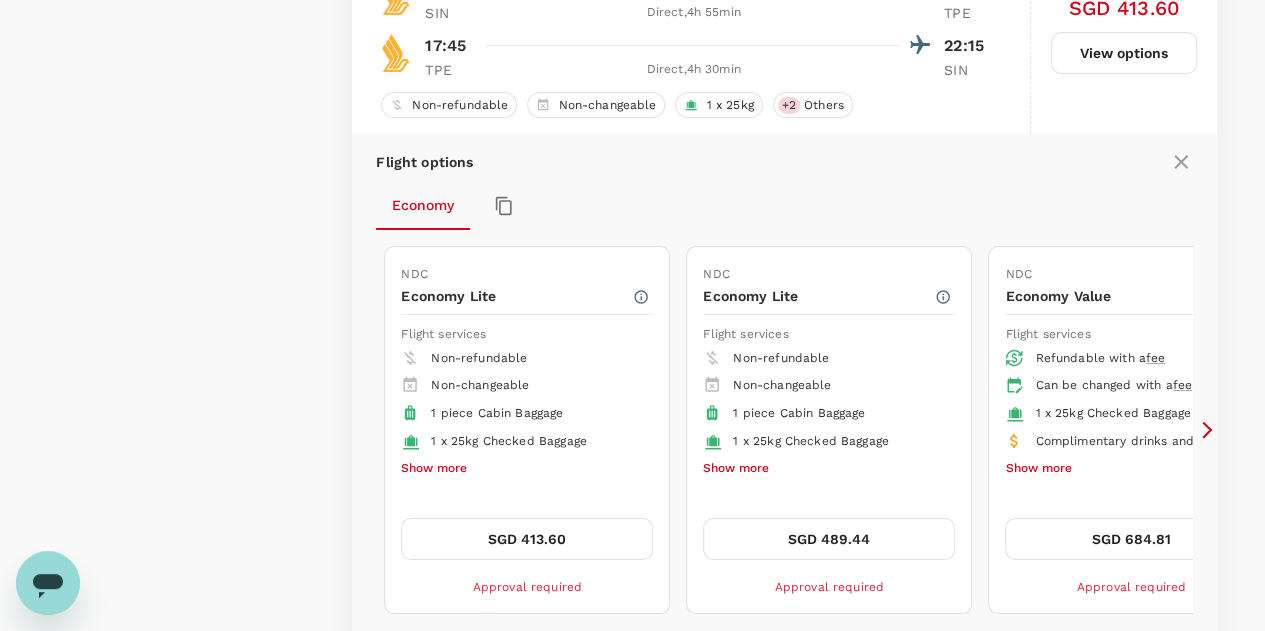 scroll, scrollTop: 3741, scrollLeft: 0, axis: vertical 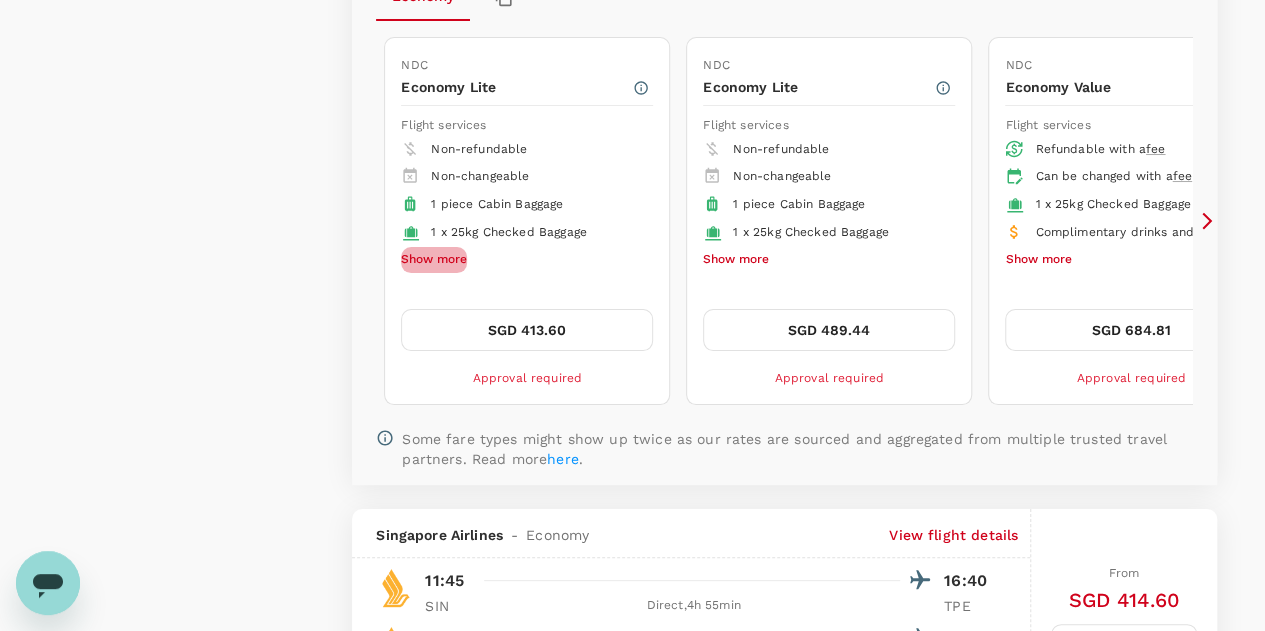 click on "Show more" at bounding box center [434, 260] 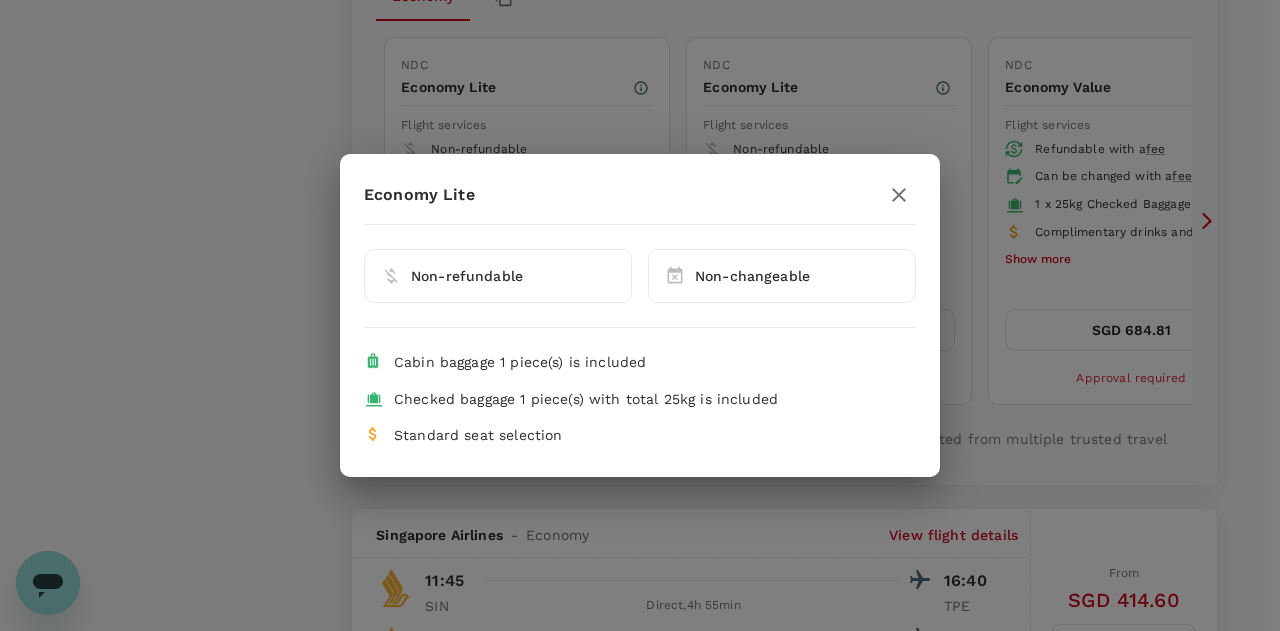 click 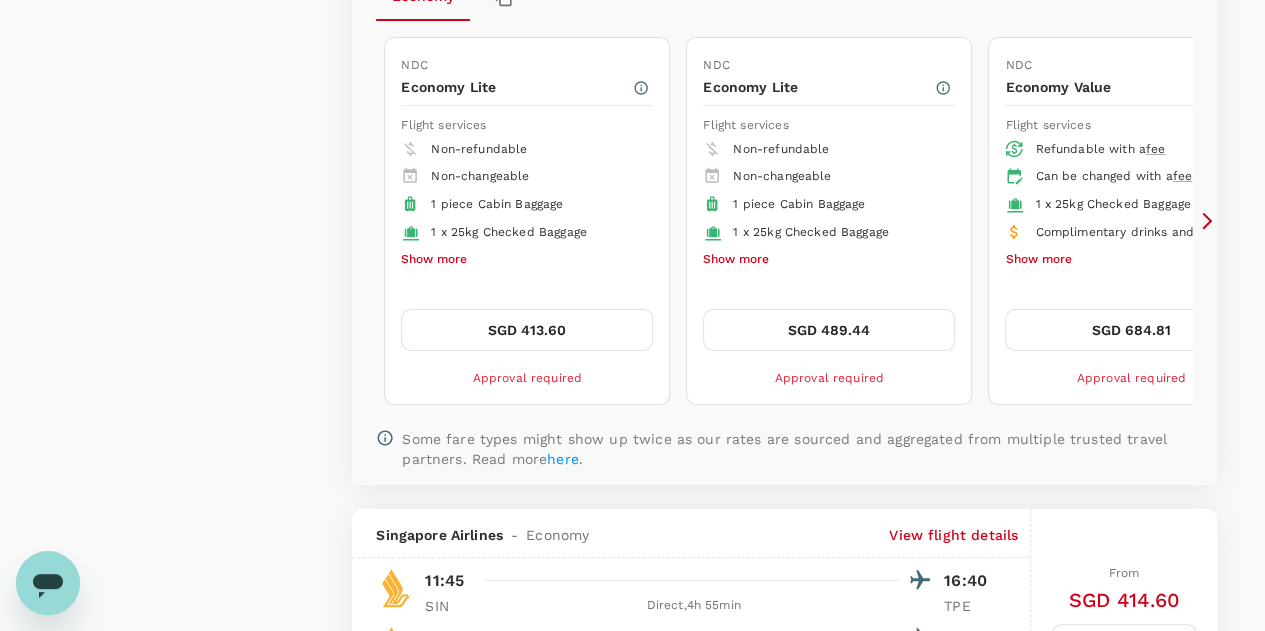click on "Show more" at bounding box center (736, 260) 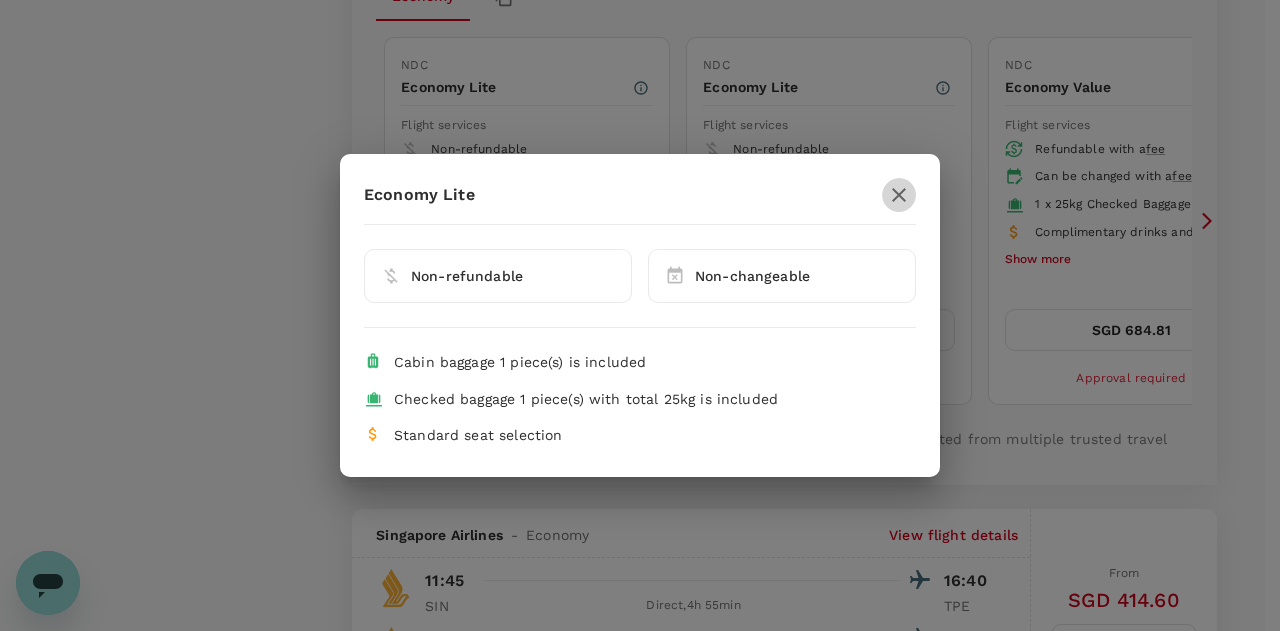 click 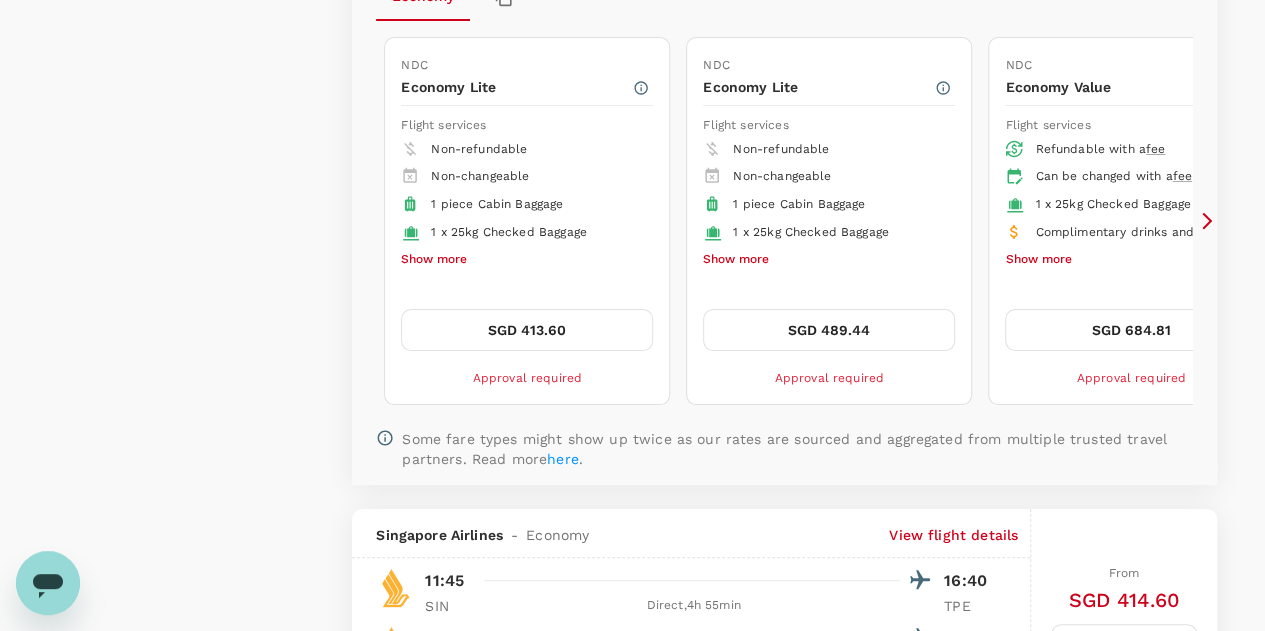 click on "SGD 413.60" at bounding box center (527, 330) 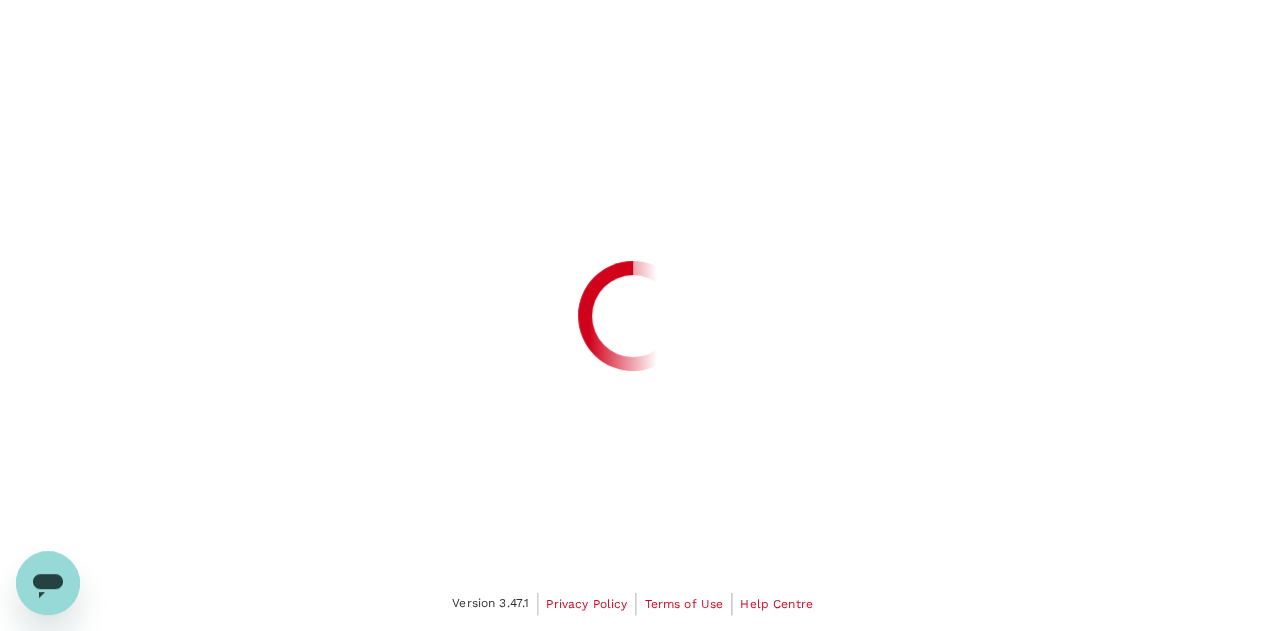 scroll, scrollTop: 0, scrollLeft: 0, axis: both 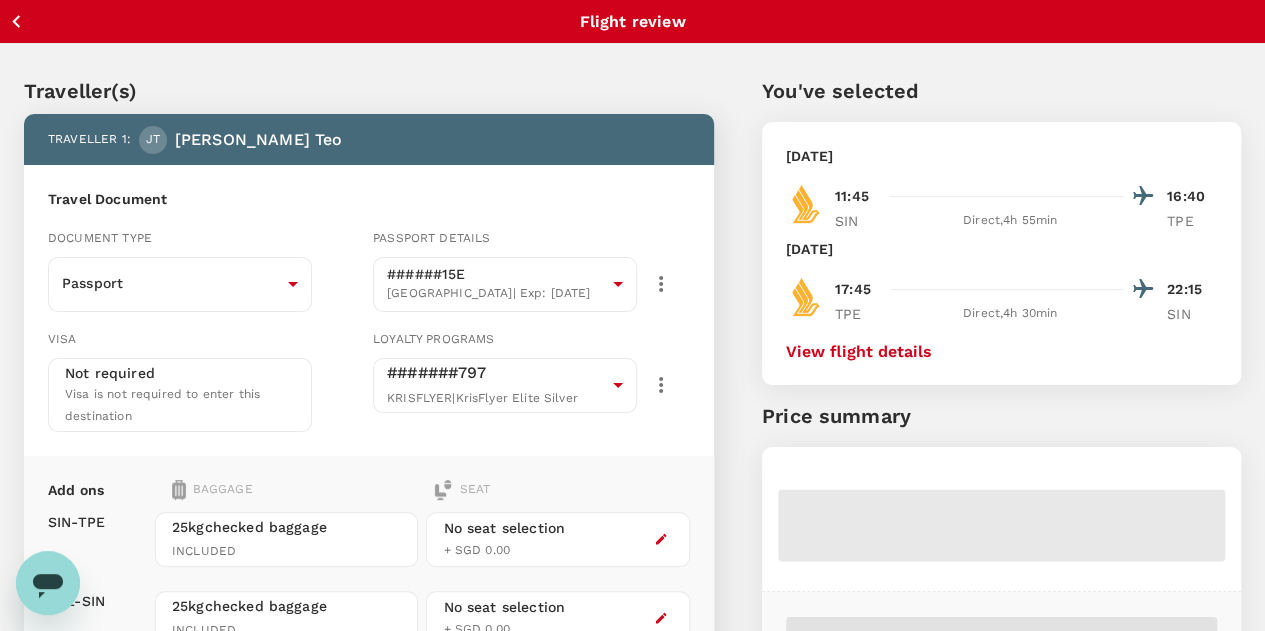 click 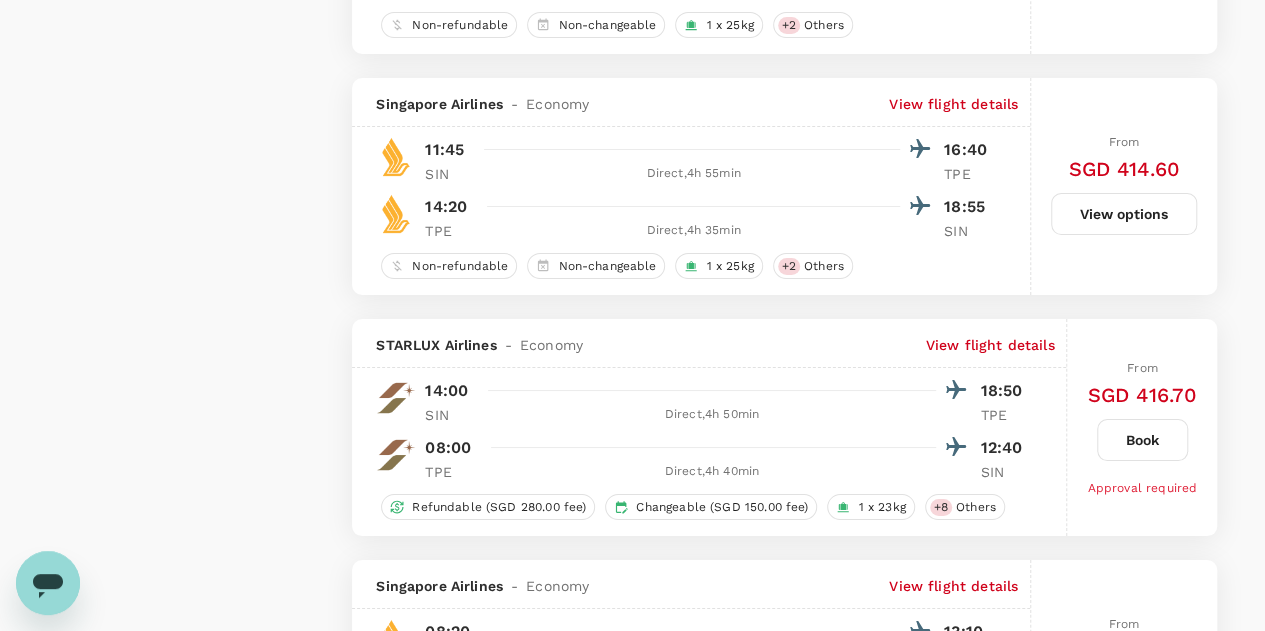 scroll, scrollTop: 3412, scrollLeft: 0, axis: vertical 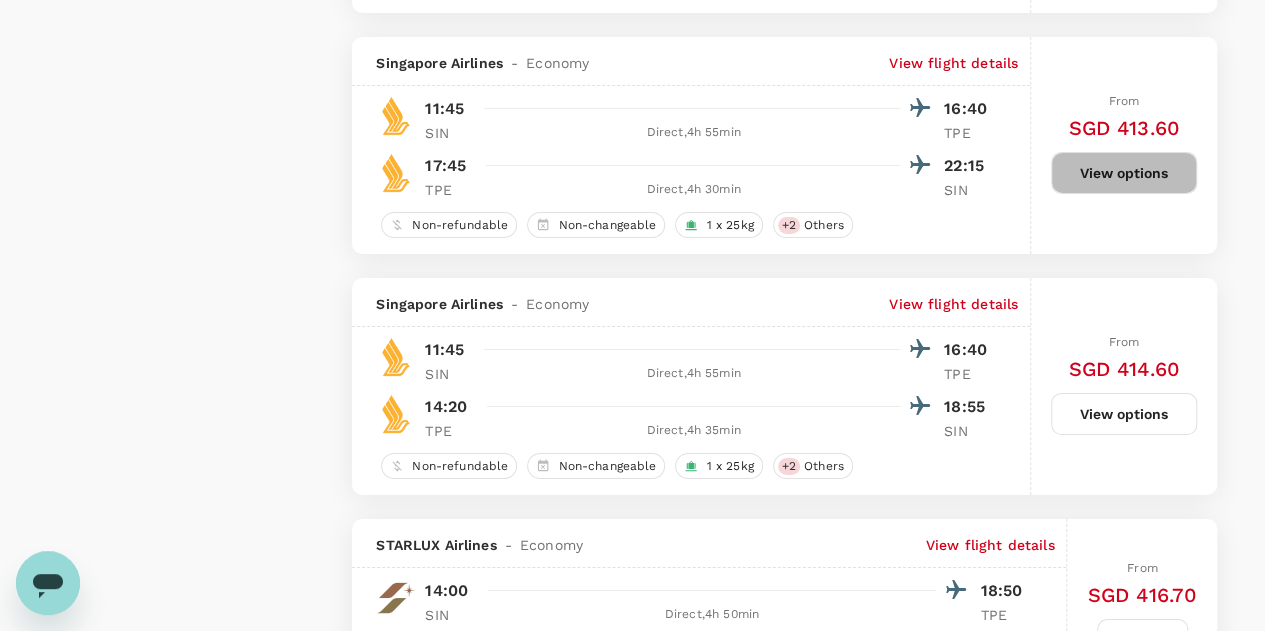 click on "View options" at bounding box center (1124, 173) 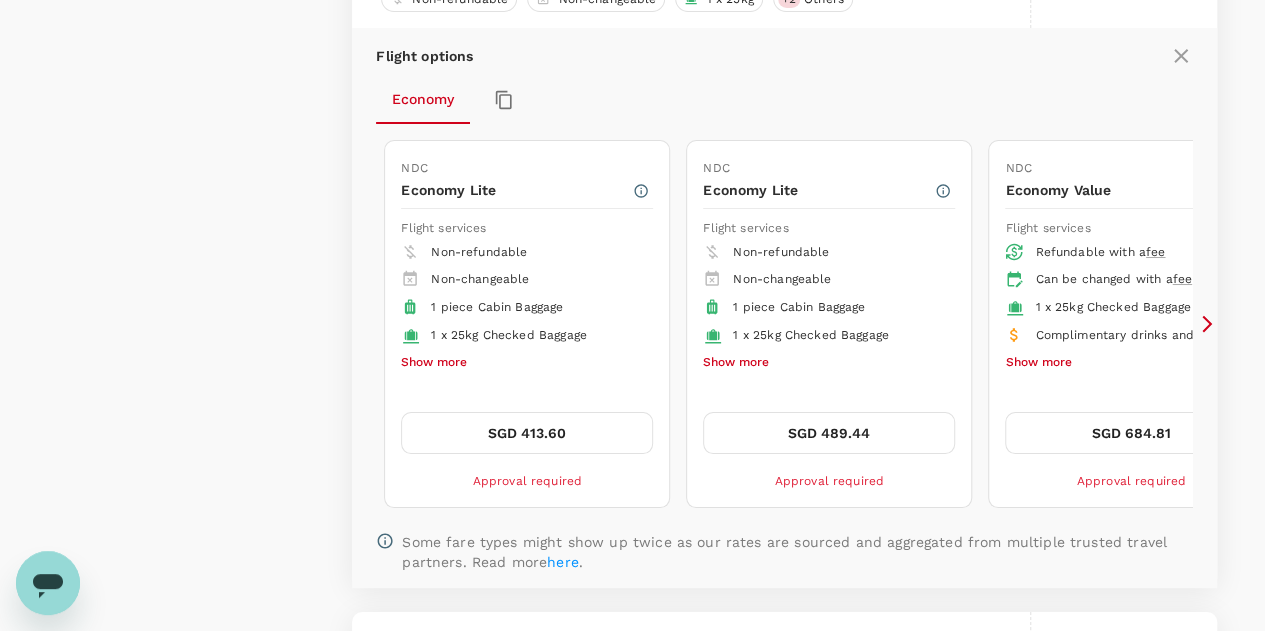 scroll, scrollTop: 3641, scrollLeft: 0, axis: vertical 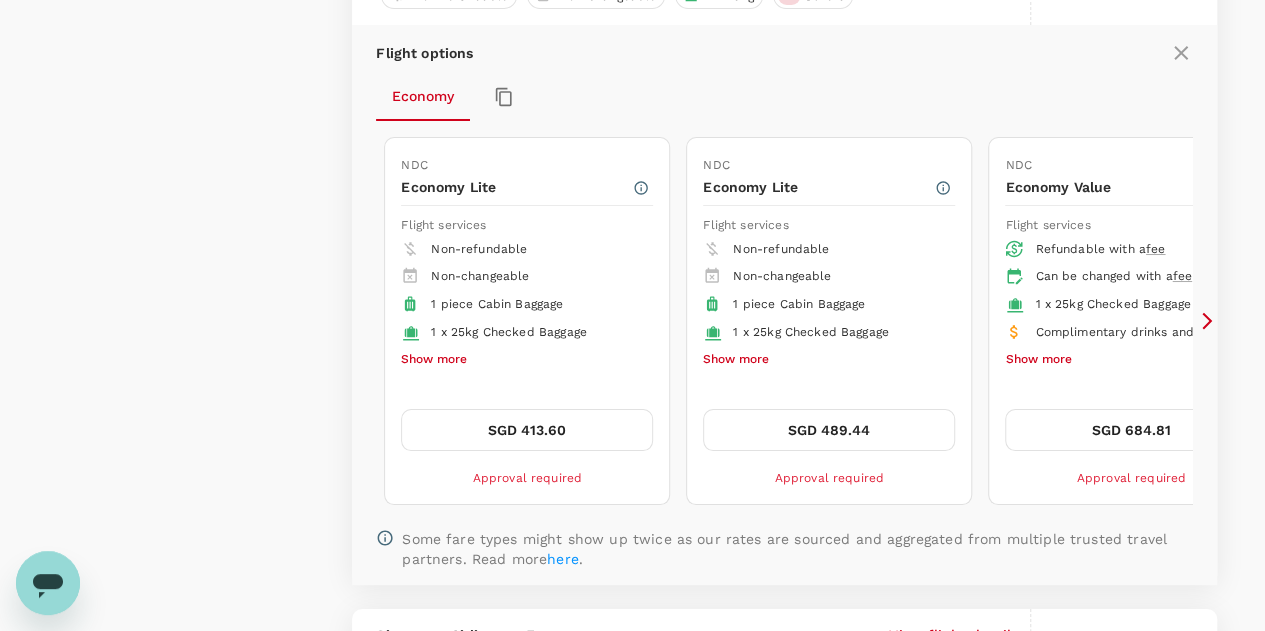 click on "Show more" at bounding box center (736, 360) 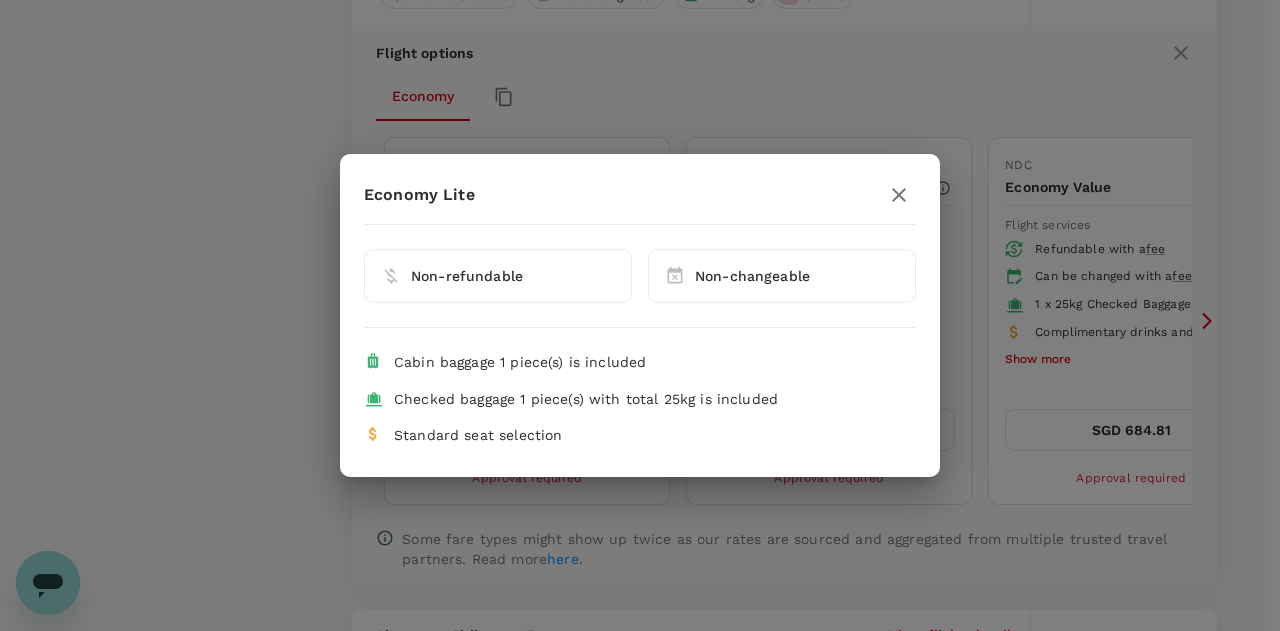 click on "Economy Lite Non-refundable Non-changeable   Cabin baggage 1 piece(s) is included Checked baggage 1 piece(s) with total 25kg is included Standard seat selection" at bounding box center (640, 315) 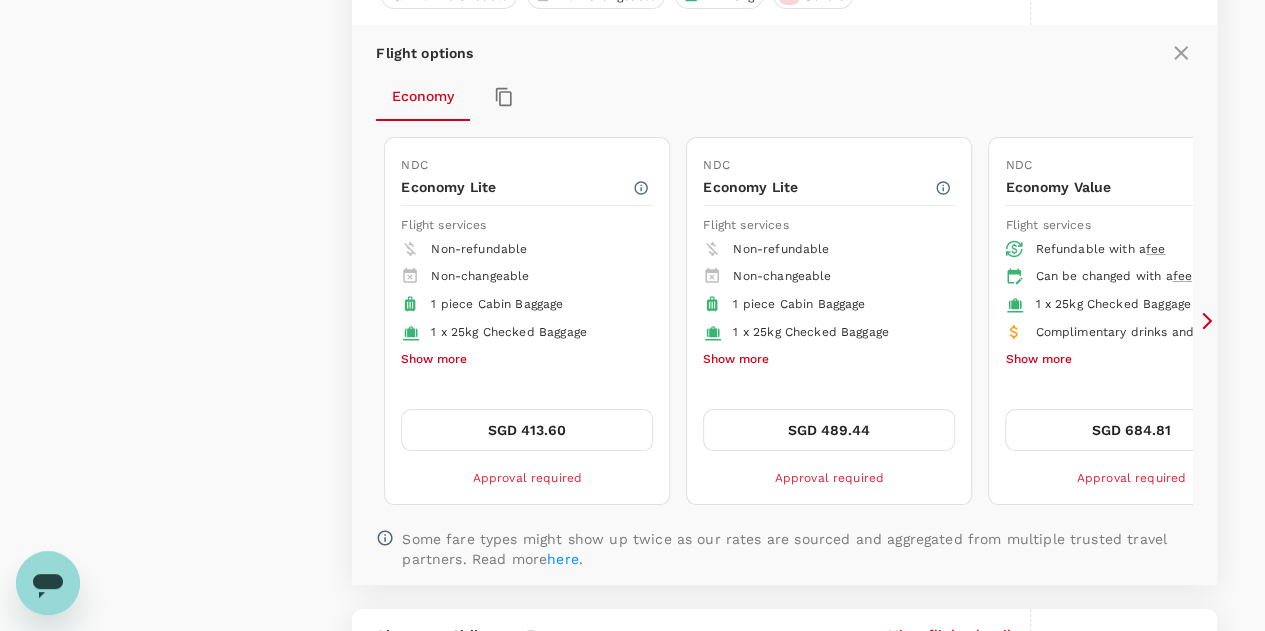 click on "Show more" at bounding box center (434, 360) 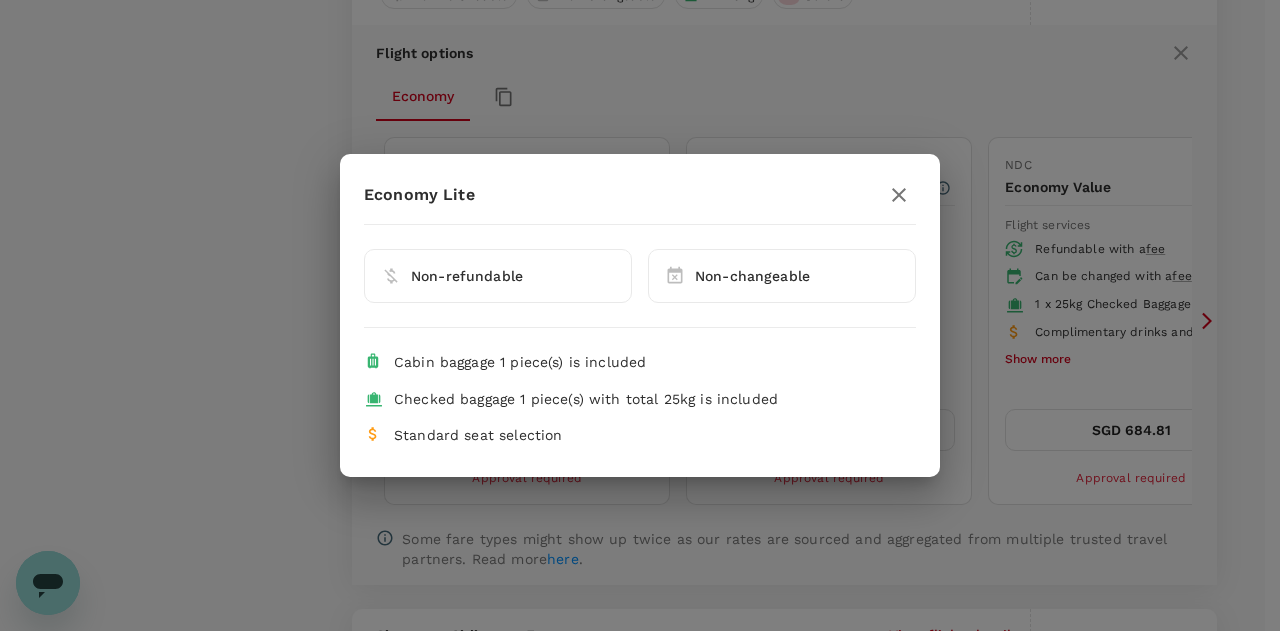 click on "Economy Lite Non-refundable Non-changeable   Cabin baggage 1 piece(s) is included Checked baggage 1 piece(s) with total 25kg is included Standard seat selection" at bounding box center (640, 315) 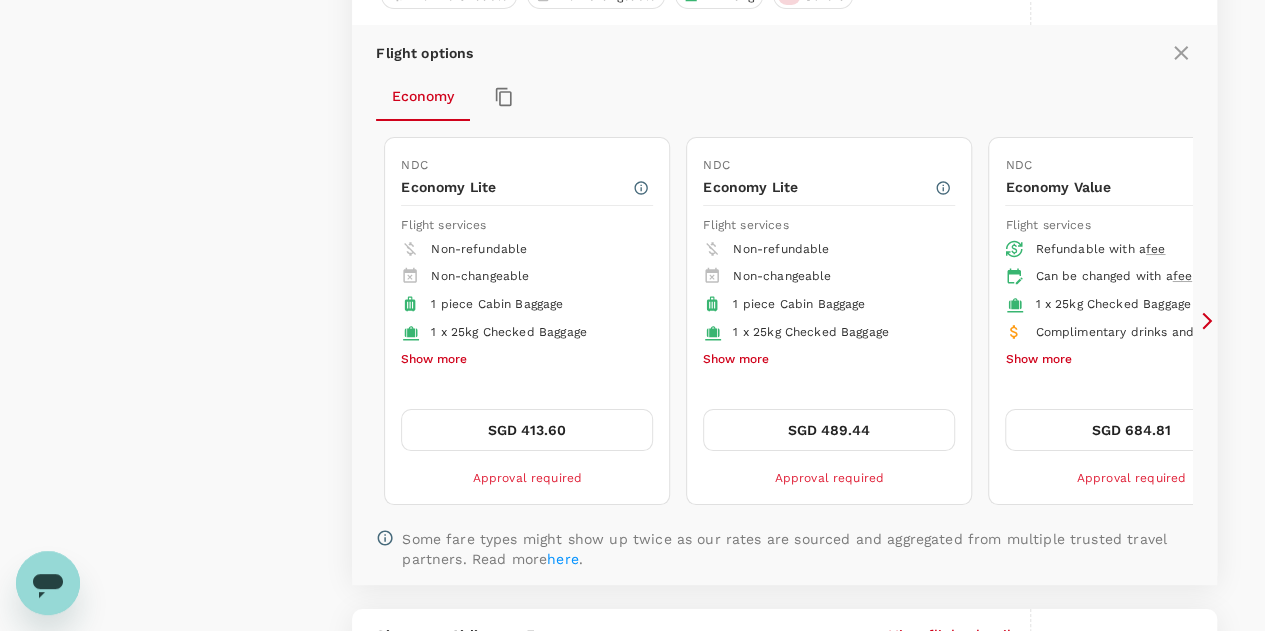 click on "Show more" at bounding box center [736, 360] 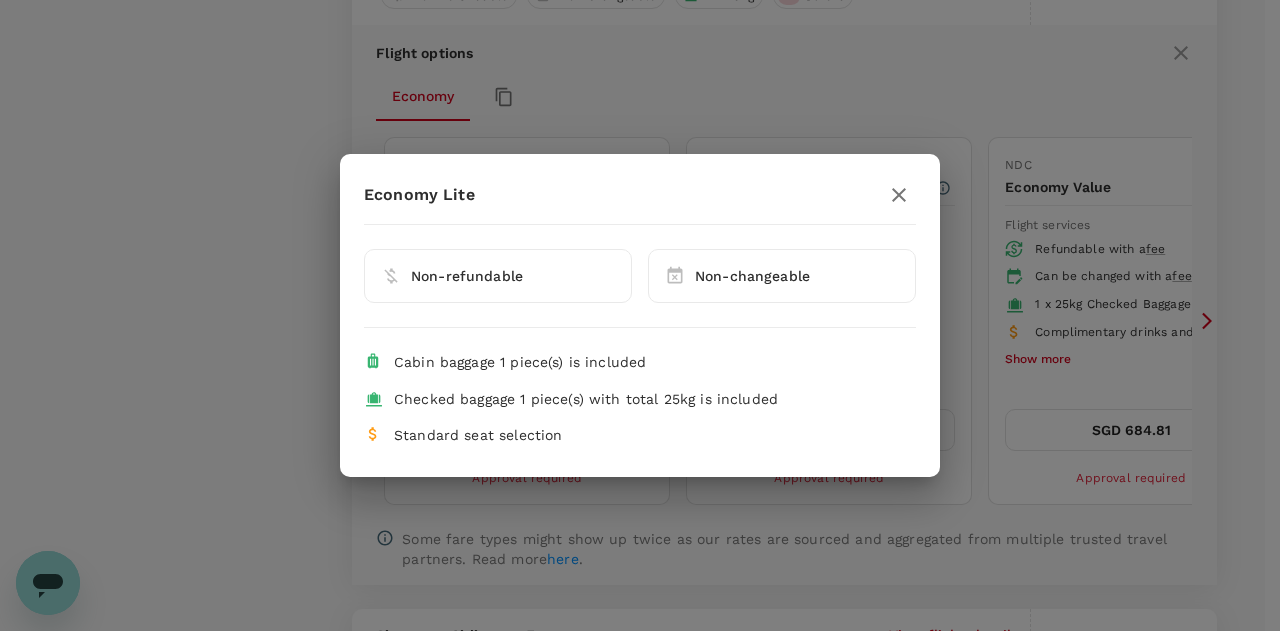 click on "Economy Lite Non-refundable Non-changeable   Cabin baggage 1 piece(s) is included Checked baggage 1 piece(s) with total 25kg is included Standard seat selection" at bounding box center (640, 315) 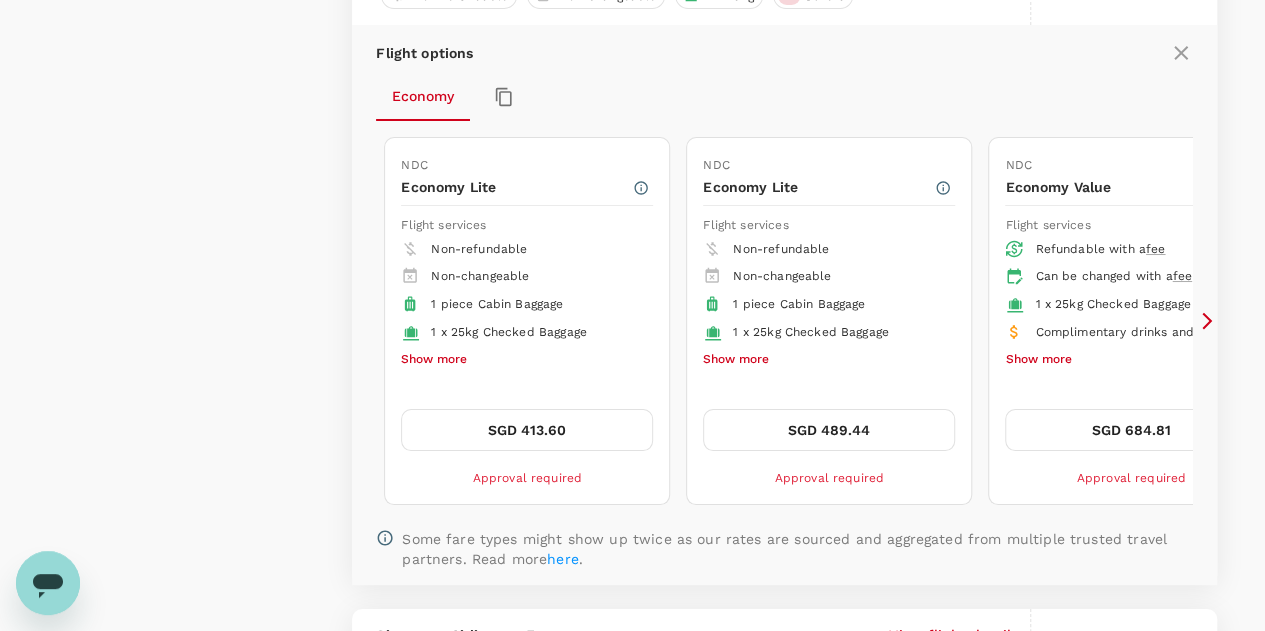 click 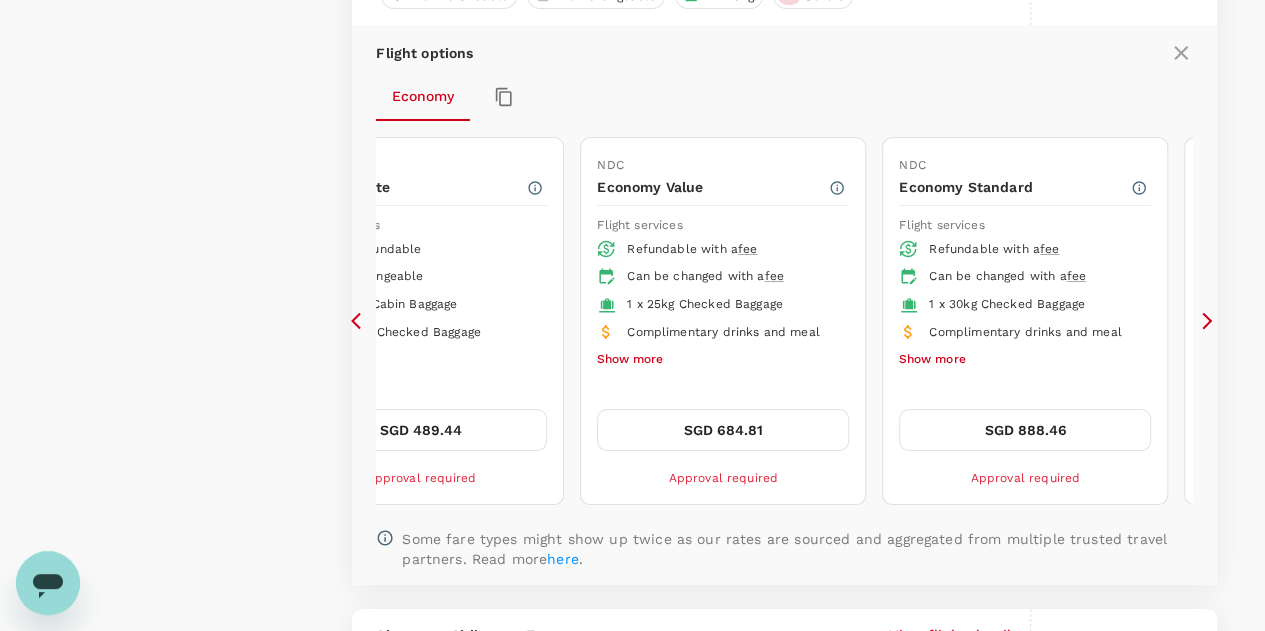 click on "Show more" at bounding box center (630, 360) 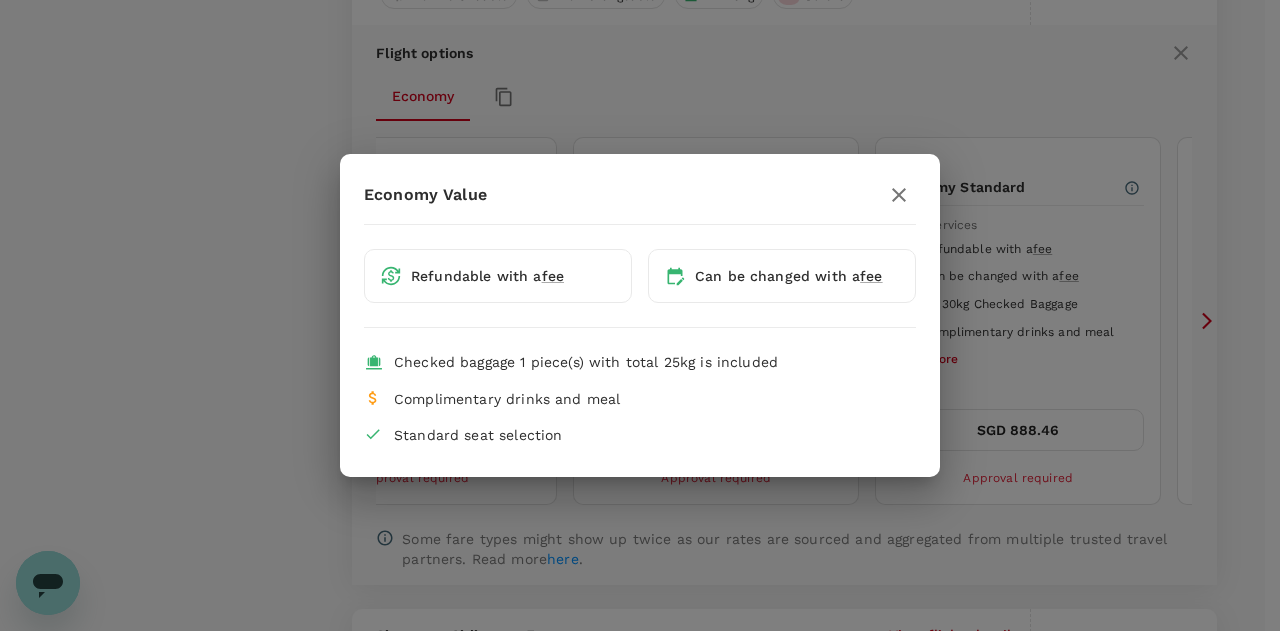 click on "Economy Value Refundable with a  fee Can be changed with a  fee   Checked baggage 1 piece(s) with total 25kg is included Complimentary drinks and meal Standard seat selection" at bounding box center [640, 315] 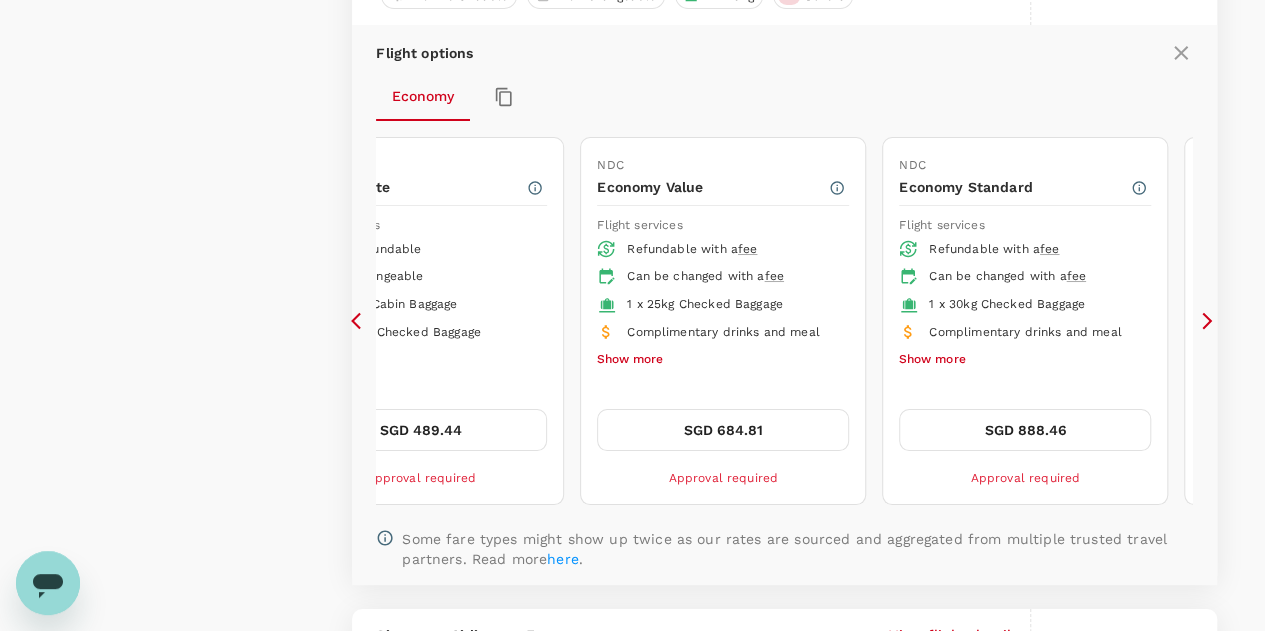 click 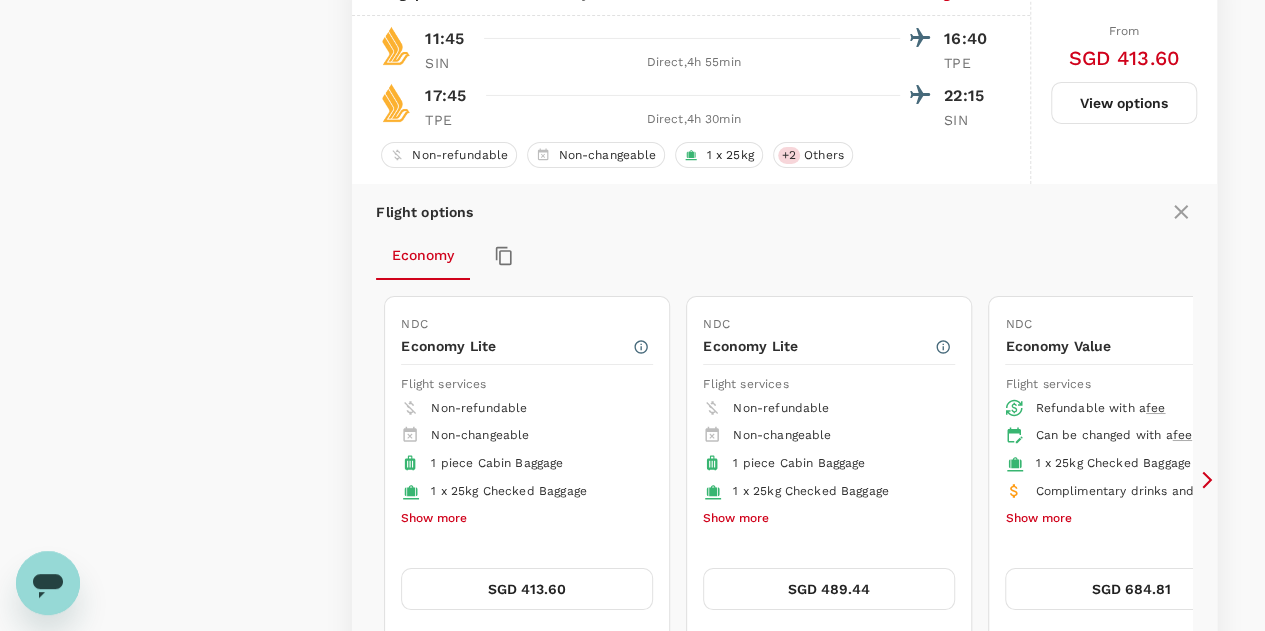 scroll, scrollTop: 3741, scrollLeft: 0, axis: vertical 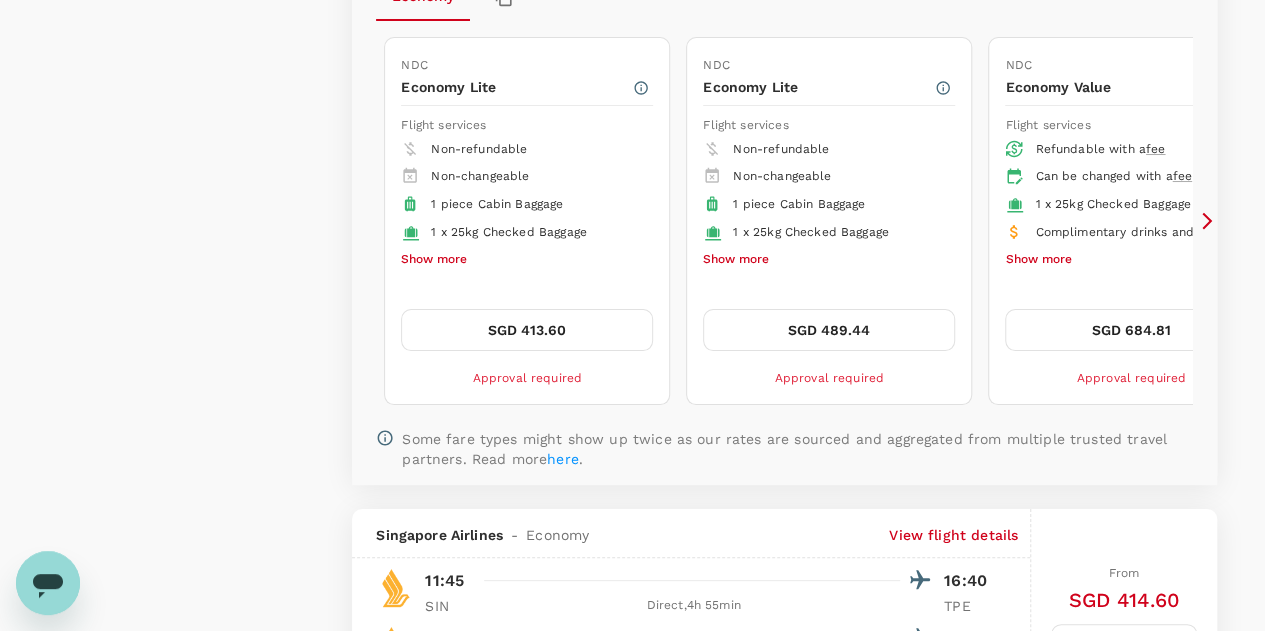 click on "Show more" at bounding box center (434, 260) 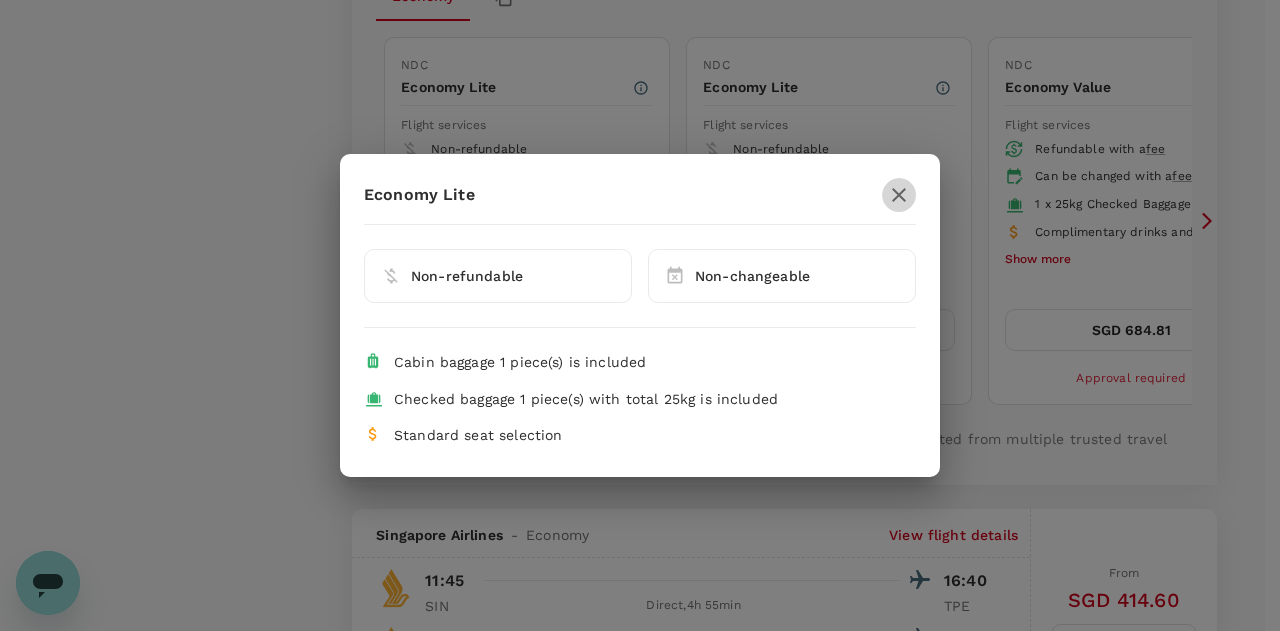 click 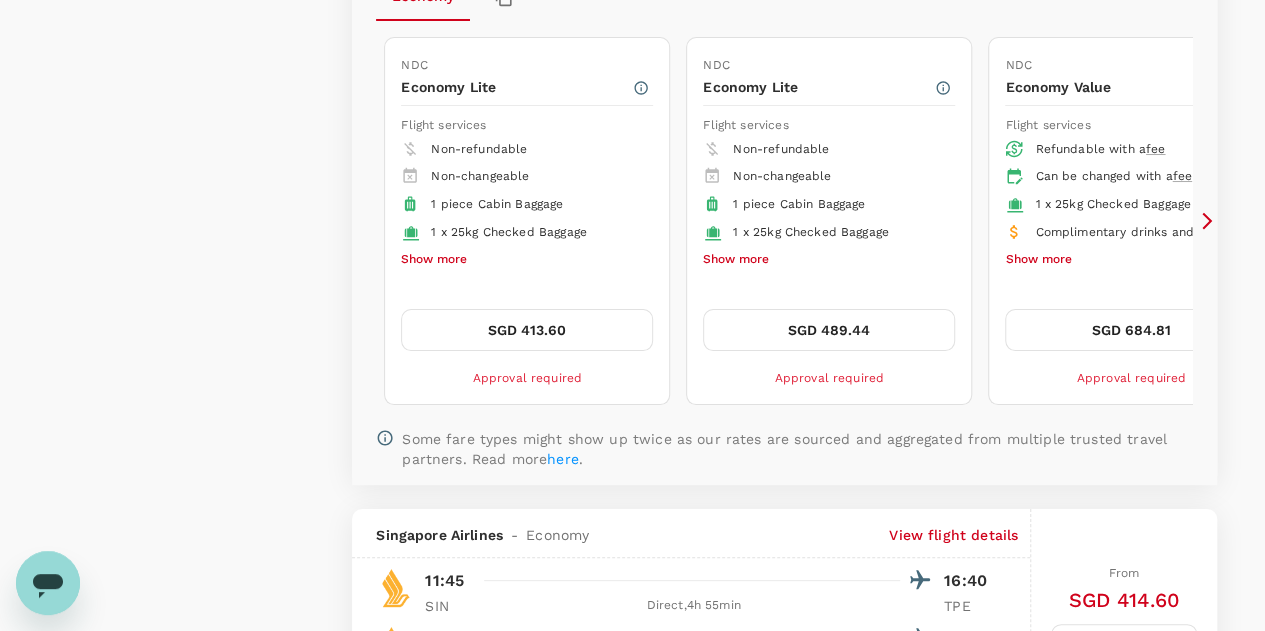 click 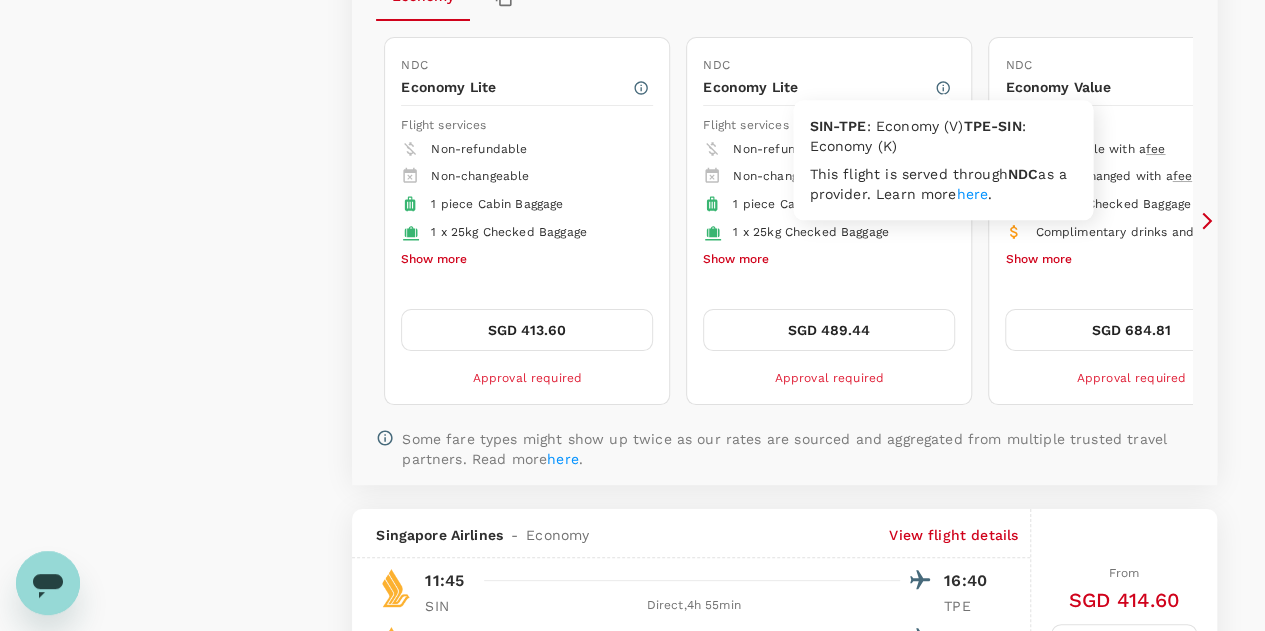 click 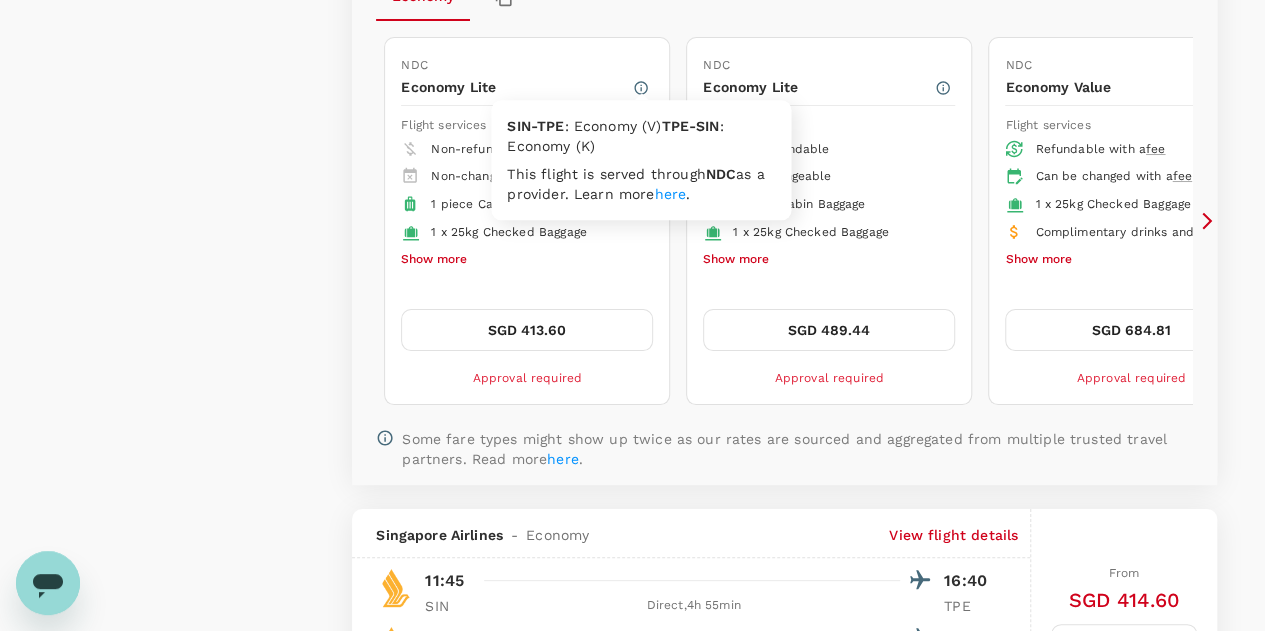 click 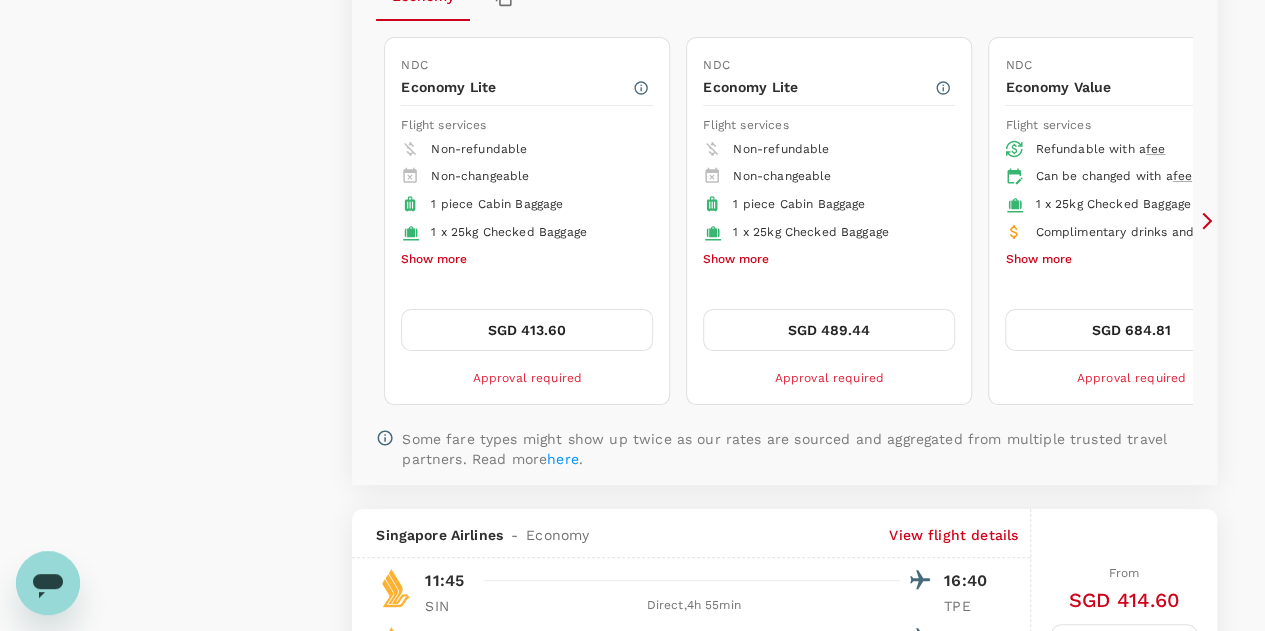 click 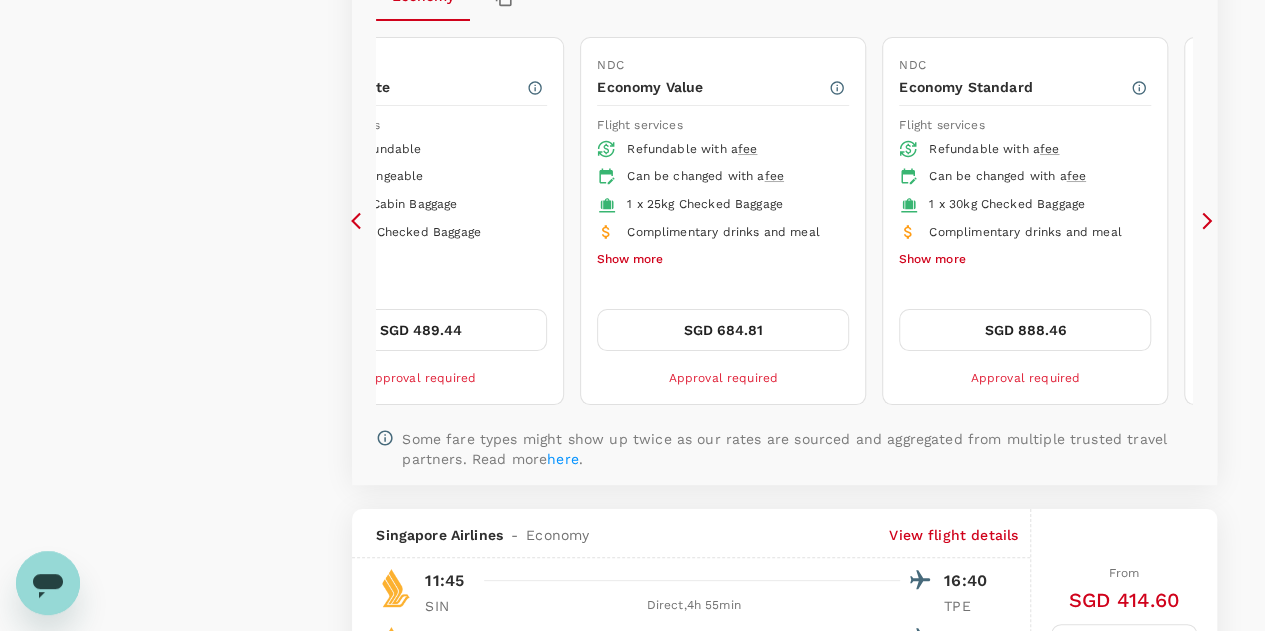 click 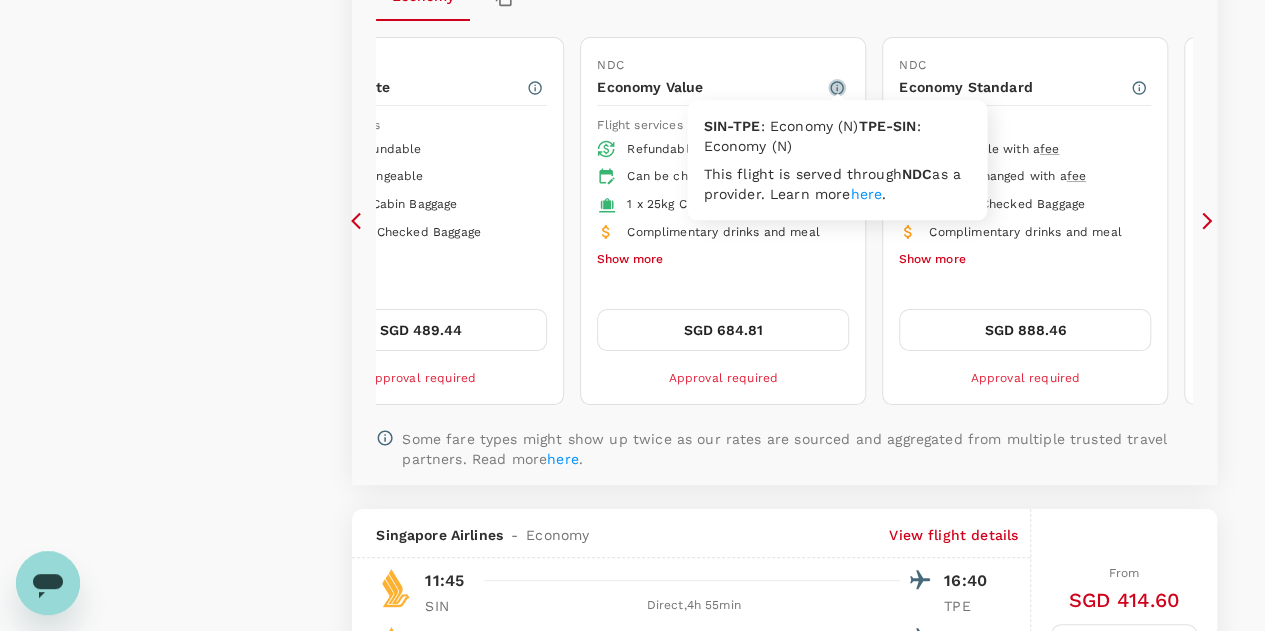 click 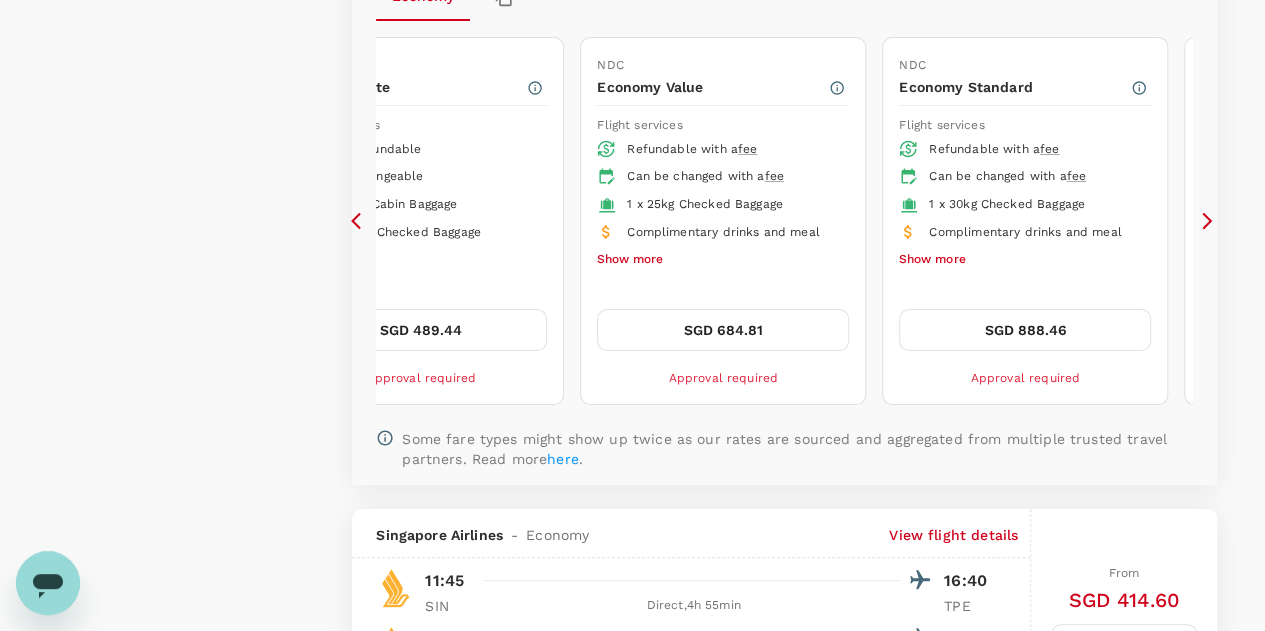 drag, startPoint x: 889, startPoint y: 19, endPoint x: 906, endPoint y: 11, distance: 18.788294 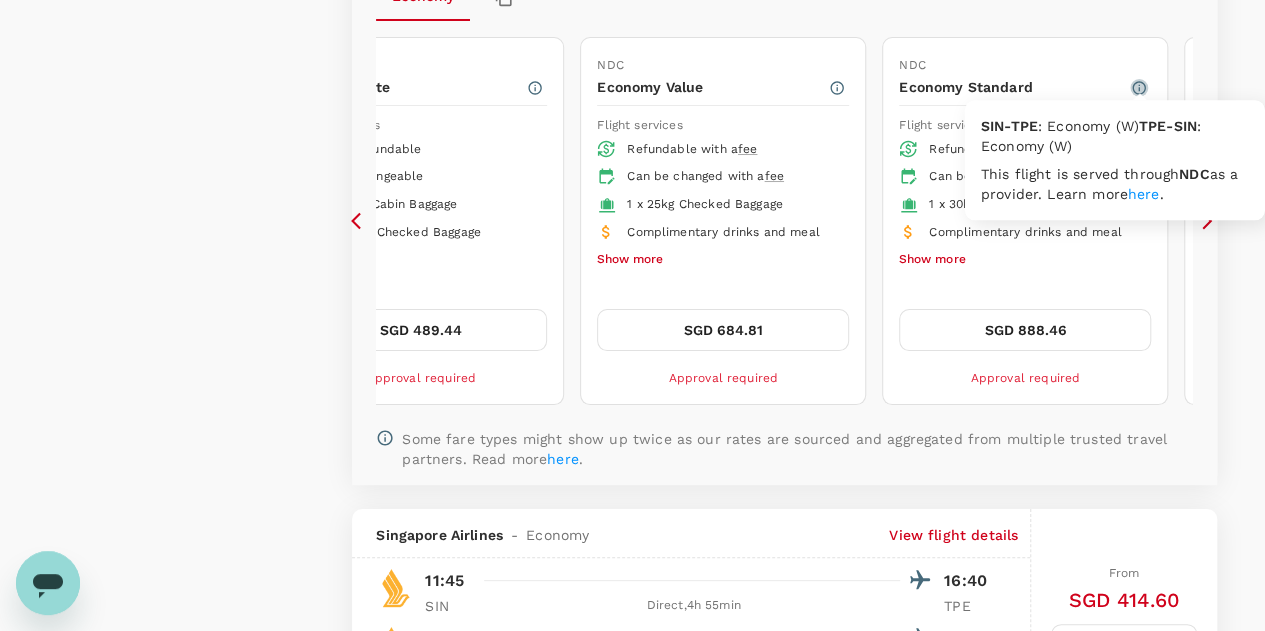 click 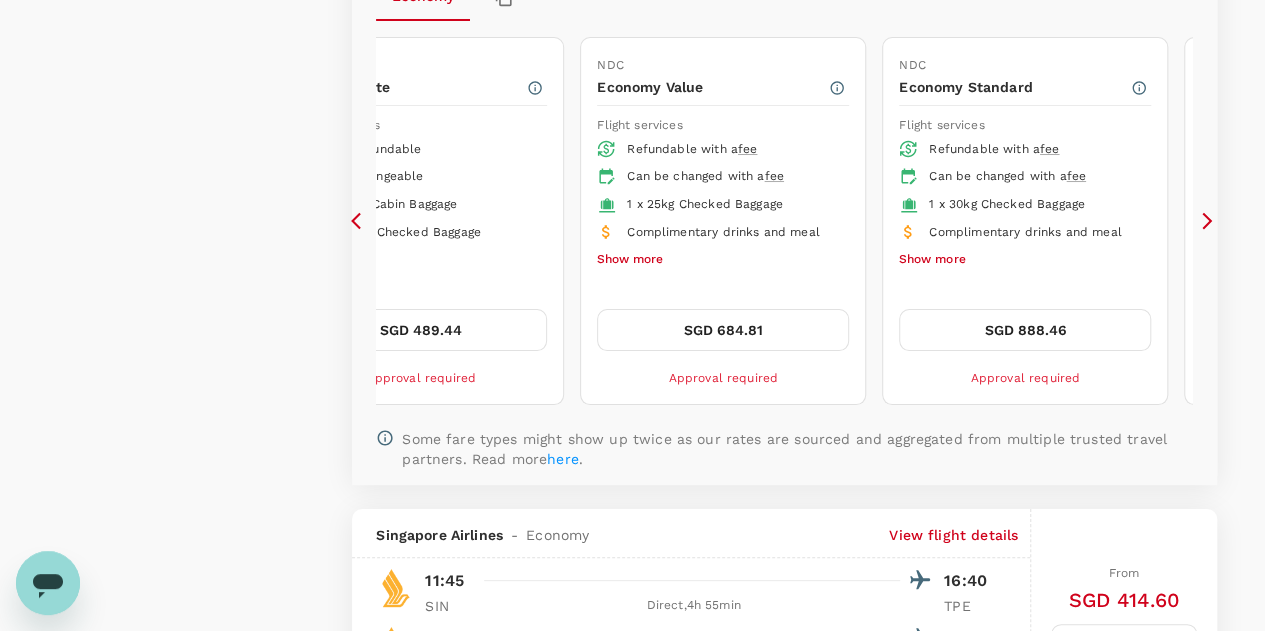 click on "NDC Economy Lite Flight services Non-refundable Non-changeable 1 piece Cabin Baggage 1 x 25kg Checked Baggage Show more SGD 413.60 Approval required NDC Economy Lite Flight services Non-refundable Non-changeable 1 piece Cabin Baggage 1 x 25kg Checked Baggage Show more SGD 489.44 Approval required NDC Economy Value Flight services Refundable with a  fee Can be changed with a  fee 1 x 25kg Checked Baggage Complimentary drinks and meal Show more SGD 684.81 Approval required NDC Economy Standard Flight services Refundable with a  fee Can be changed with a  fee 1 x 30kg Checked Baggage Complimentary drinks and meal Show more SGD 888.46 Approval required NDC Economy Flexi Flight services Refundable with a  fee Changeable with no additional  airline fee 1 x 30kg Checked Baggage Complimentary drinks and meal Show more SGD 1,366.42 Approval required" at bounding box center (988, 221) 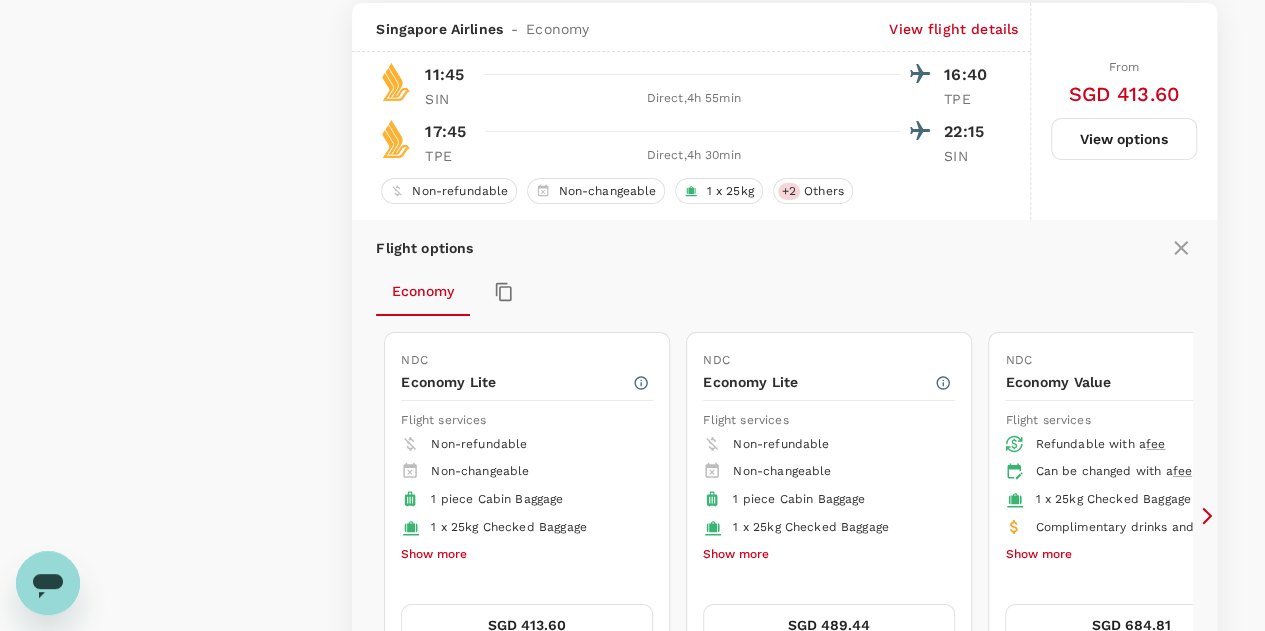 scroll, scrollTop: 3341, scrollLeft: 0, axis: vertical 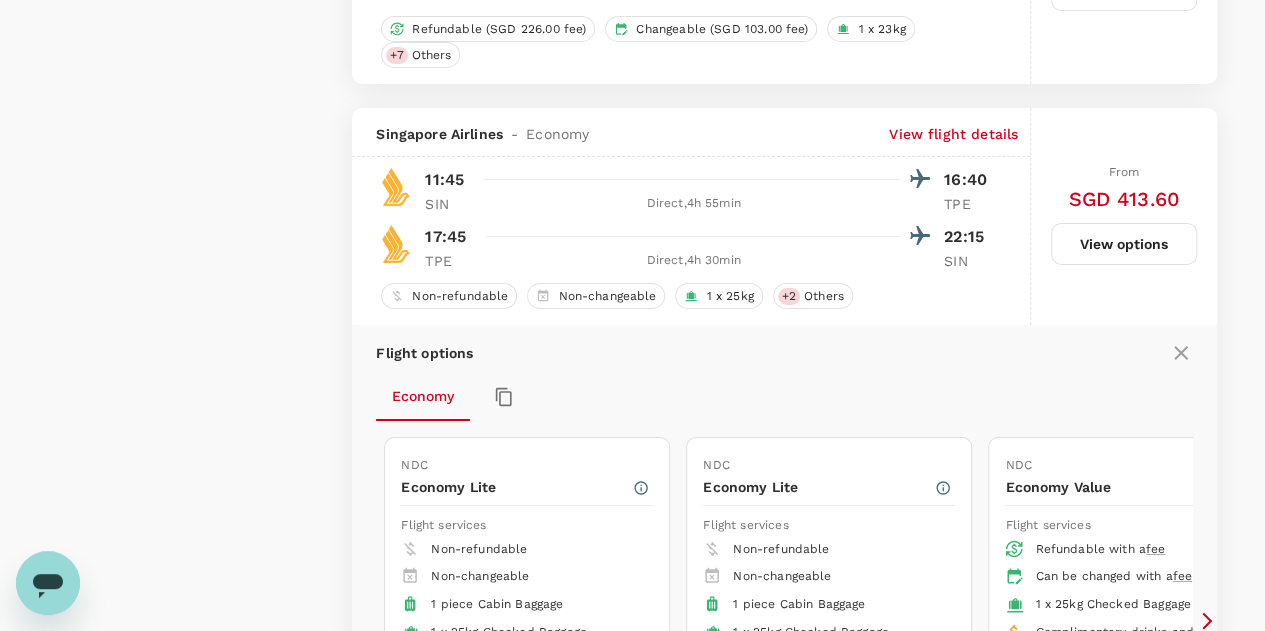 click on "View options" at bounding box center [1124, 244] 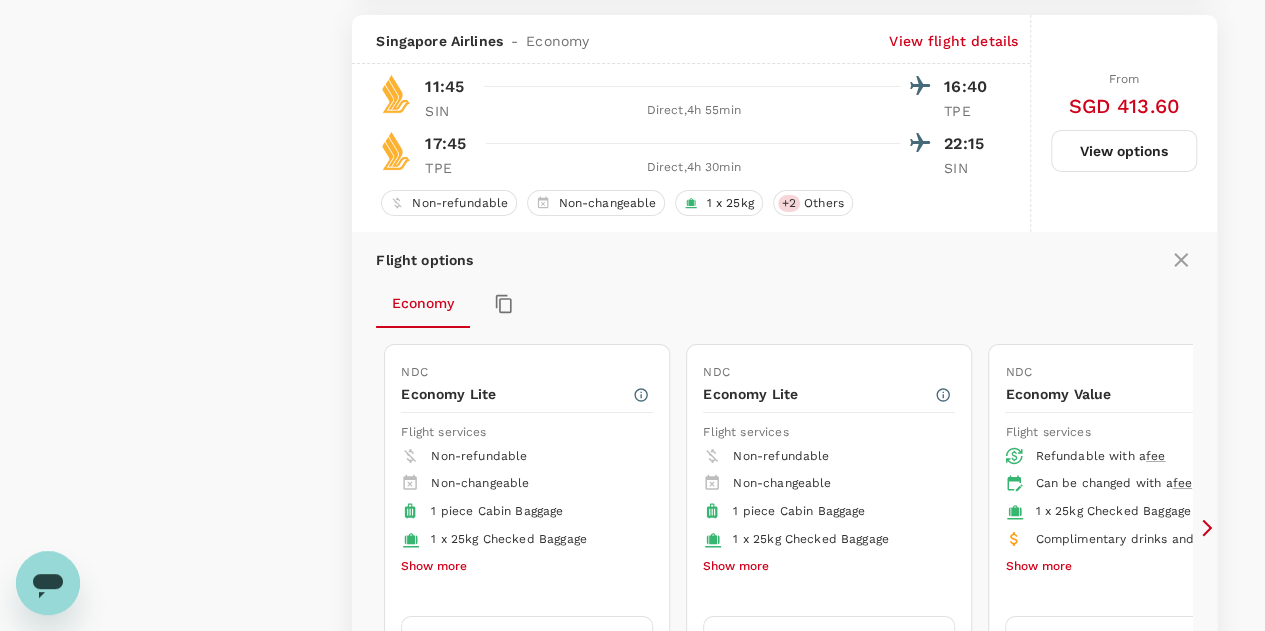 scroll, scrollTop: 3441, scrollLeft: 0, axis: vertical 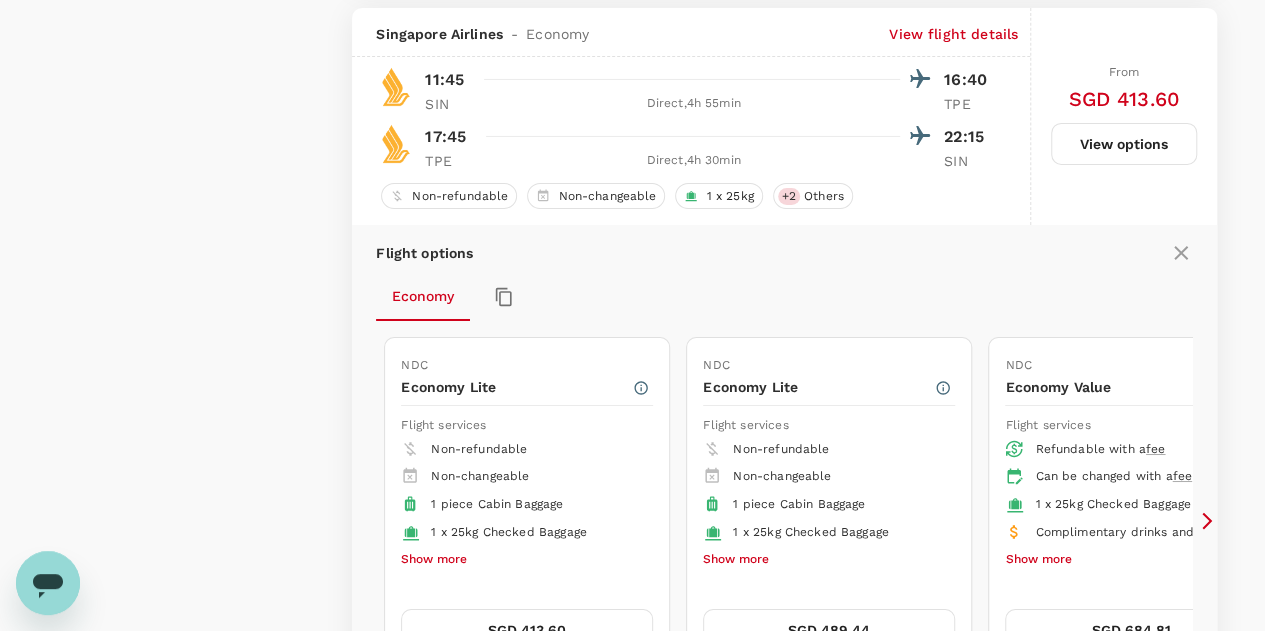 click on "View flight details" at bounding box center (953, 34) 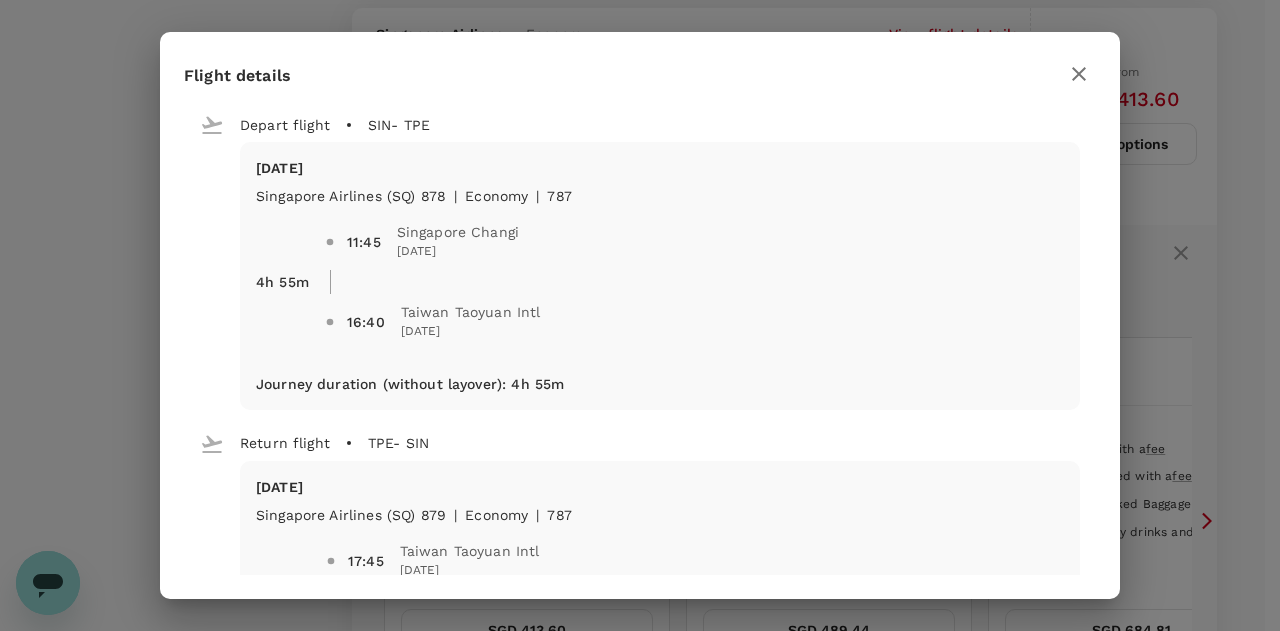 click 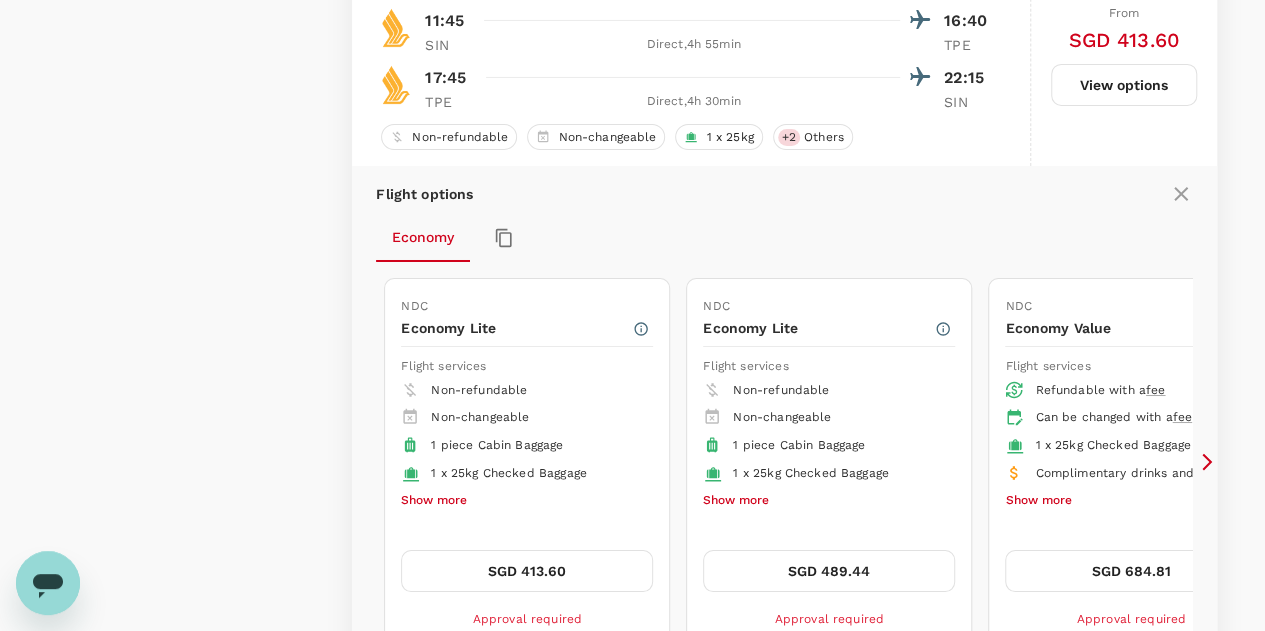 scroll, scrollTop: 3541, scrollLeft: 0, axis: vertical 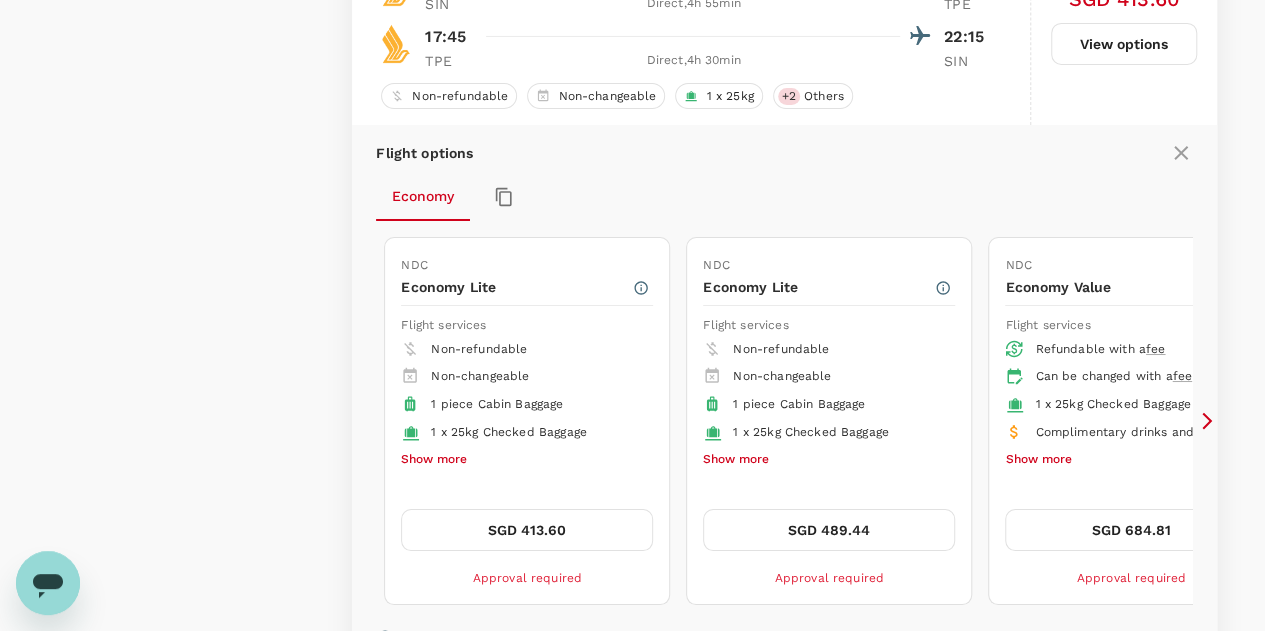 click on "Flight options" at bounding box center [784, 153] 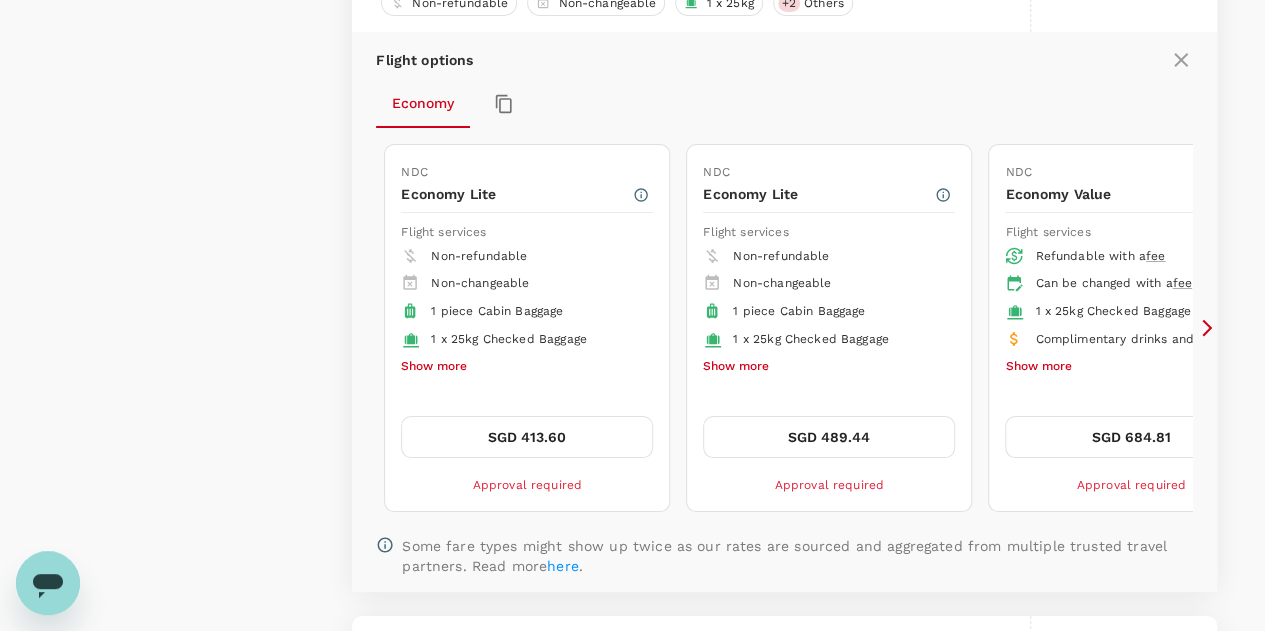scroll, scrollTop: 3641, scrollLeft: 0, axis: vertical 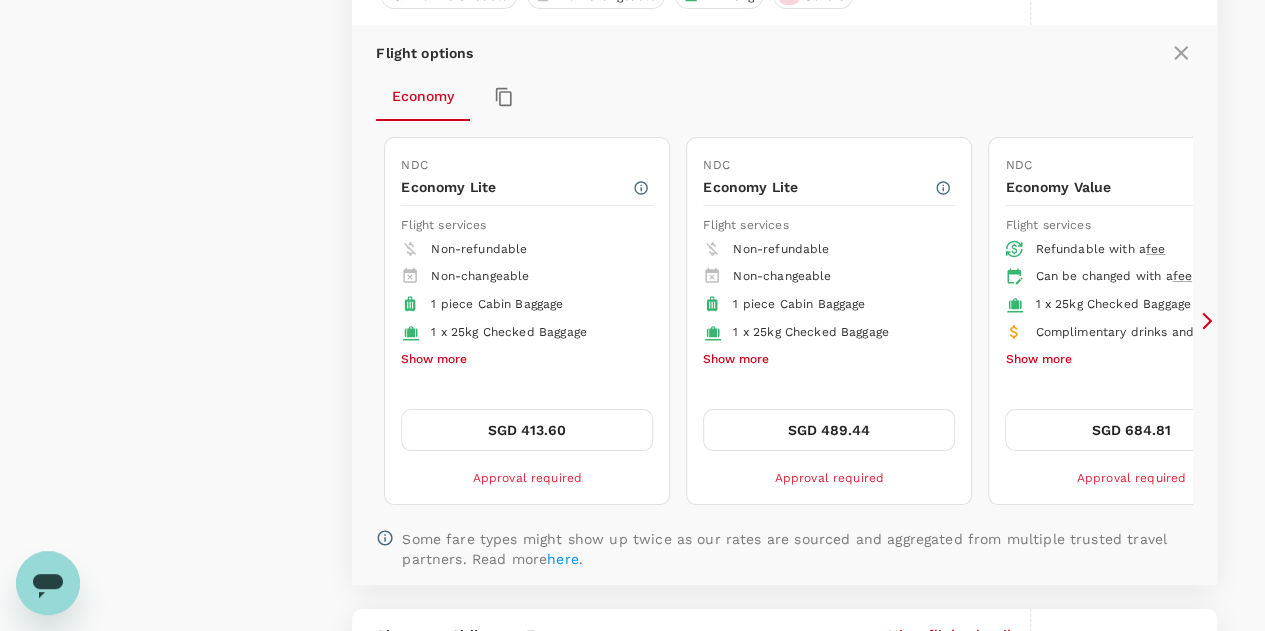 click 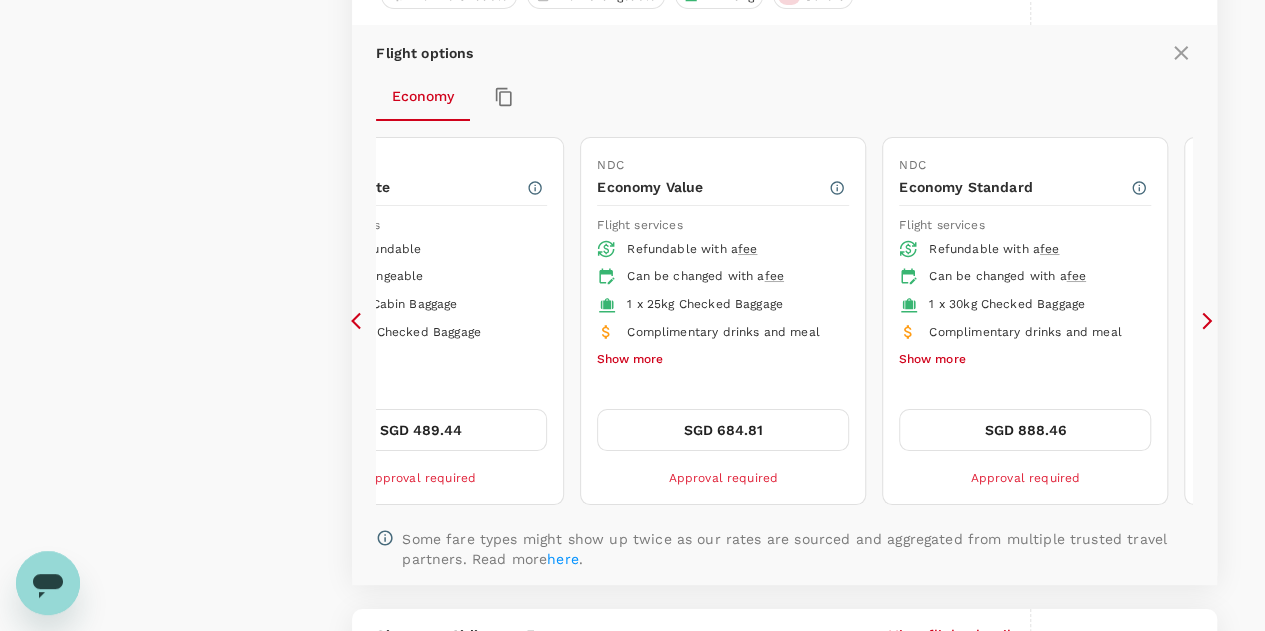 click 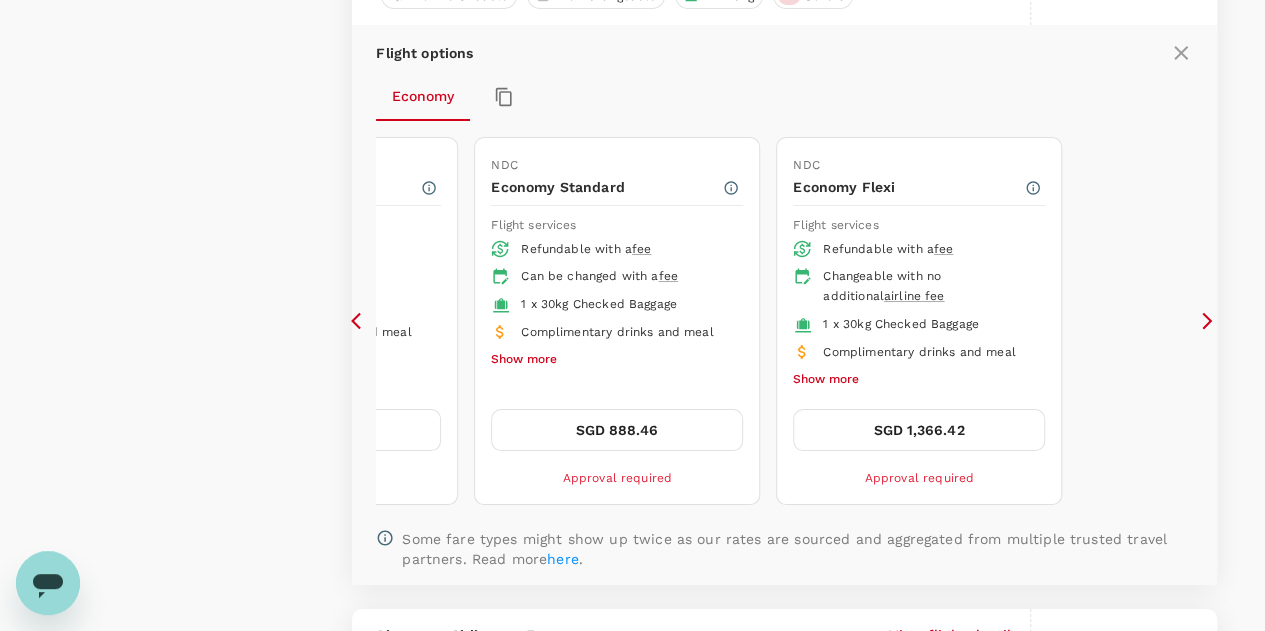 click 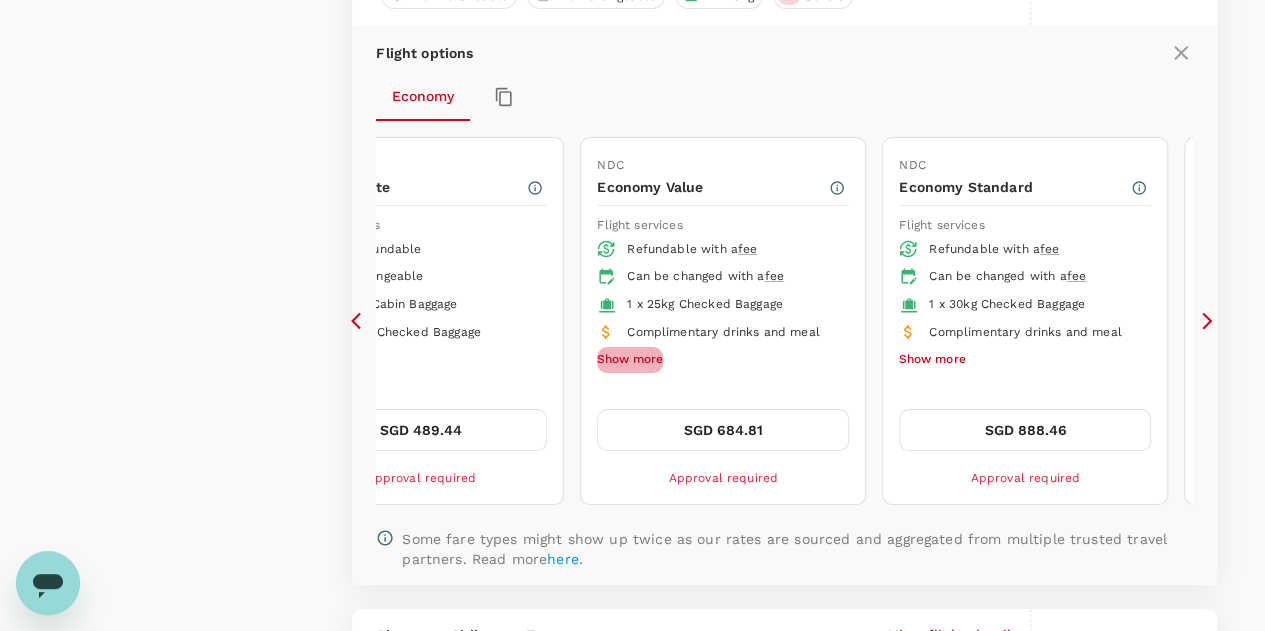 click on "Show more" at bounding box center (630, 360) 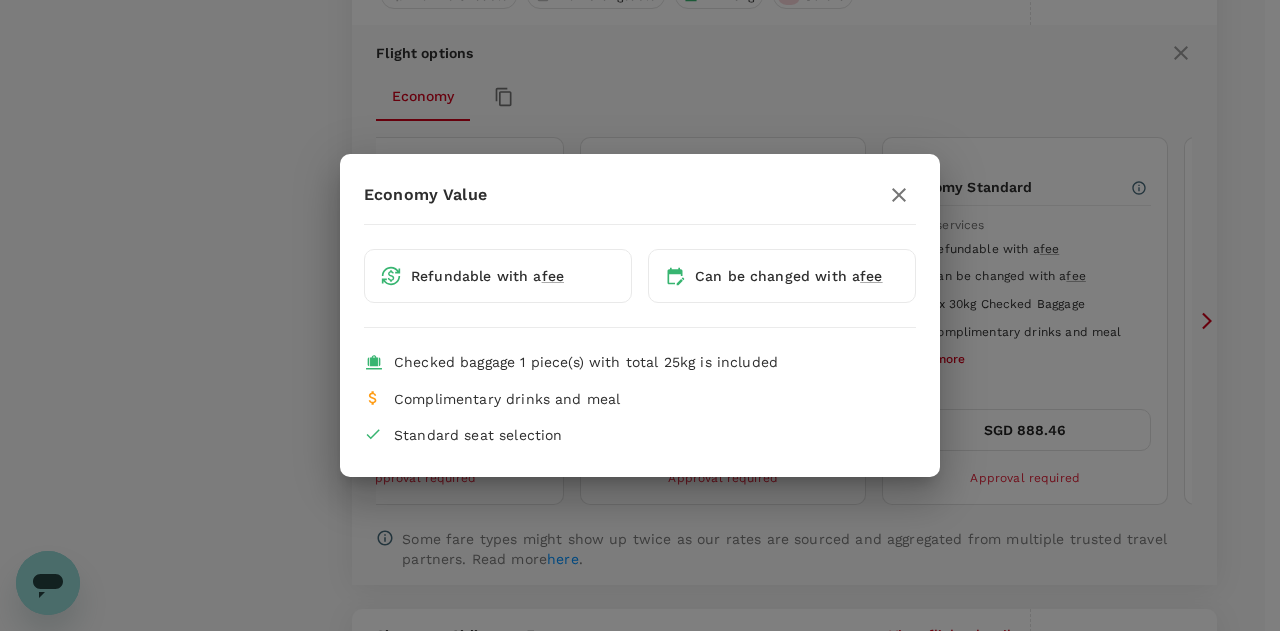 drag, startPoint x: 906, startPoint y: 183, endPoint x: 882, endPoint y: 238, distance: 60.00833 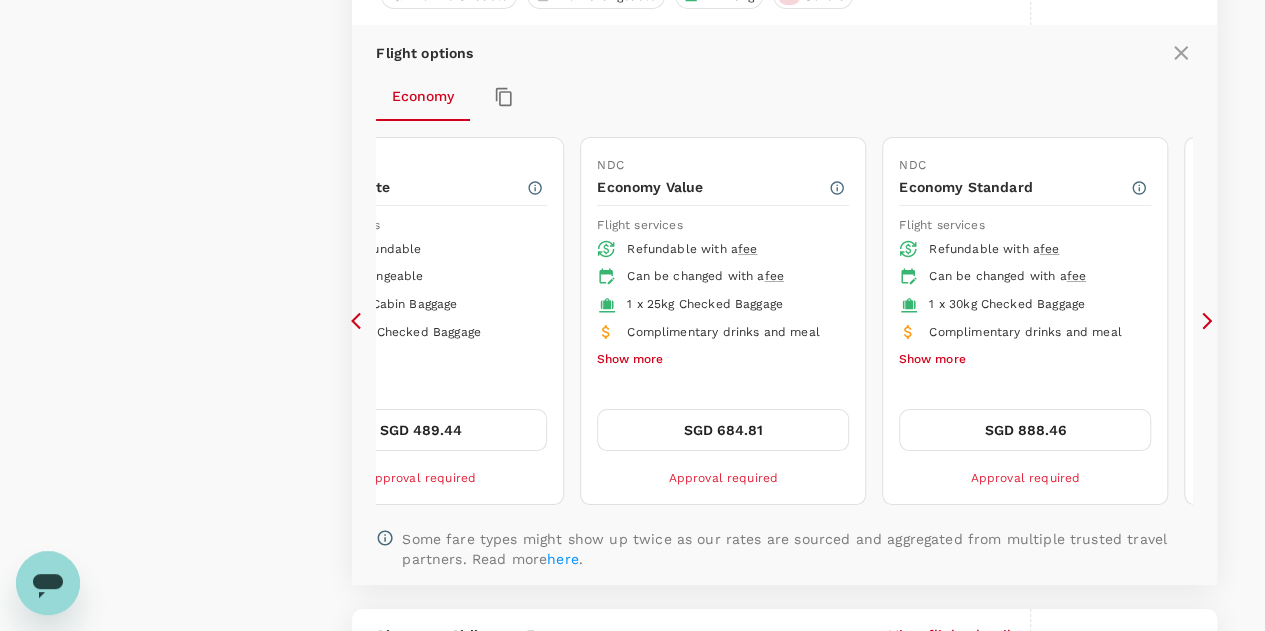 click 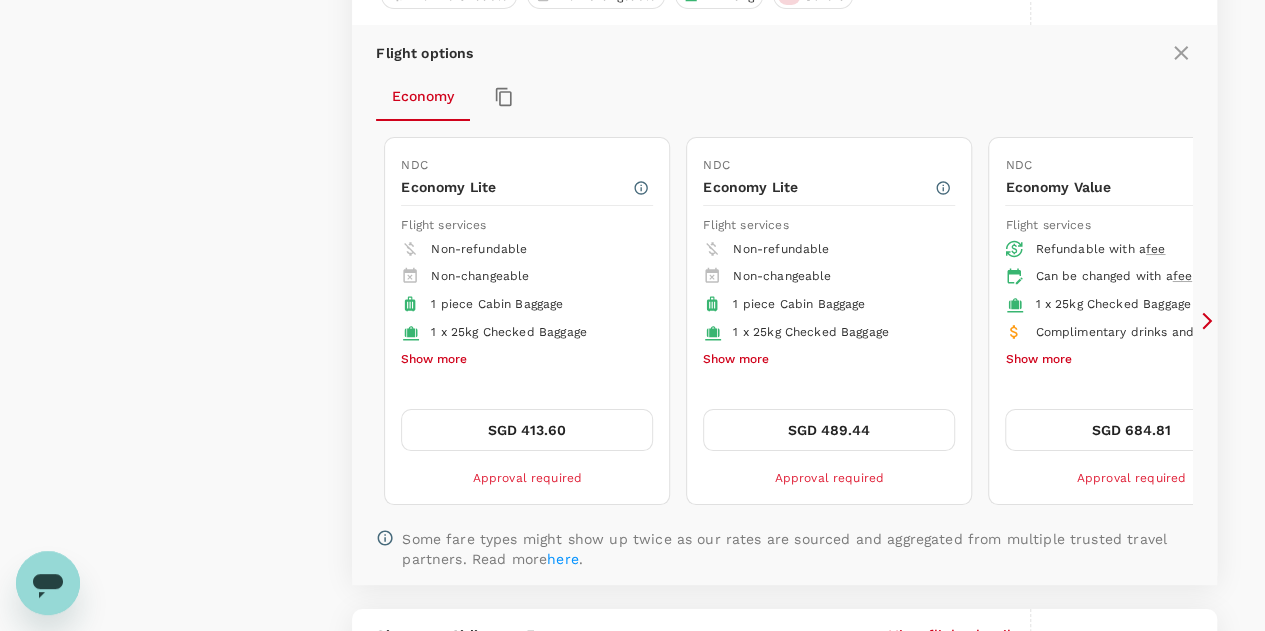 click 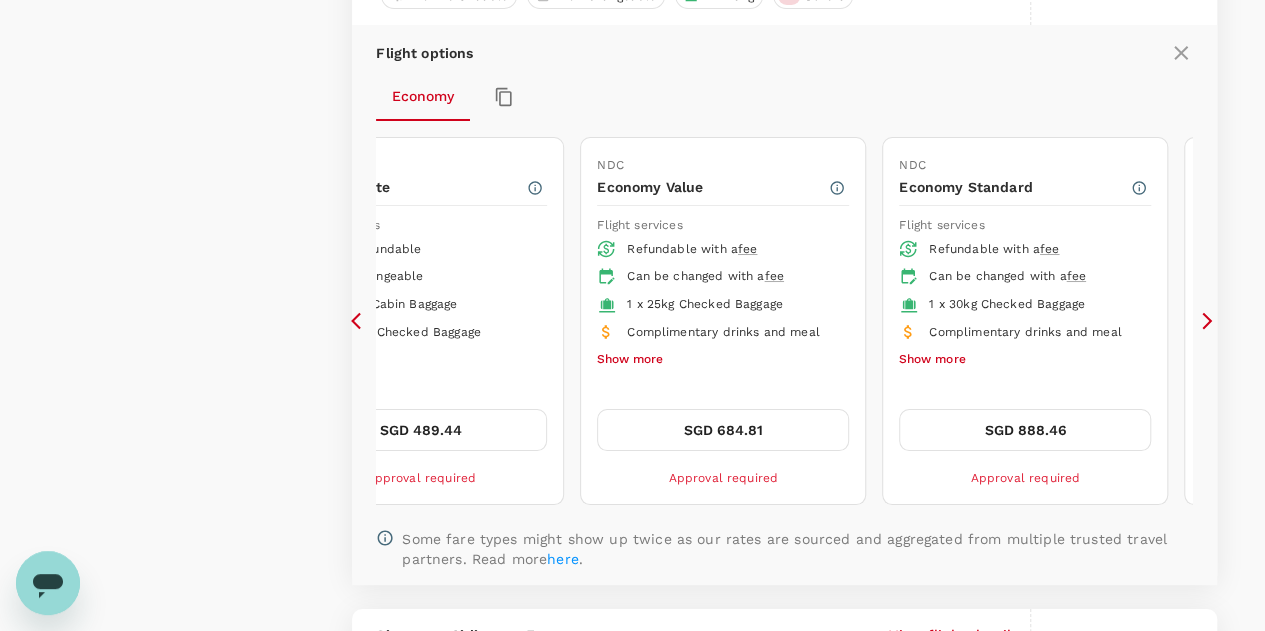 click 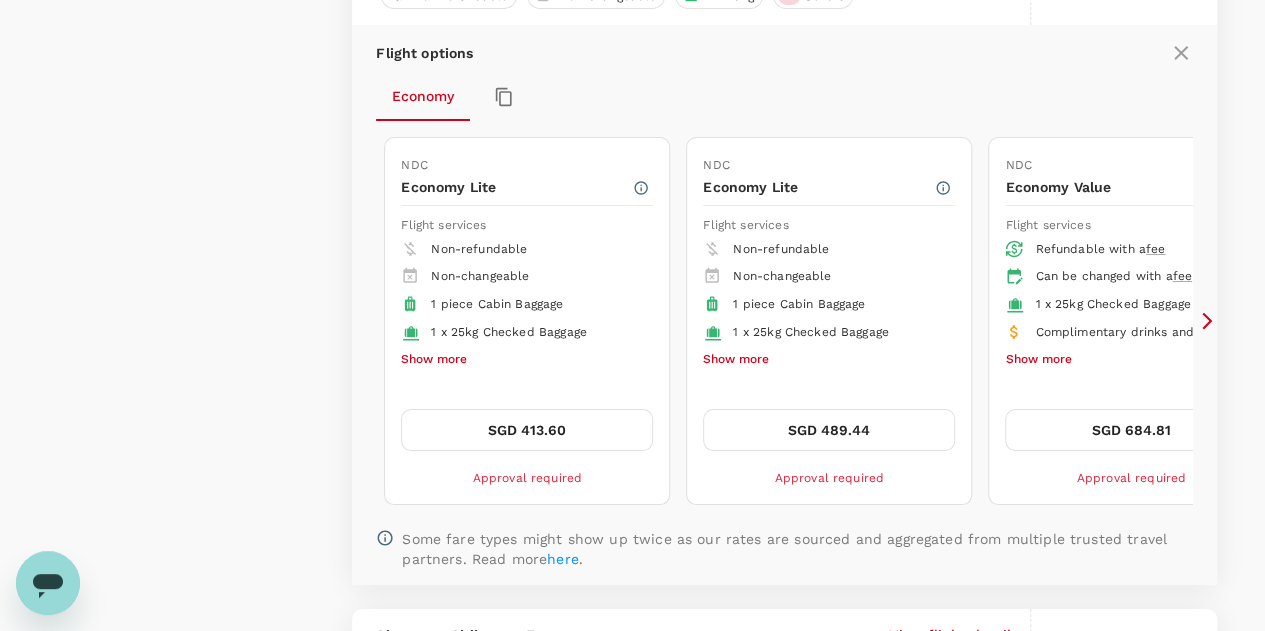 click 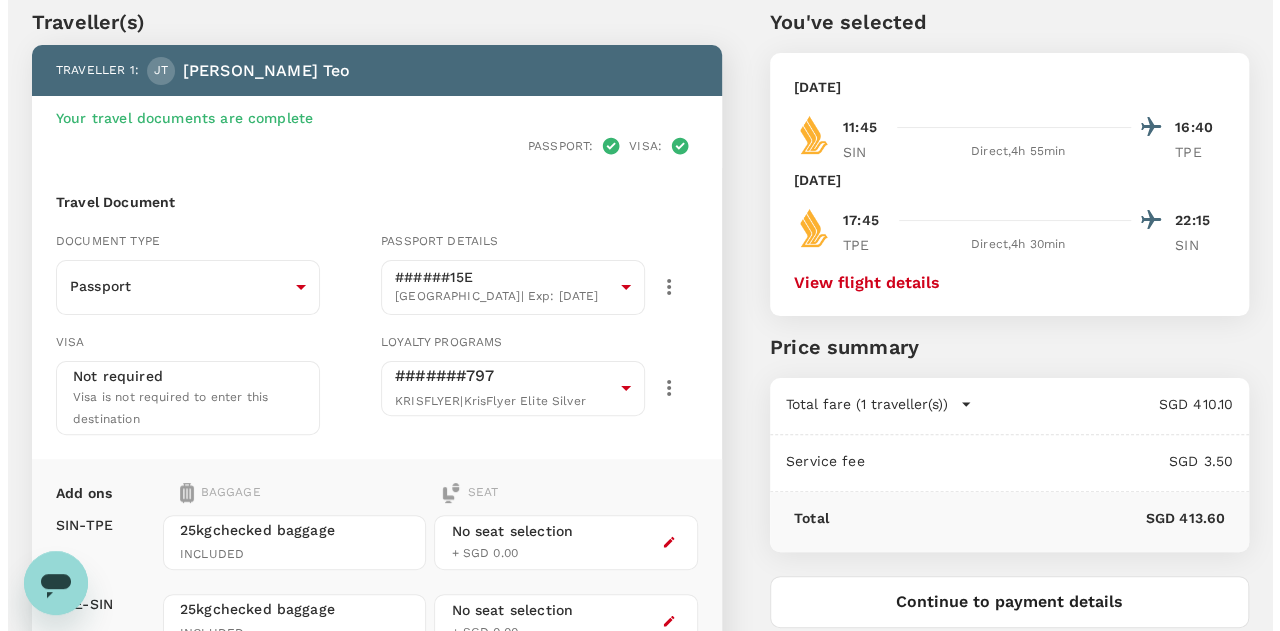 scroll, scrollTop: 100, scrollLeft: 0, axis: vertical 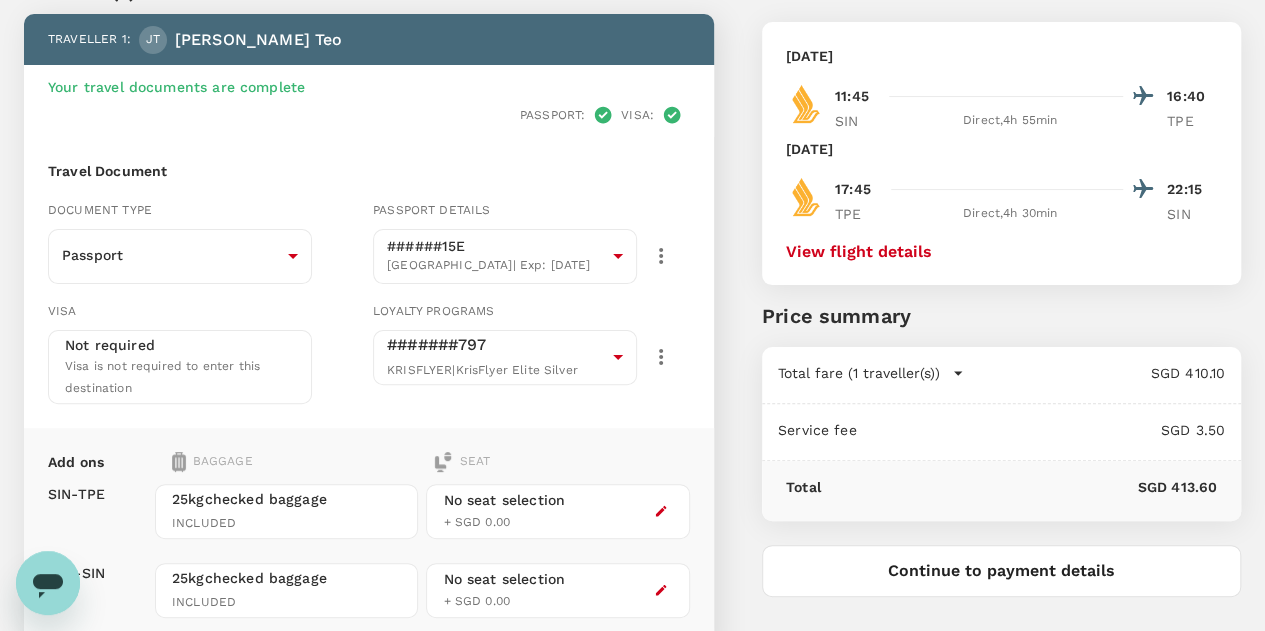 click on "View flight details" at bounding box center [859, 252] 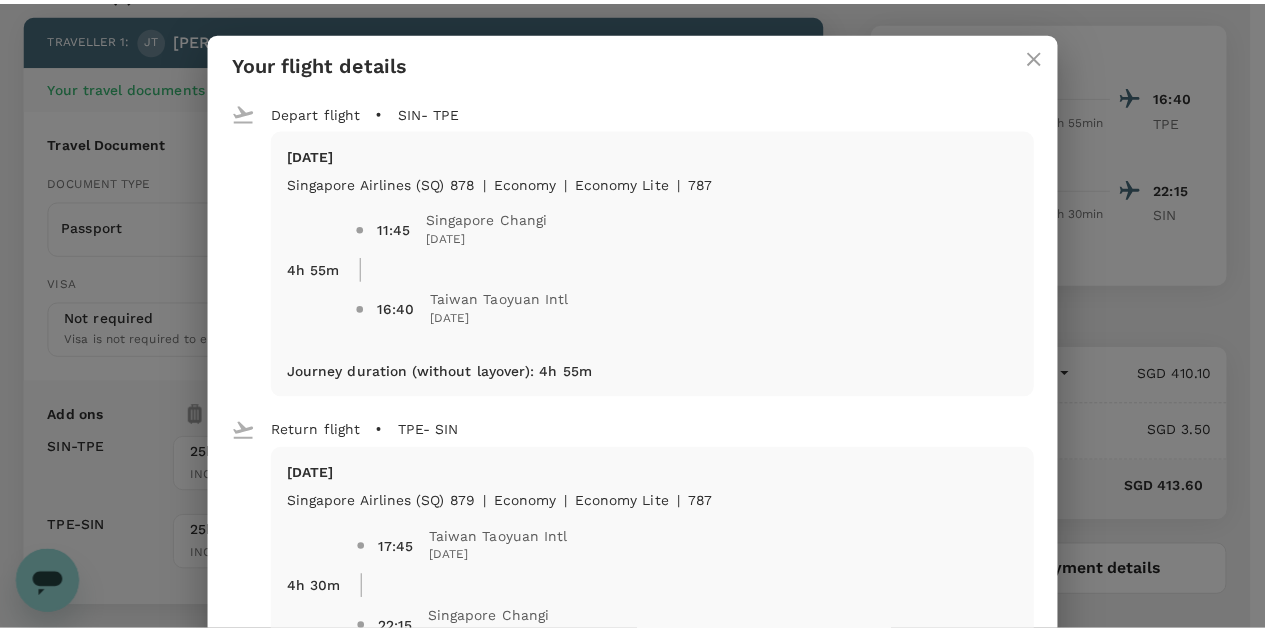 scroll, scrollTop: 201, scrollLeft: 0, axis: vertical 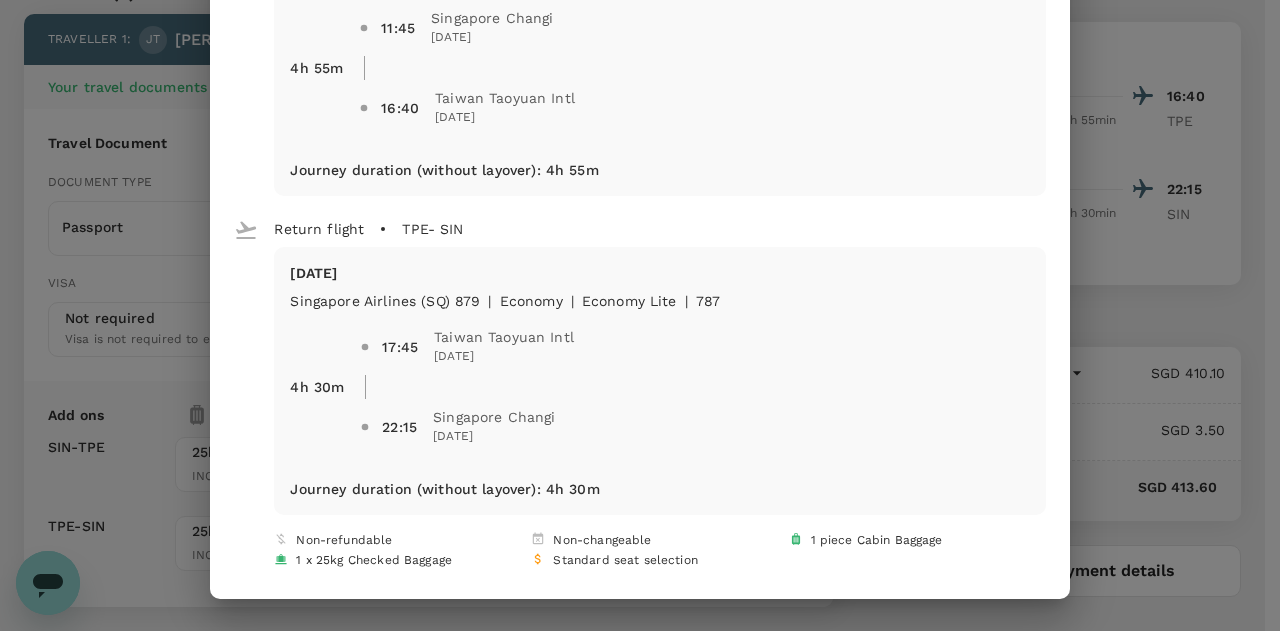 click on "Your flight details Depart flight SIN  -   TPE [DATE] Singapore Airlines (SQ) 878 | economy | Economy Lite   | 787 4h 55m 11:45 [GEOGRAPHIC_DATA] [GEOGRAPHIC_DATA] [DATE] 16:40 [GEOGRAPHIC_DATA] [GEOGRAPHIC_DATA] Intl [DATE] Journey duration (without layover) : 4h 55m Return flight TPE  -   SIN [DATE] Singapore Airlines (SQ) 879 | economy | Economy Lite   | 787 4h 30m 17:45 [GEOGRAPHIC_DATA] [GEOGRAPHIC_DATA] Intl [DATE] 22:15 [GEOGRAPHIC_DATA] [GEOGRAPHIC_DATA] [DATE] Journey duration (without layover) : 4h 30m Non-refundable Non-changeable 1 piece Cabin Baggage 1 x 25kg Checked Baggage Standard seat selection" at bounding box center [640, 315] 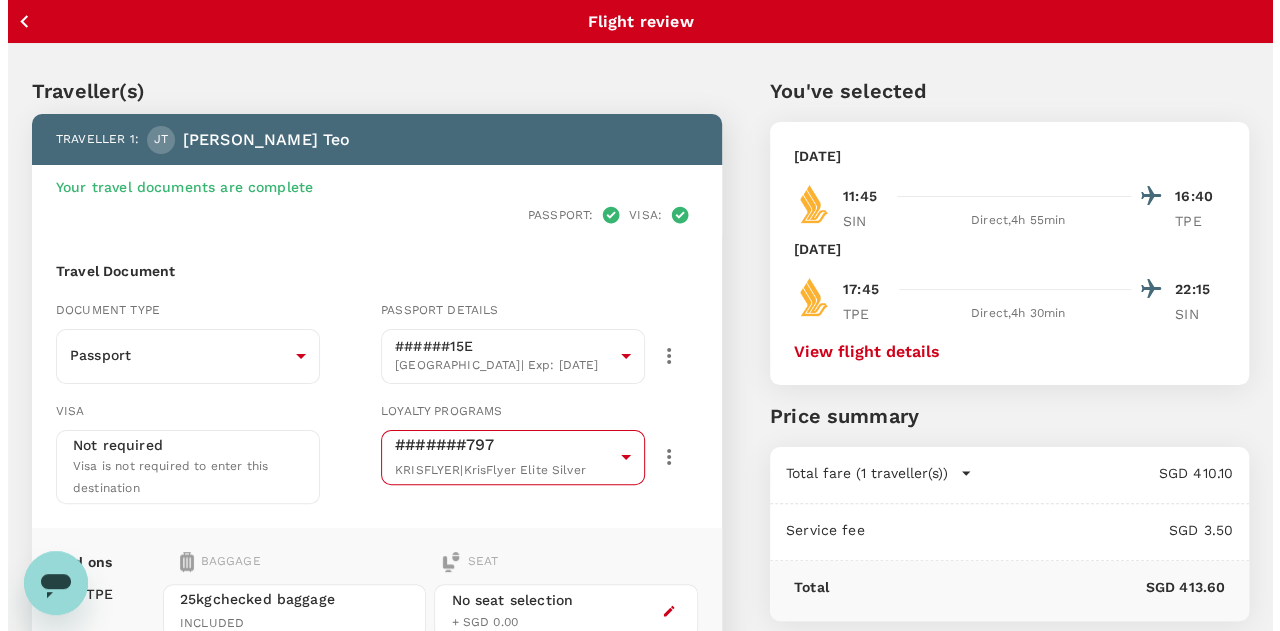 scroll, scrollTop: 327, scrollLeft: 0, axis: vertical 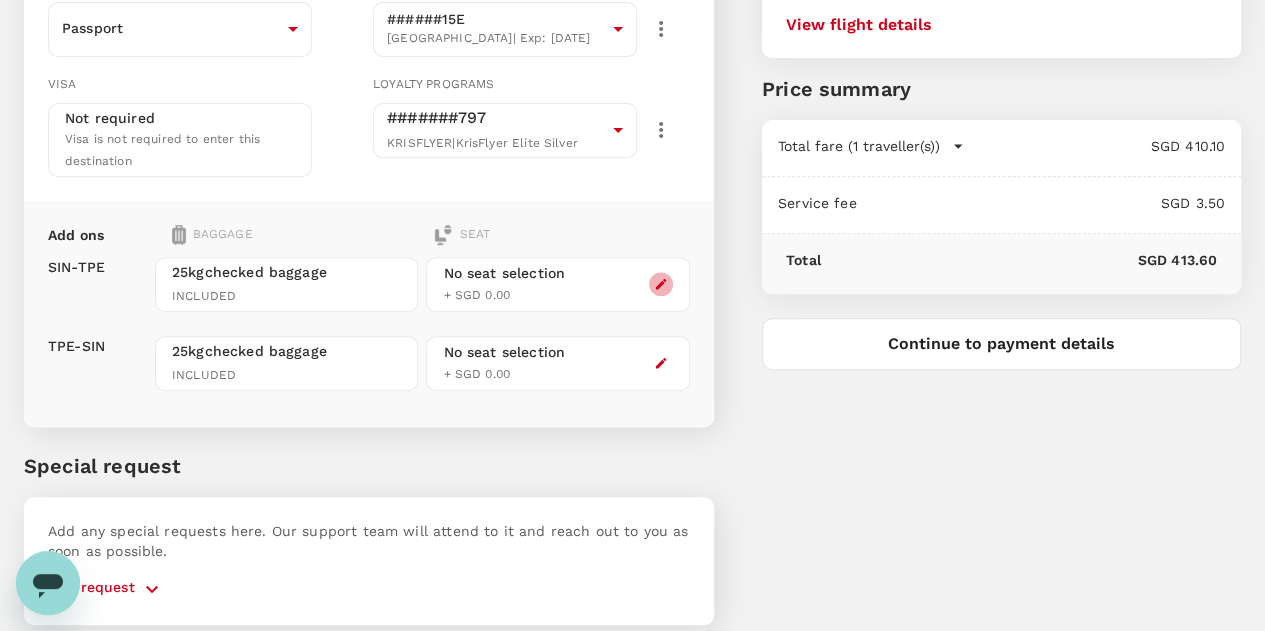 click 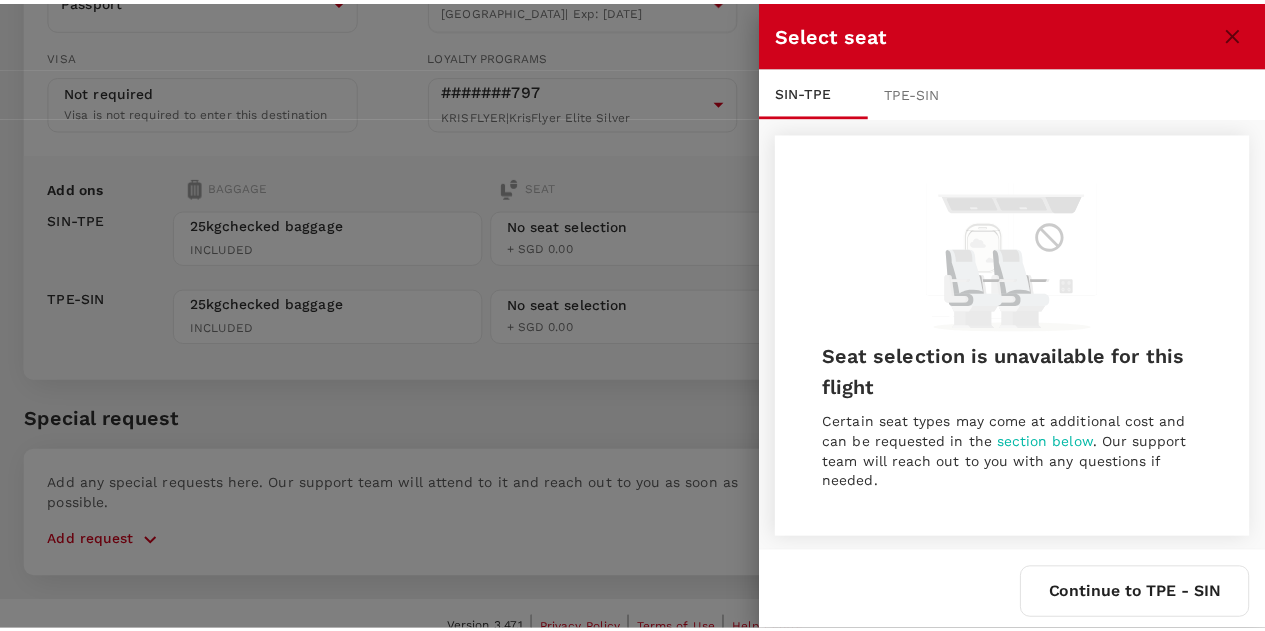scroll, scrollTop: 2, scrollLeft: 0, axis: vertical 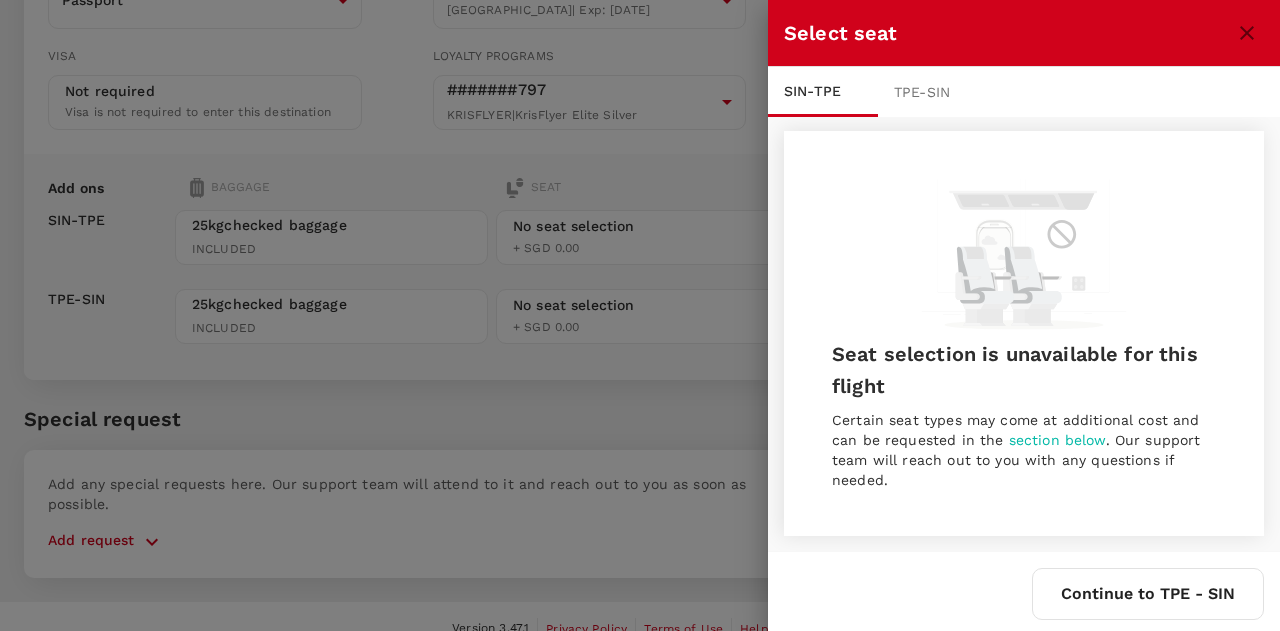 click at bounding box center (640, 315) 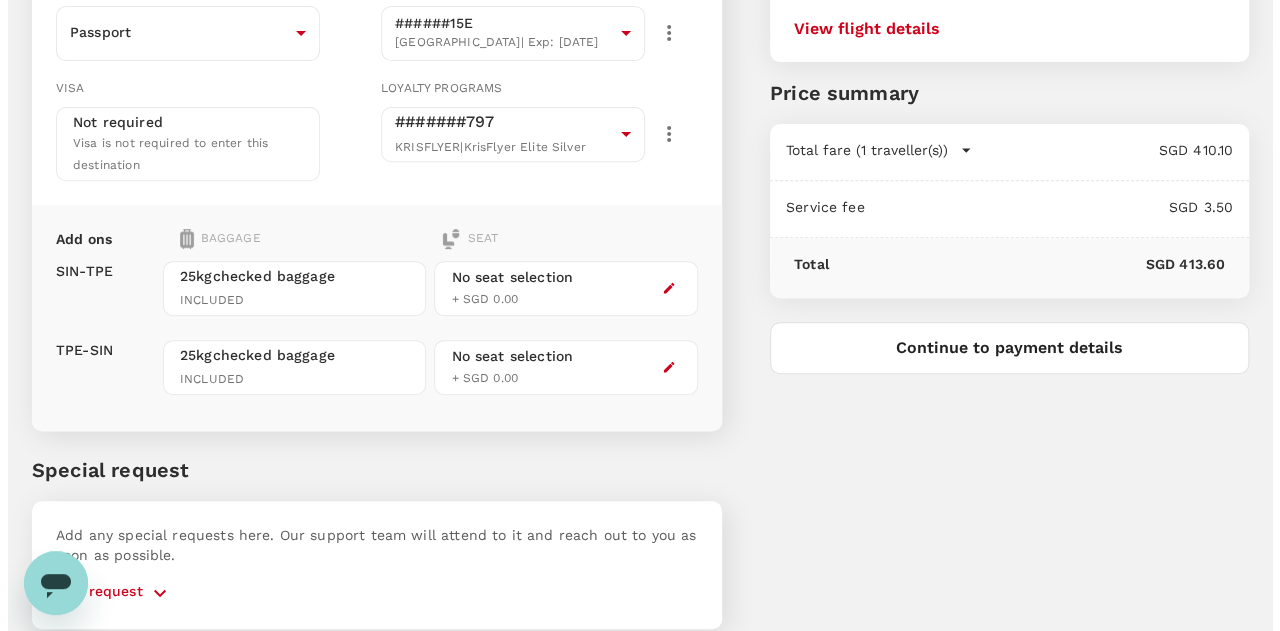 scroll, scrollTop: 327, scrollLeft: 0, axis: vertical 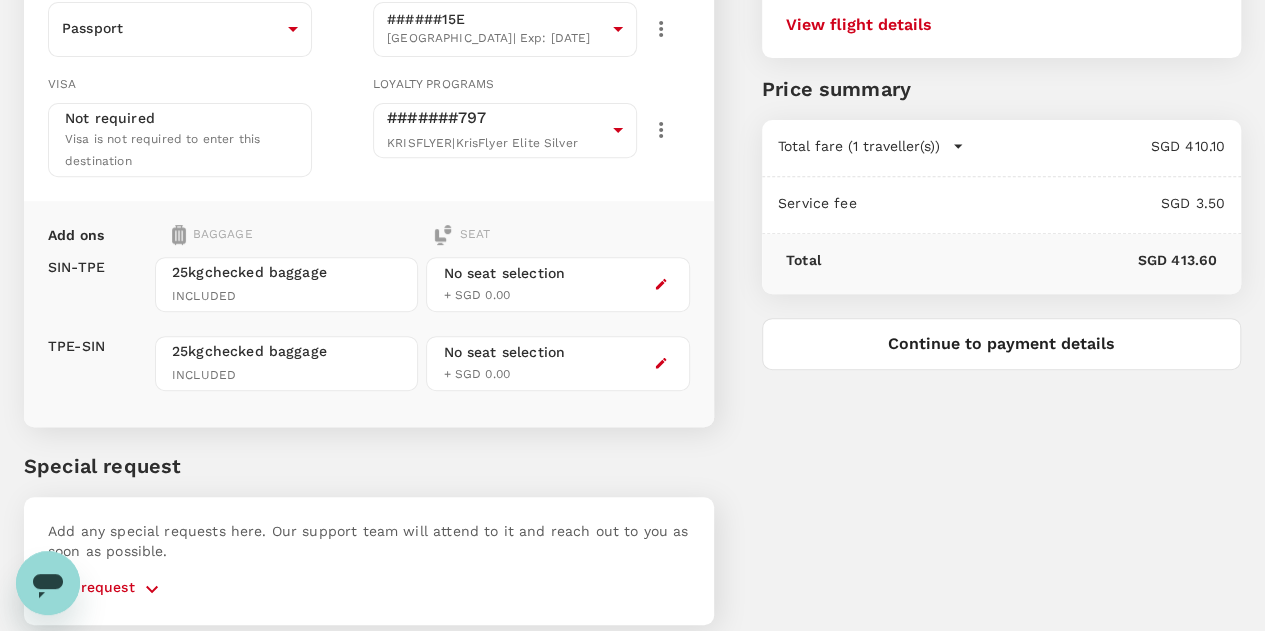 click on "Continue to payment details" at bounding box center [1001, 344] 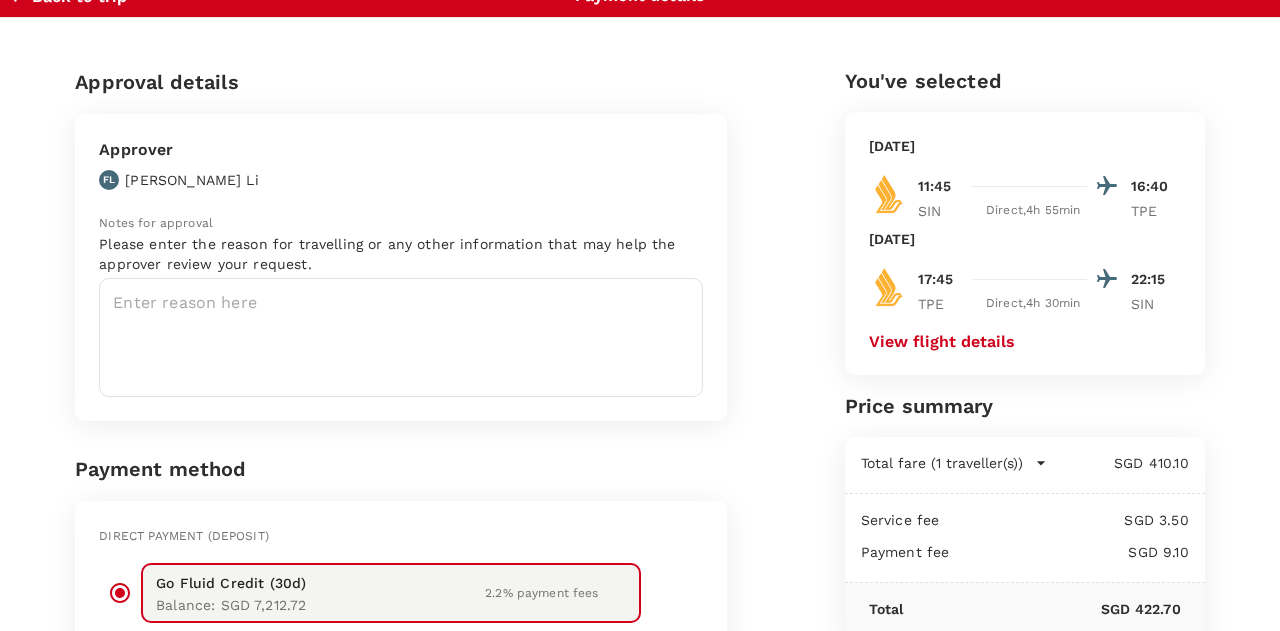 scroll, scrollTop: 0, scrollLeft: 0, axis: both 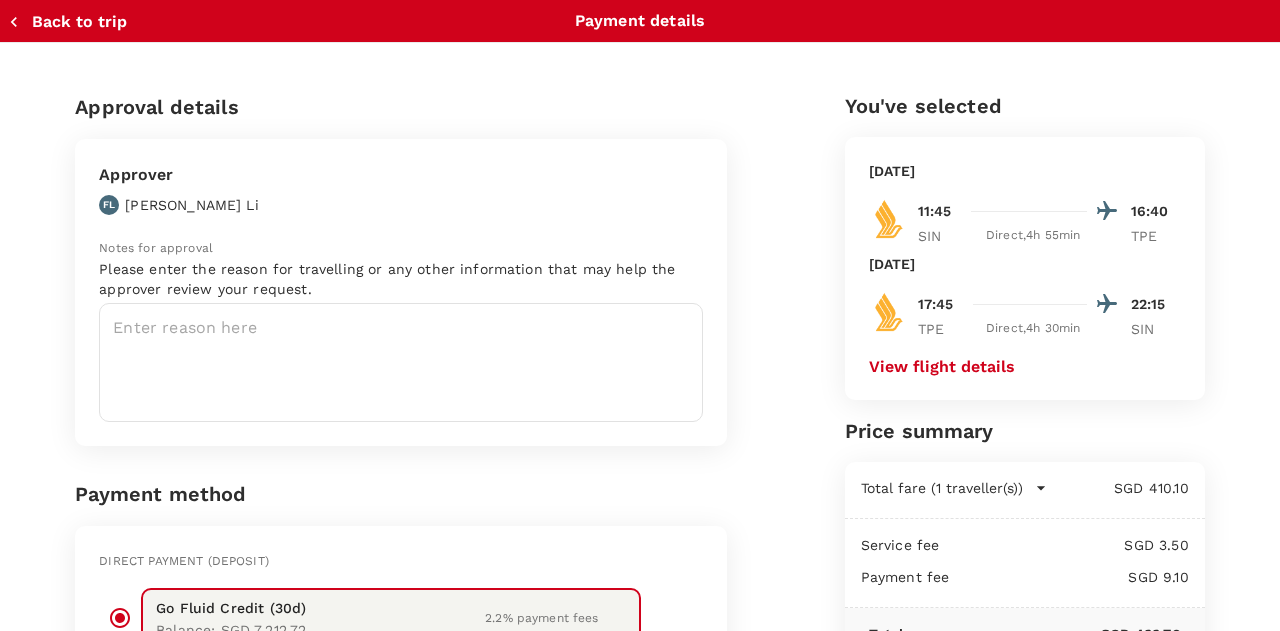 click on "View flight details" at bounding box center (942, 367) 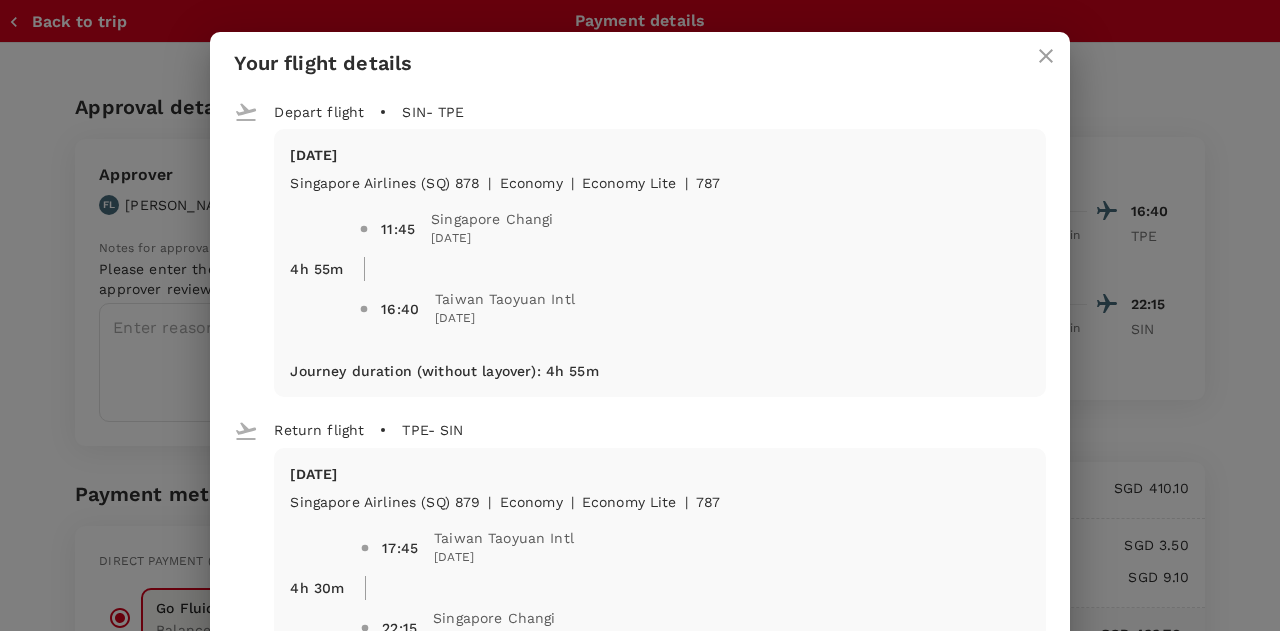 click 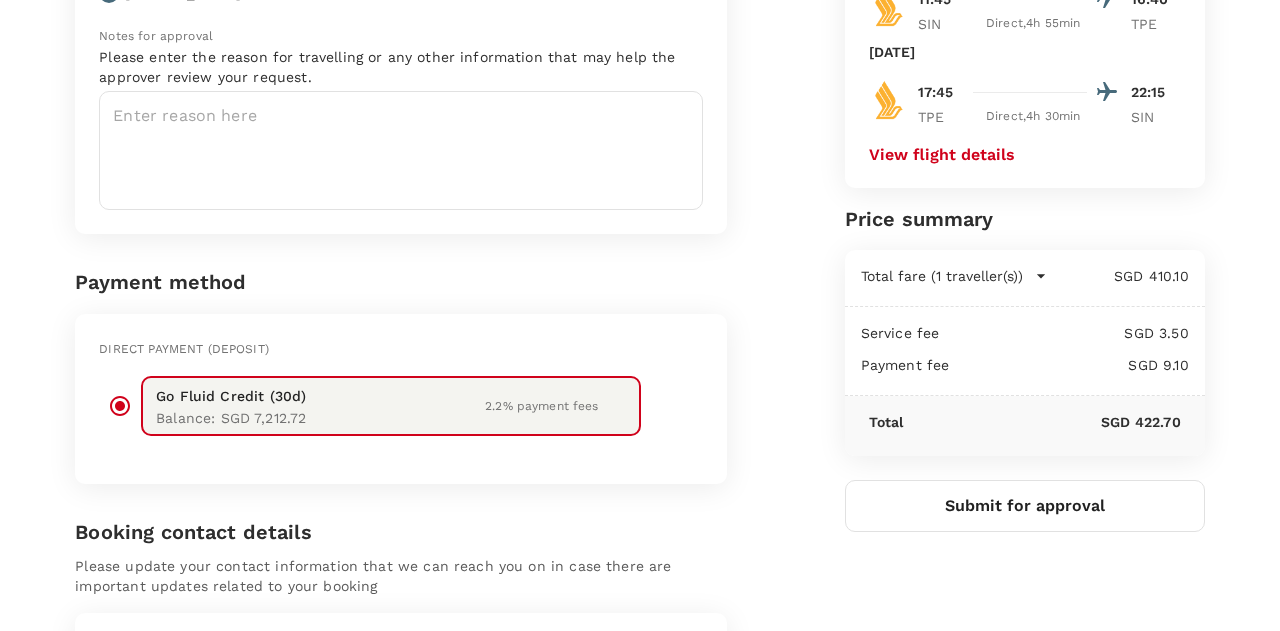 scroll, scrollTop: 300, scrollLeft: 0, axis: vertical 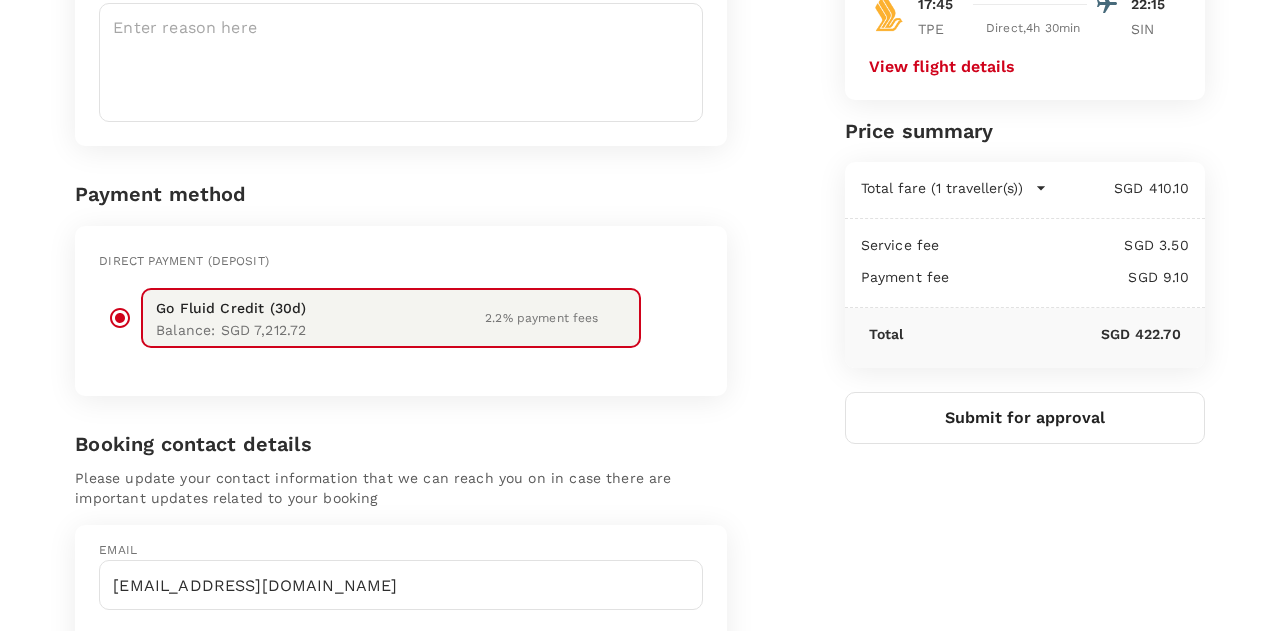 click on "Submit for approval" at bounding box center (1025, 418) 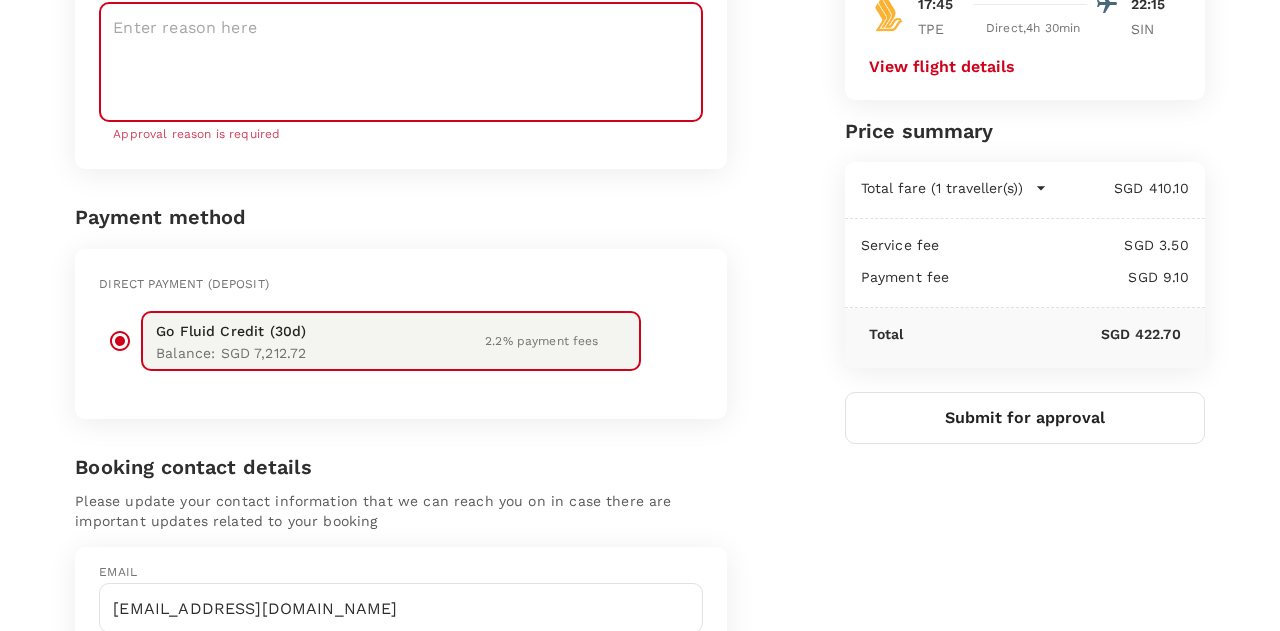 click at bounding box center [401, 62] 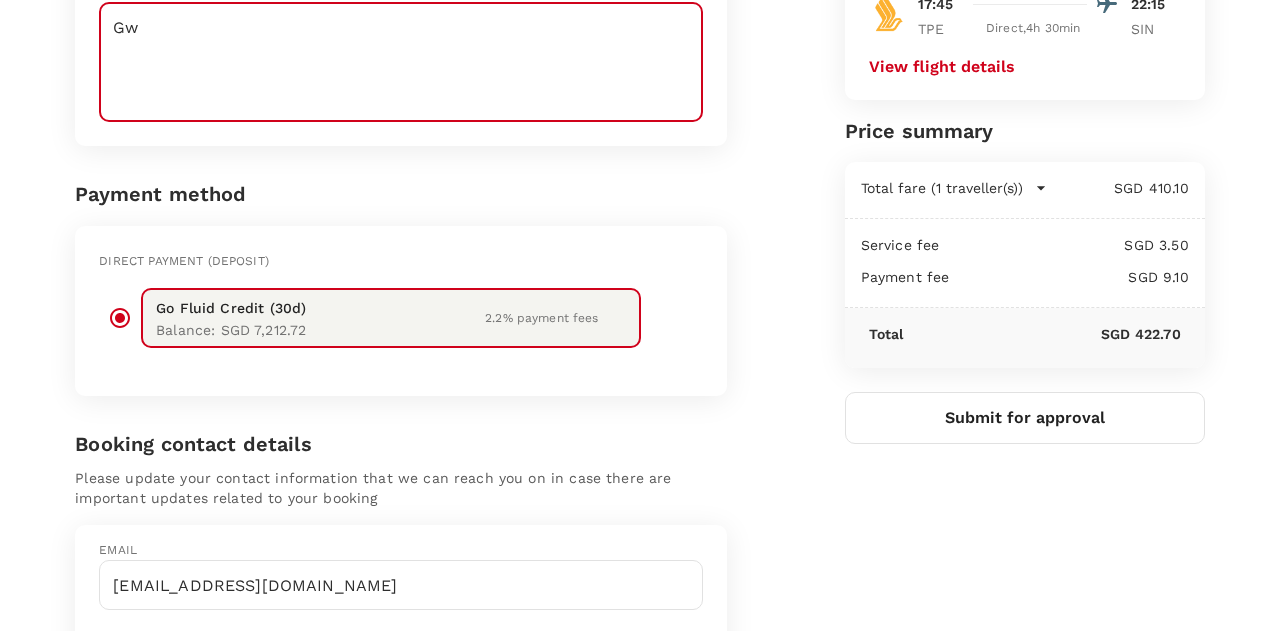type on "G" 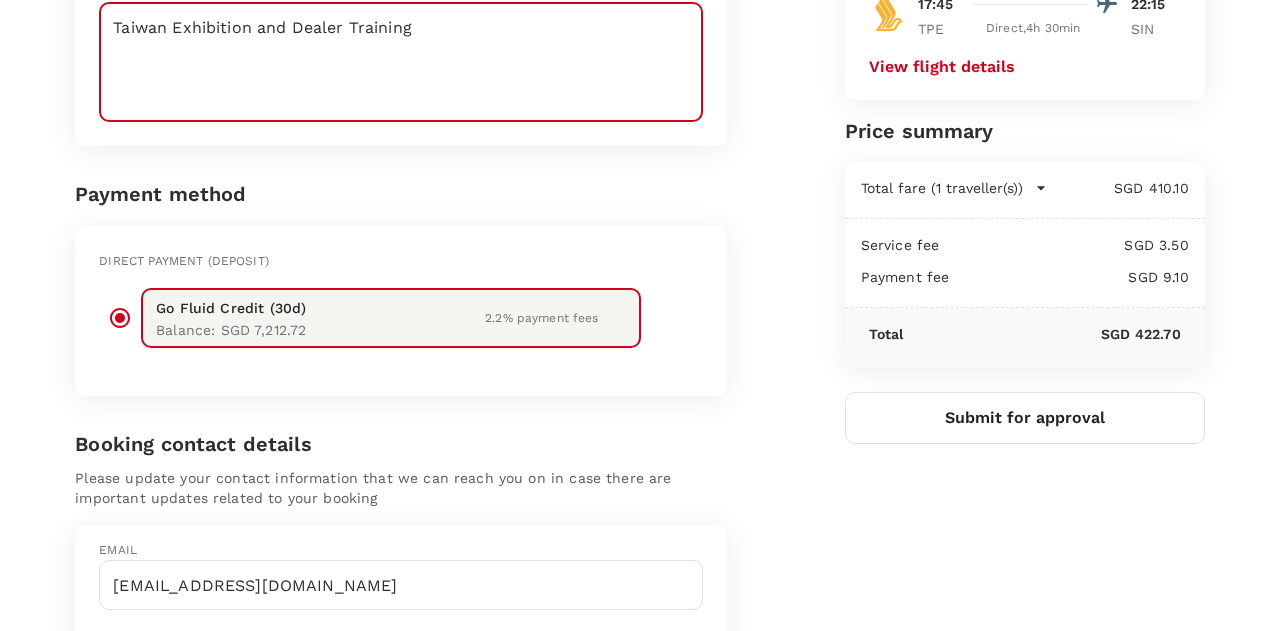 type on "Taiwan Exhibition and Dealer Training" 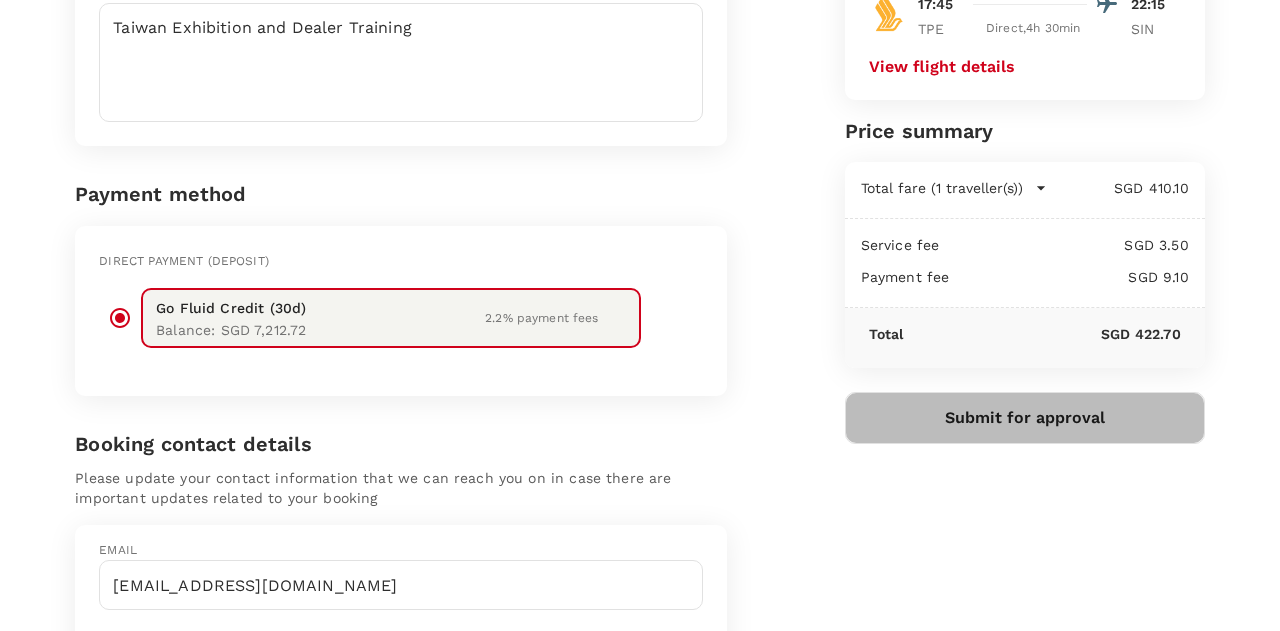 click on "Submit for approval" at bounding box center (1025, 418) 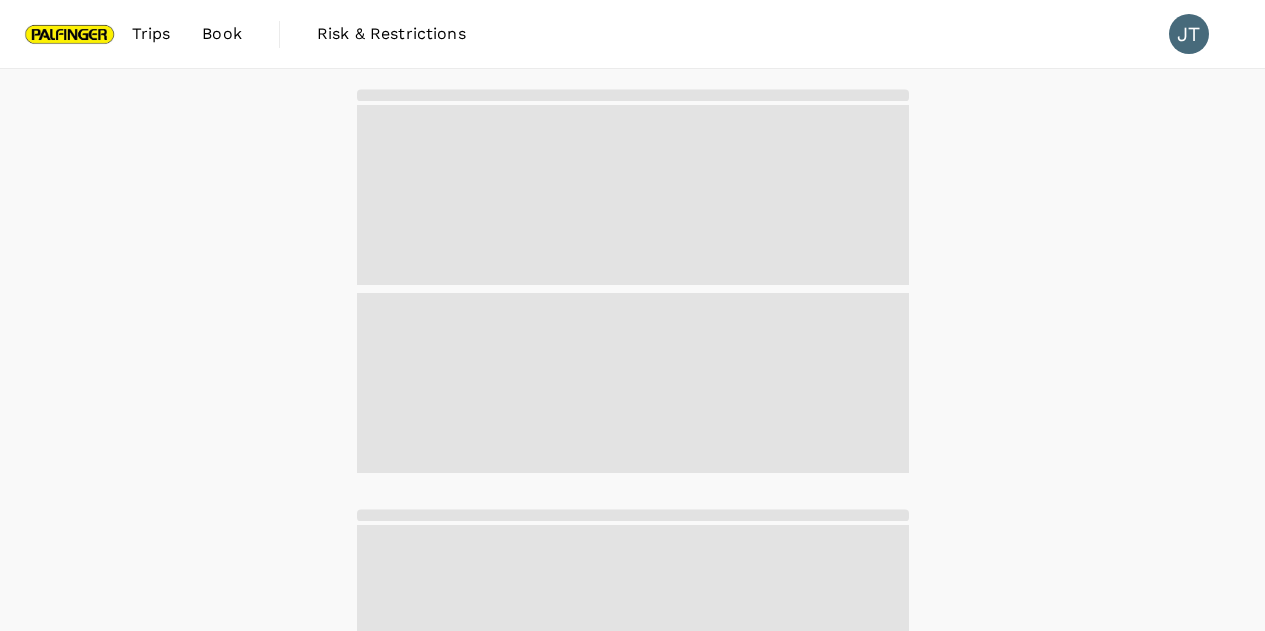 scroll, scrollTop: 0, scrollLeft: 0, axis: both 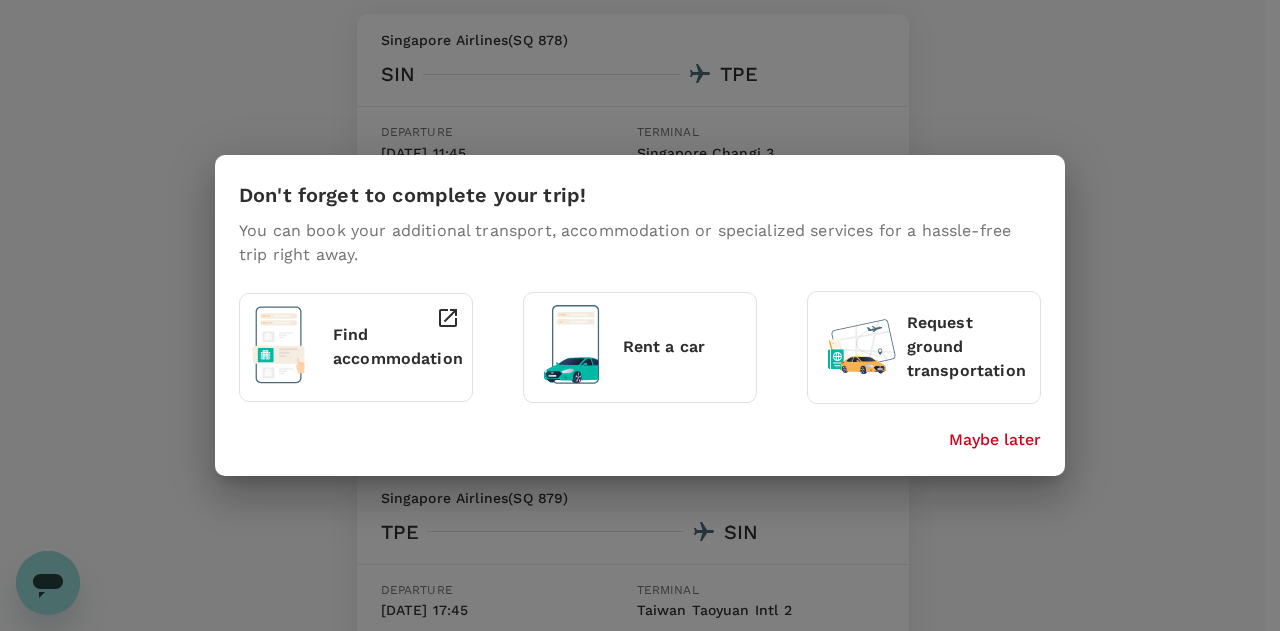 click on "Maybe later" at bounding box center [995, 440] 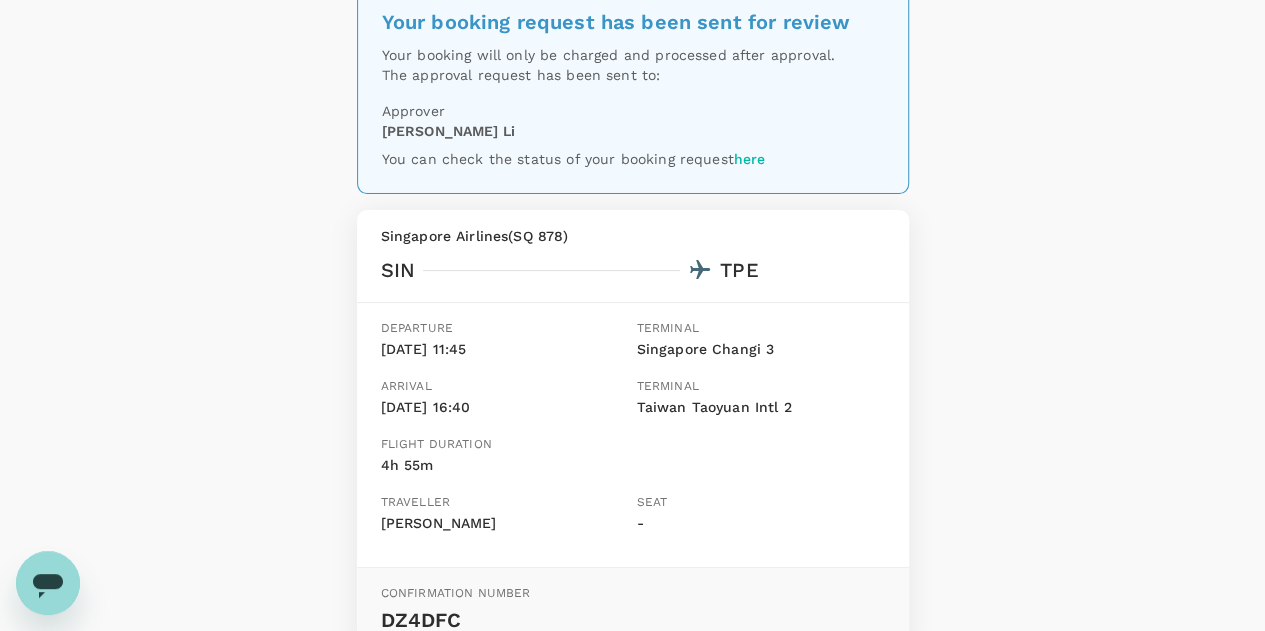 scroll, scrollTop: 0, scrollLeft: 0, axis: both 